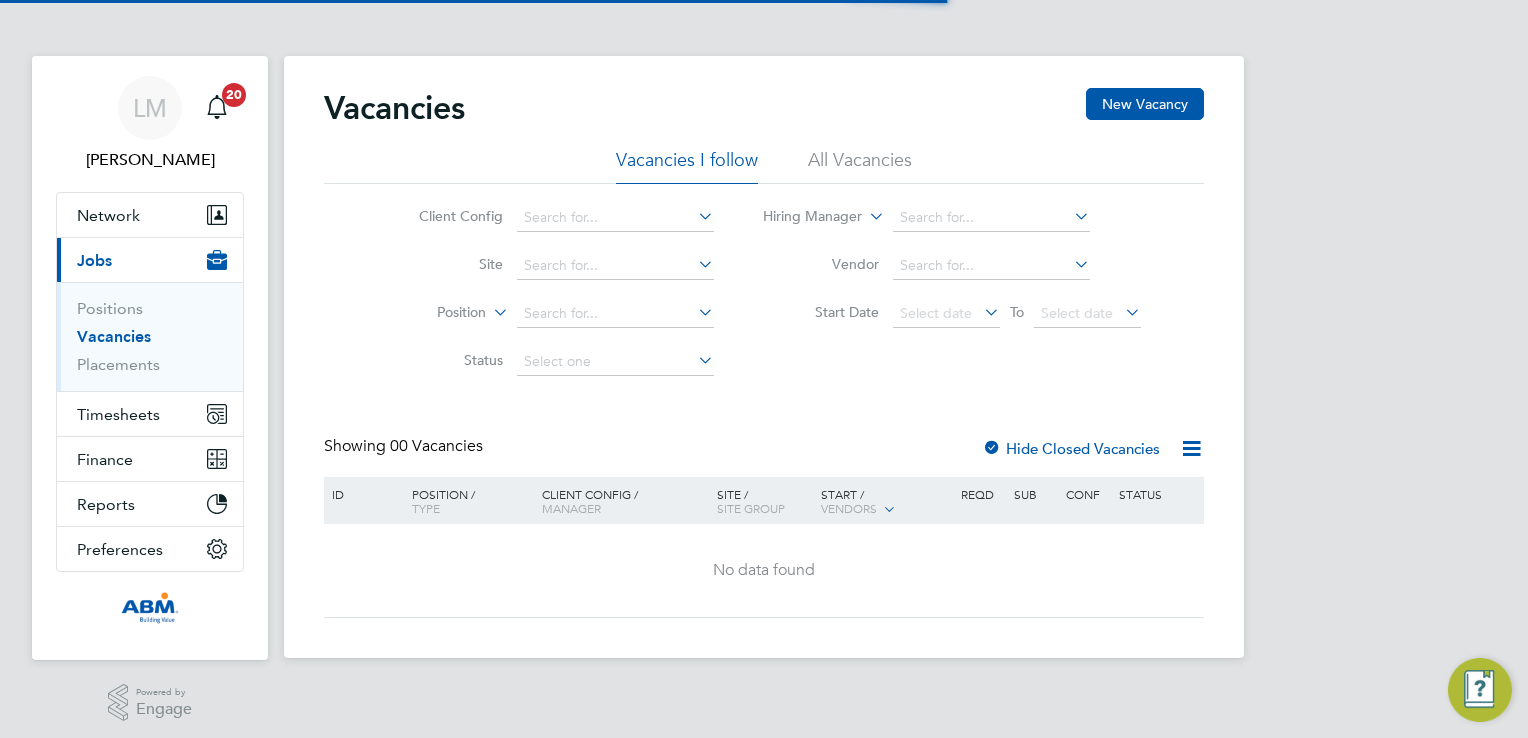 scroll, scrollTop: 0, scrollLeft: 0, axis: both 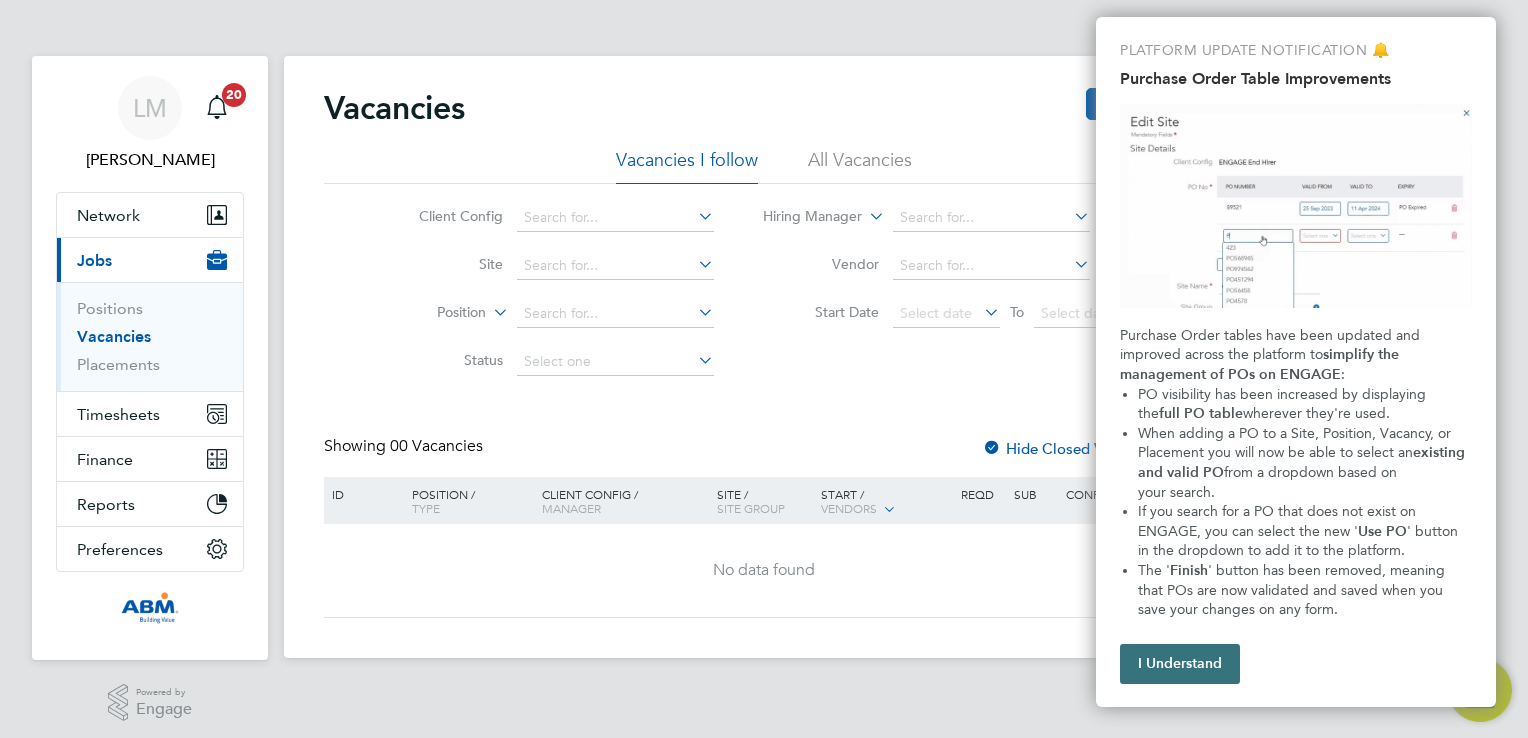 click on "I Understand" at bounding box center [1180, 664] 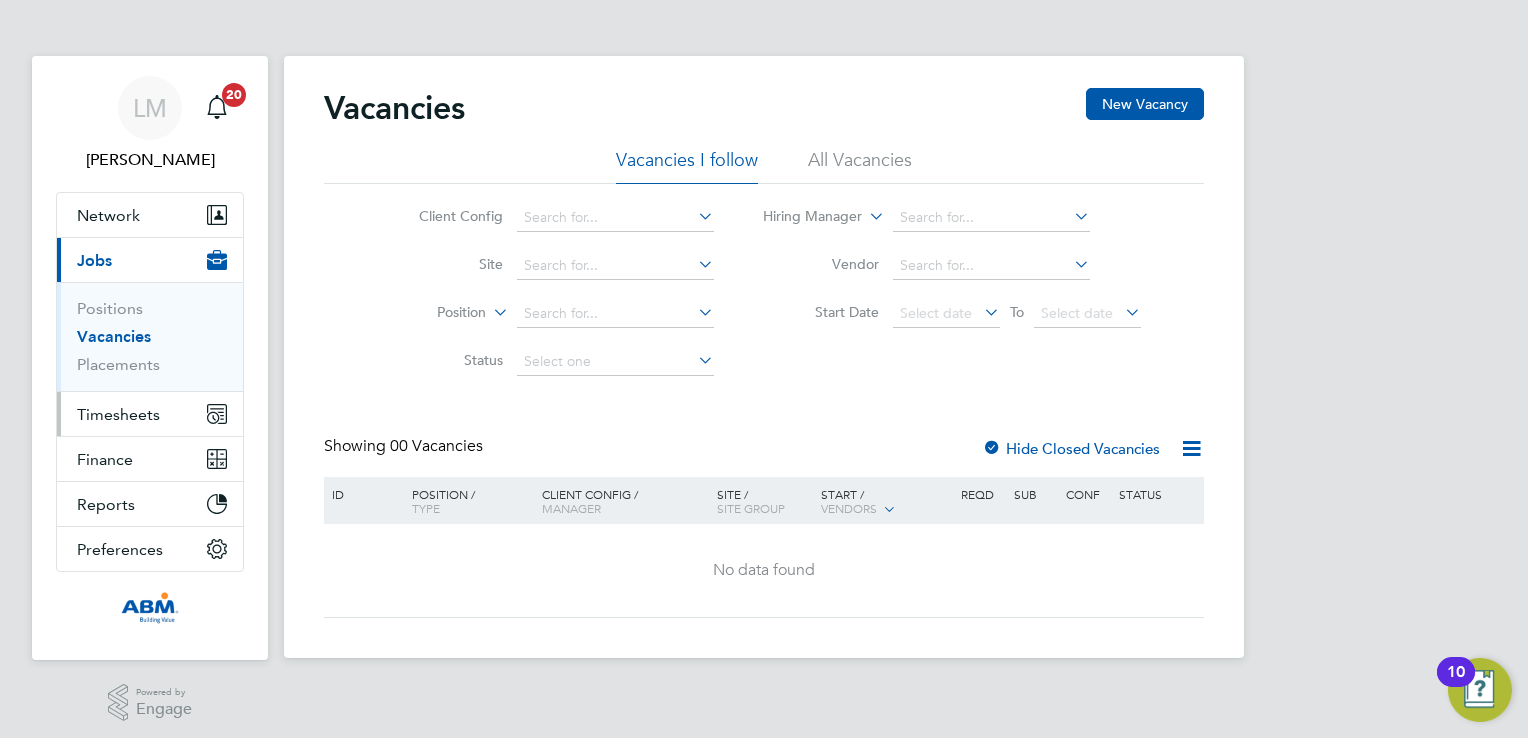 click on "Timesheets" at bounding box center [118, 414] 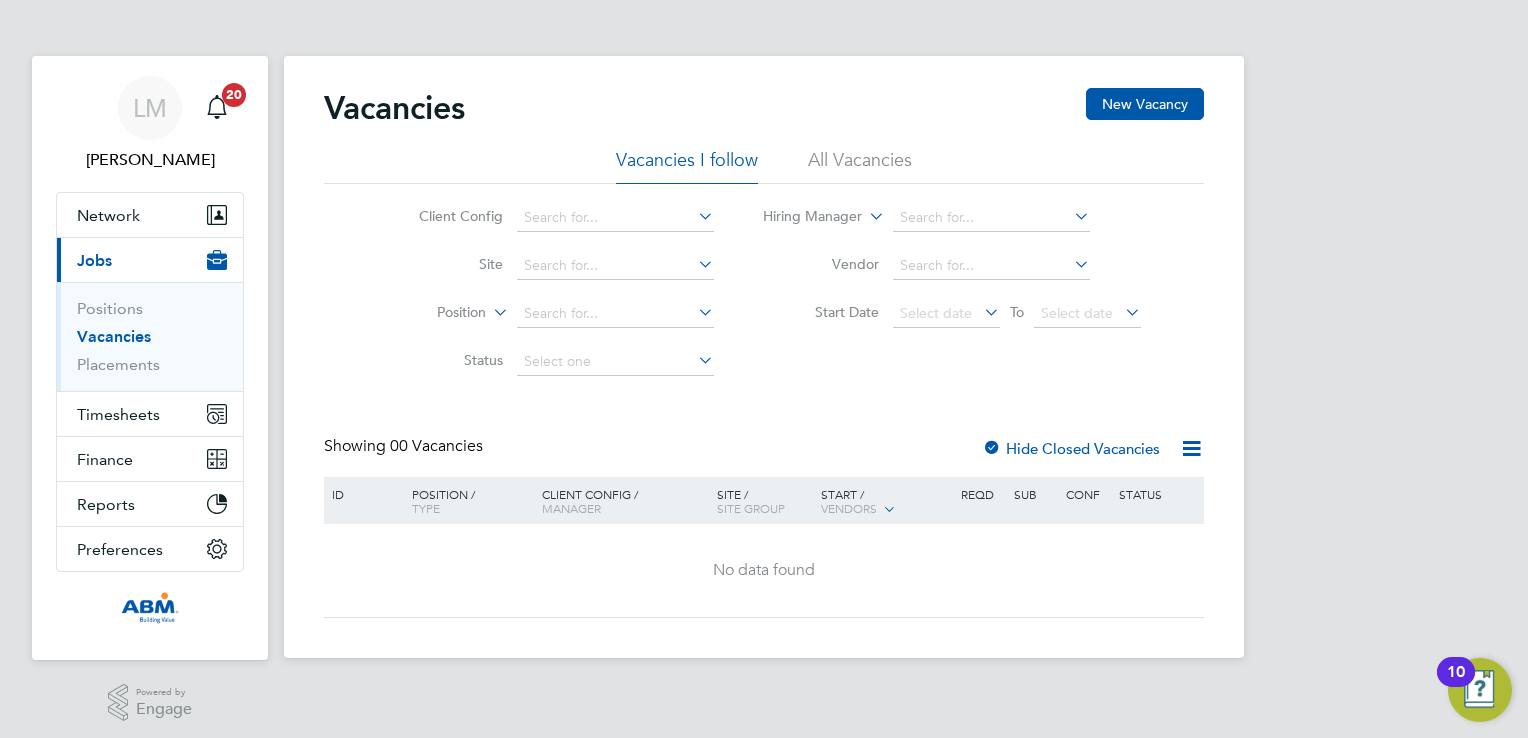 type 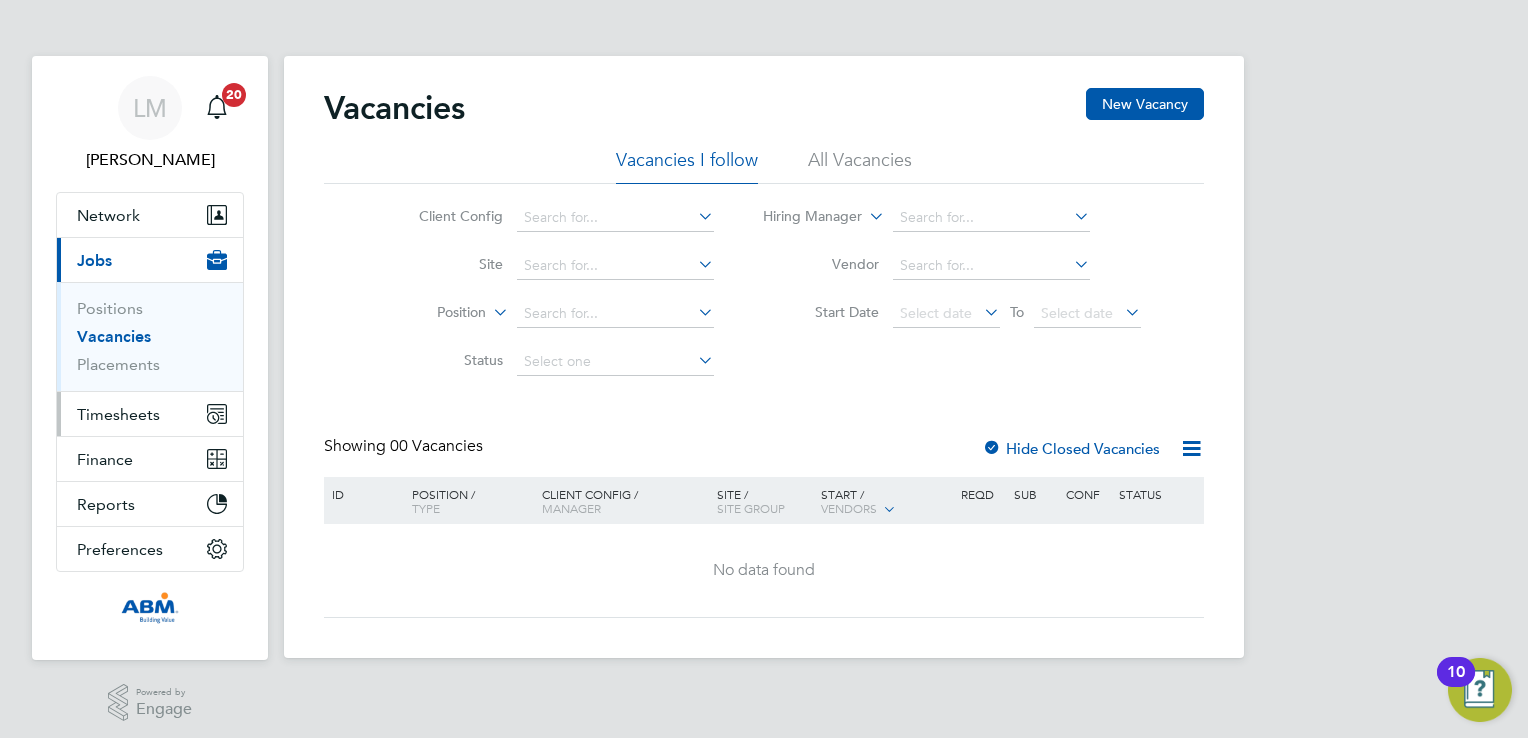 click on "Timesheets" at bounding box center (118, 414) 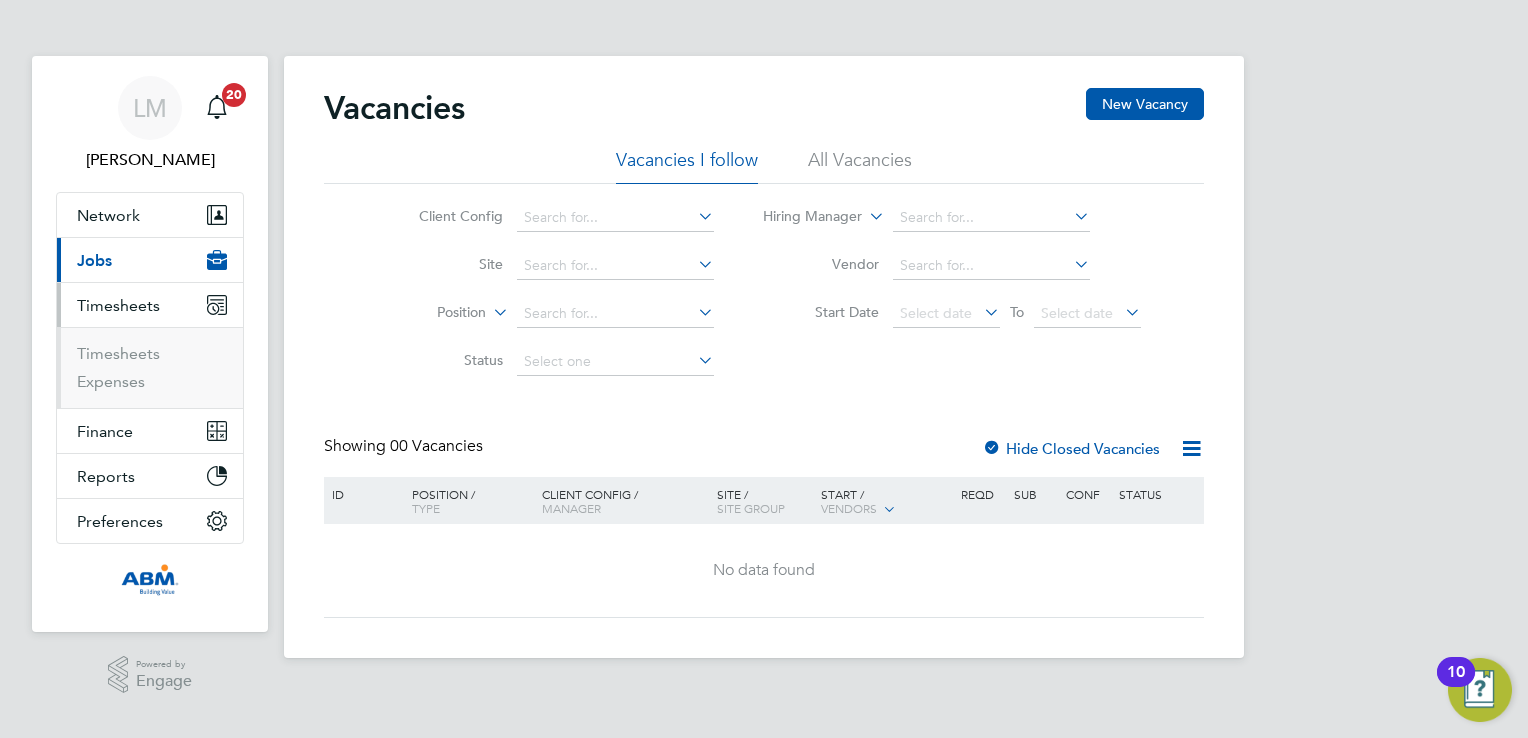 click on "Timesheets" at bounding box center (118, 305) 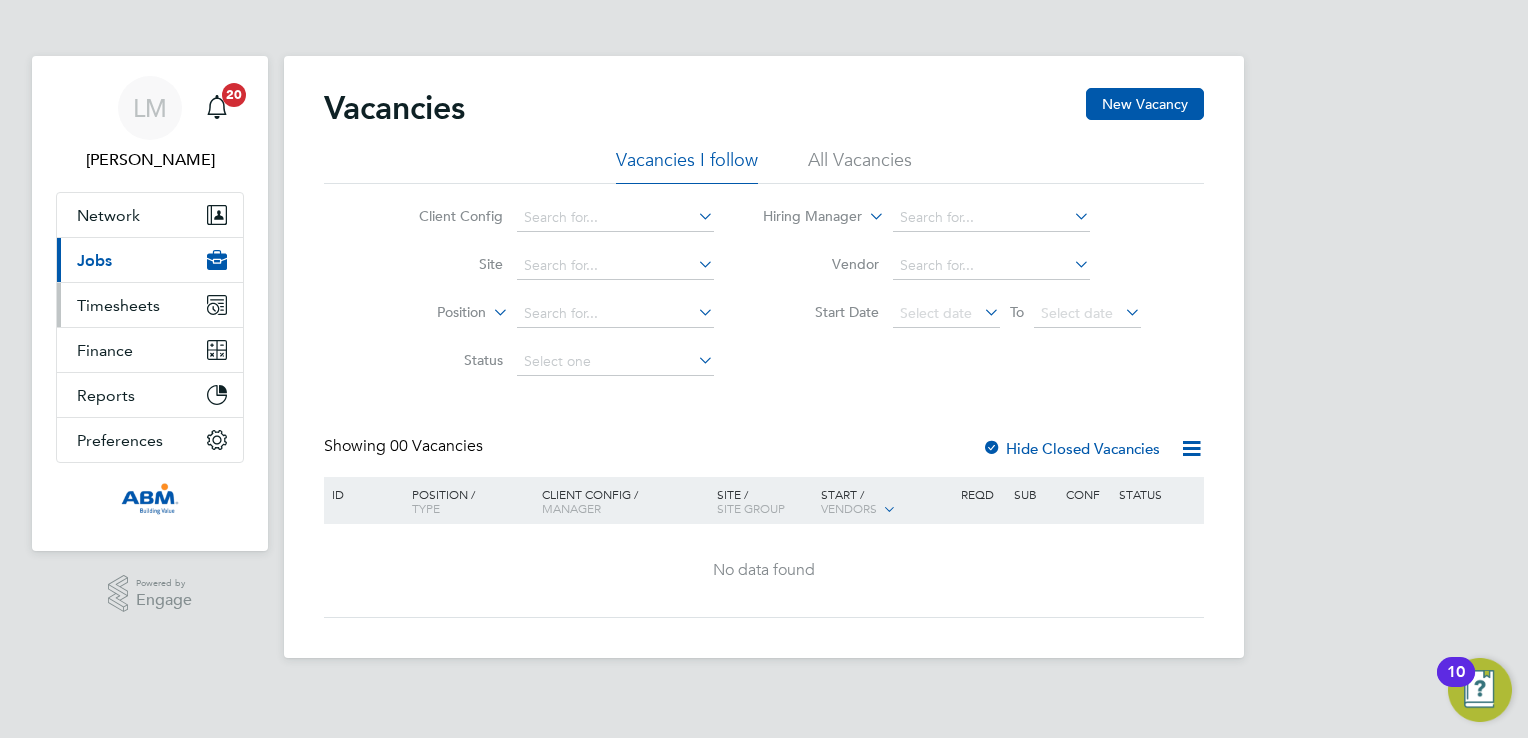 click on "Timesheets" at bounding box center [118, 305] 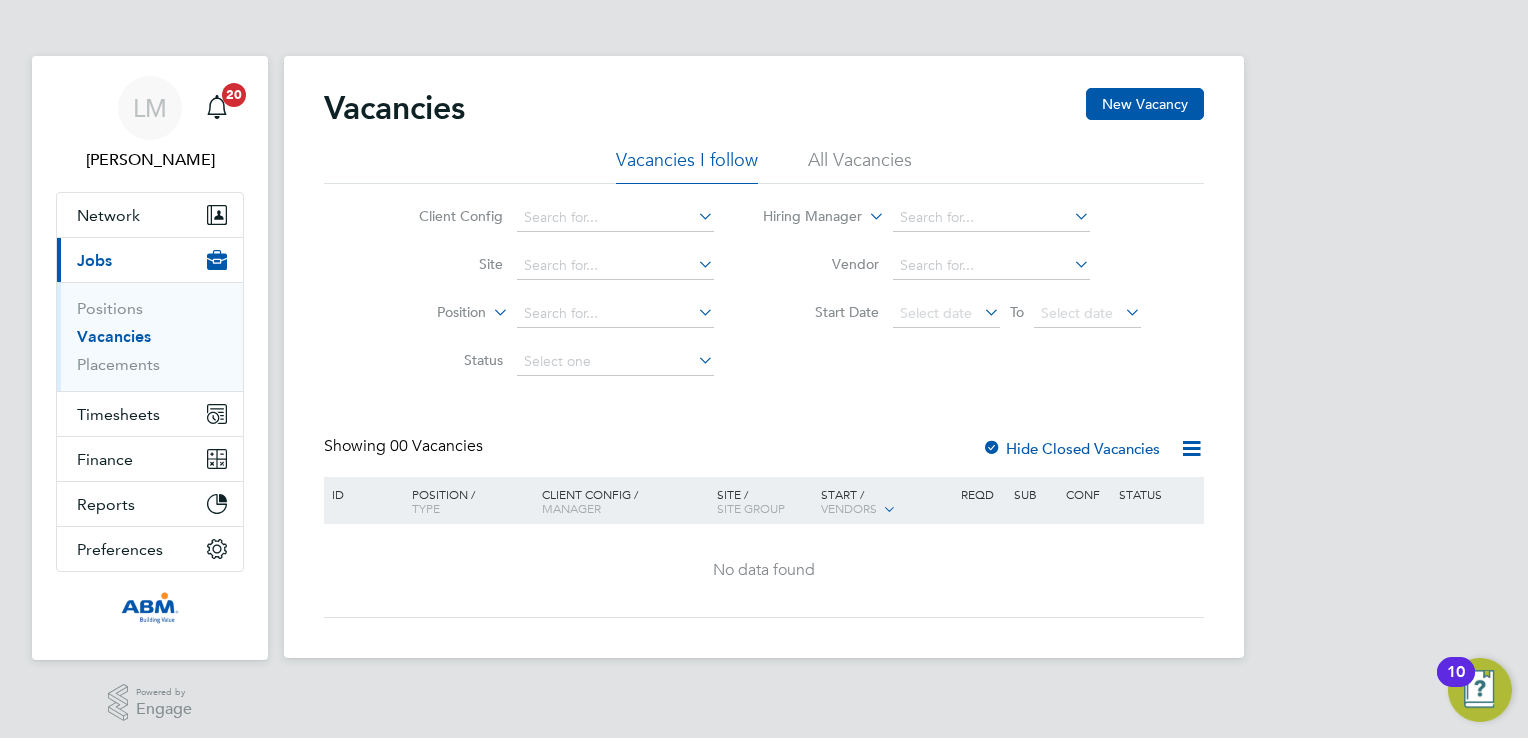 click 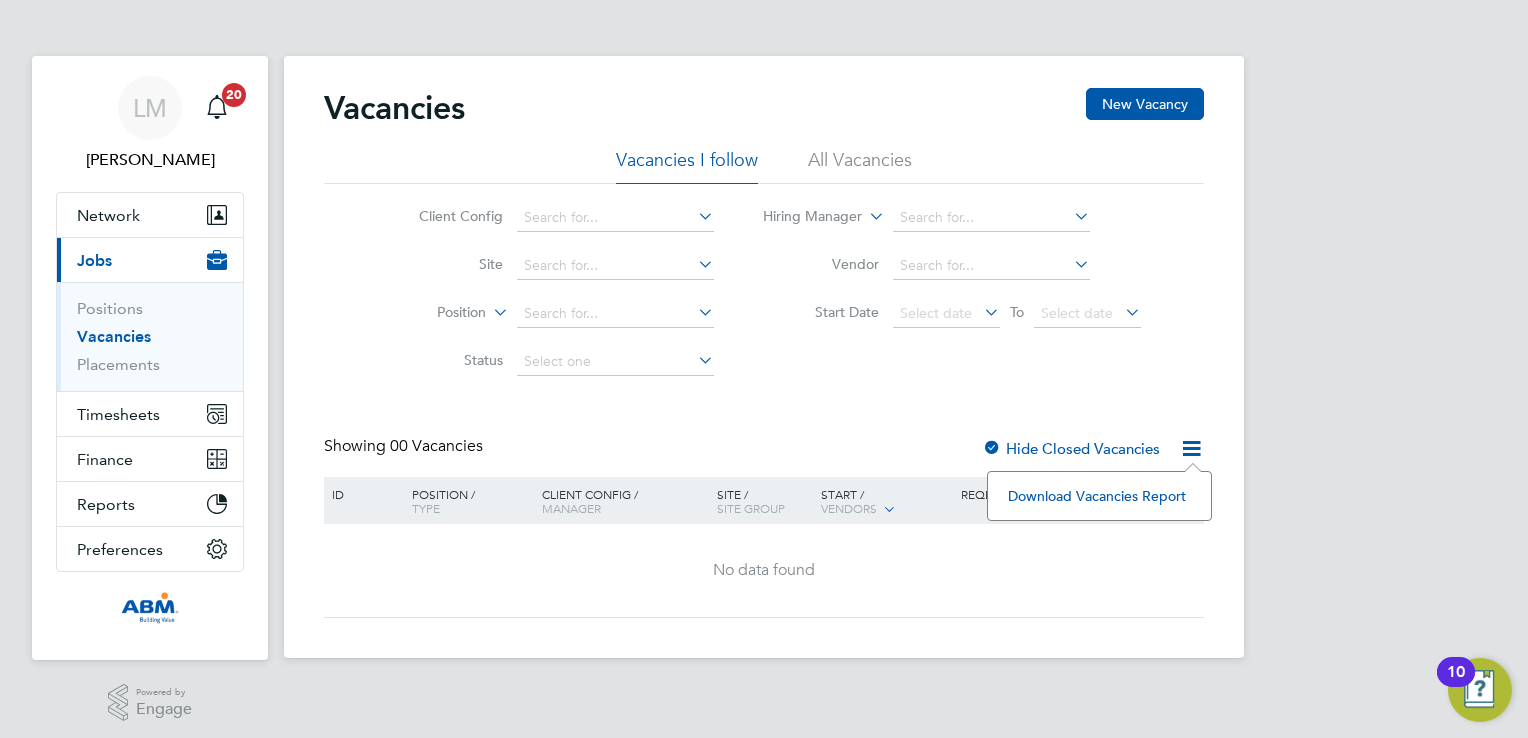 click 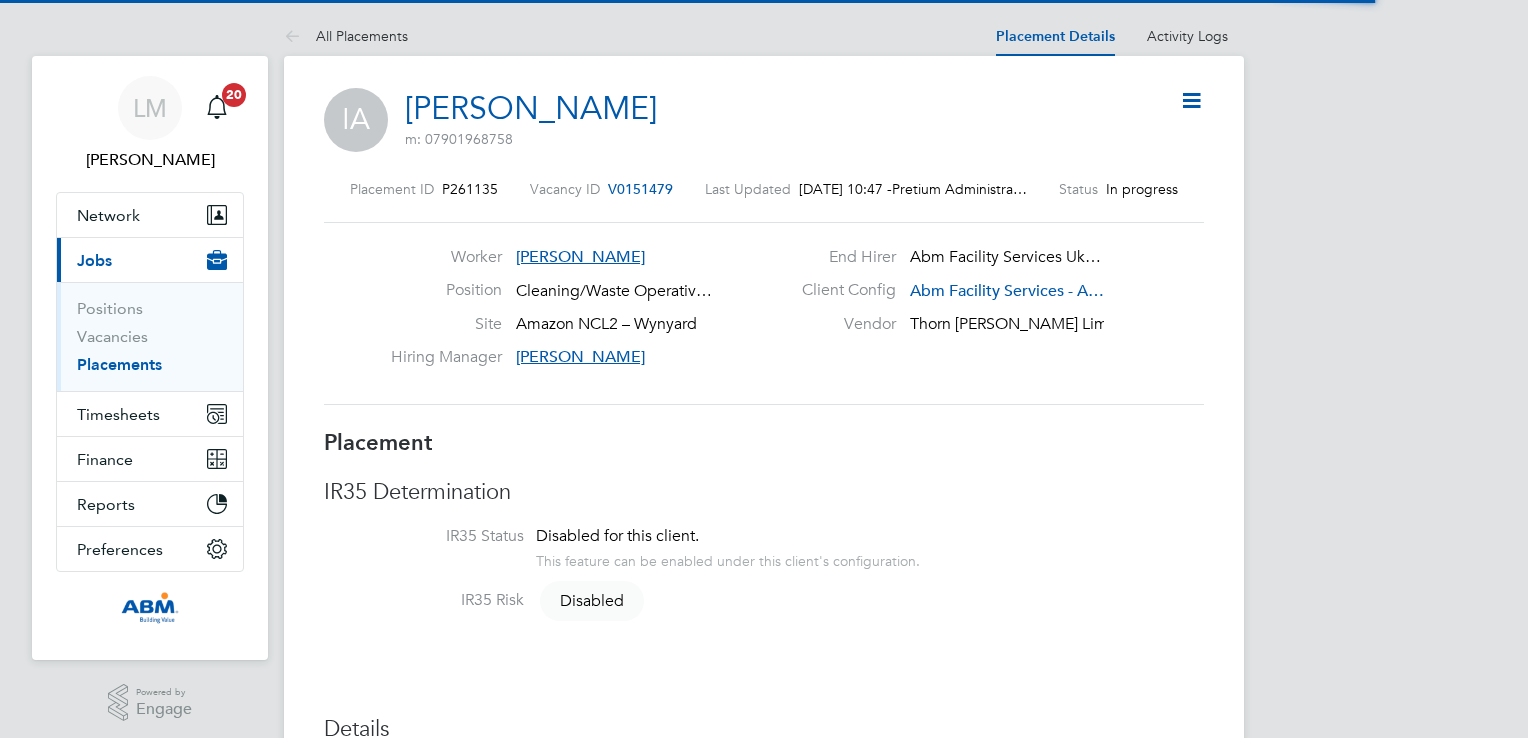 scroll, scrollTop: 0, scrollLeft: 0, axis: both 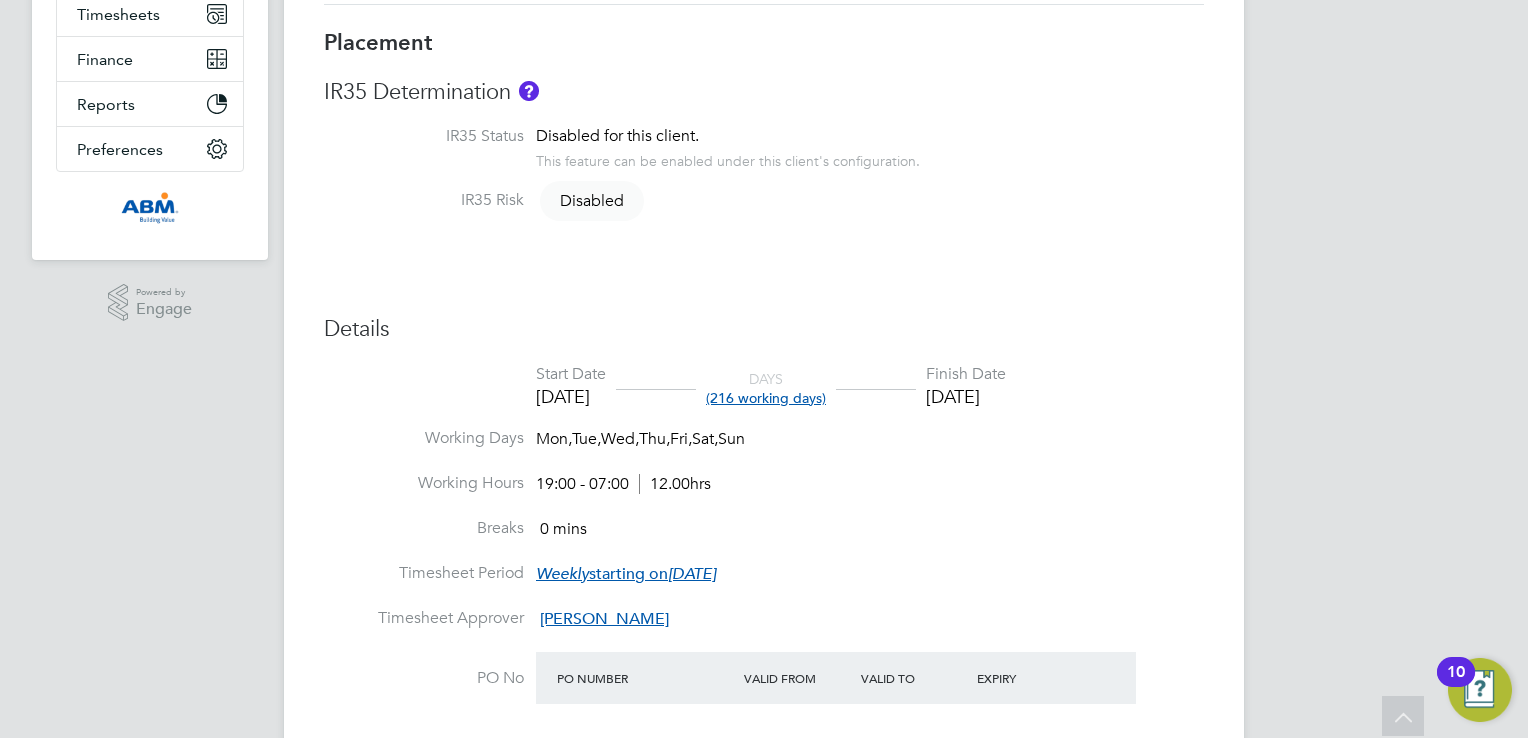 type 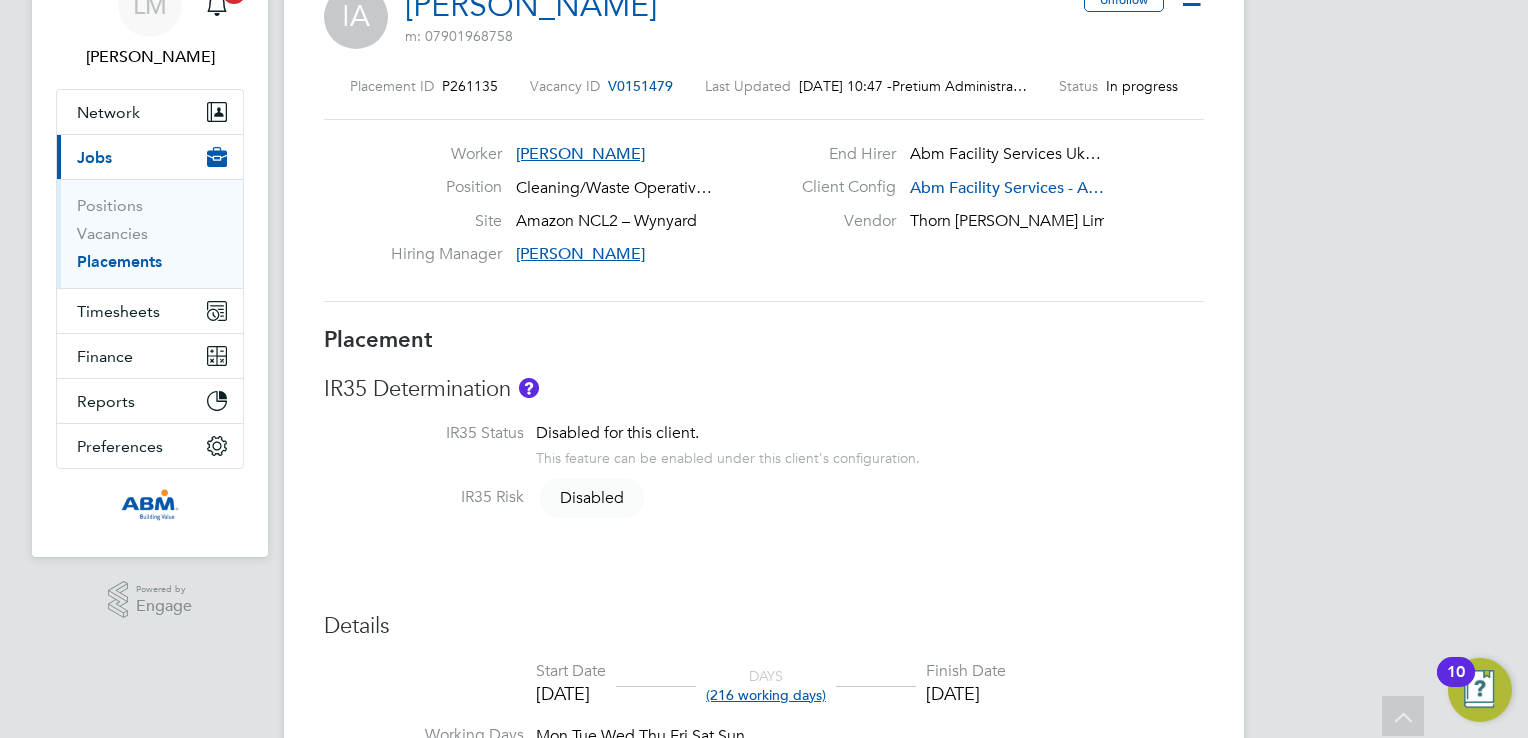scroll, scrollTop: 0, scrollLeft: 0, axis: both 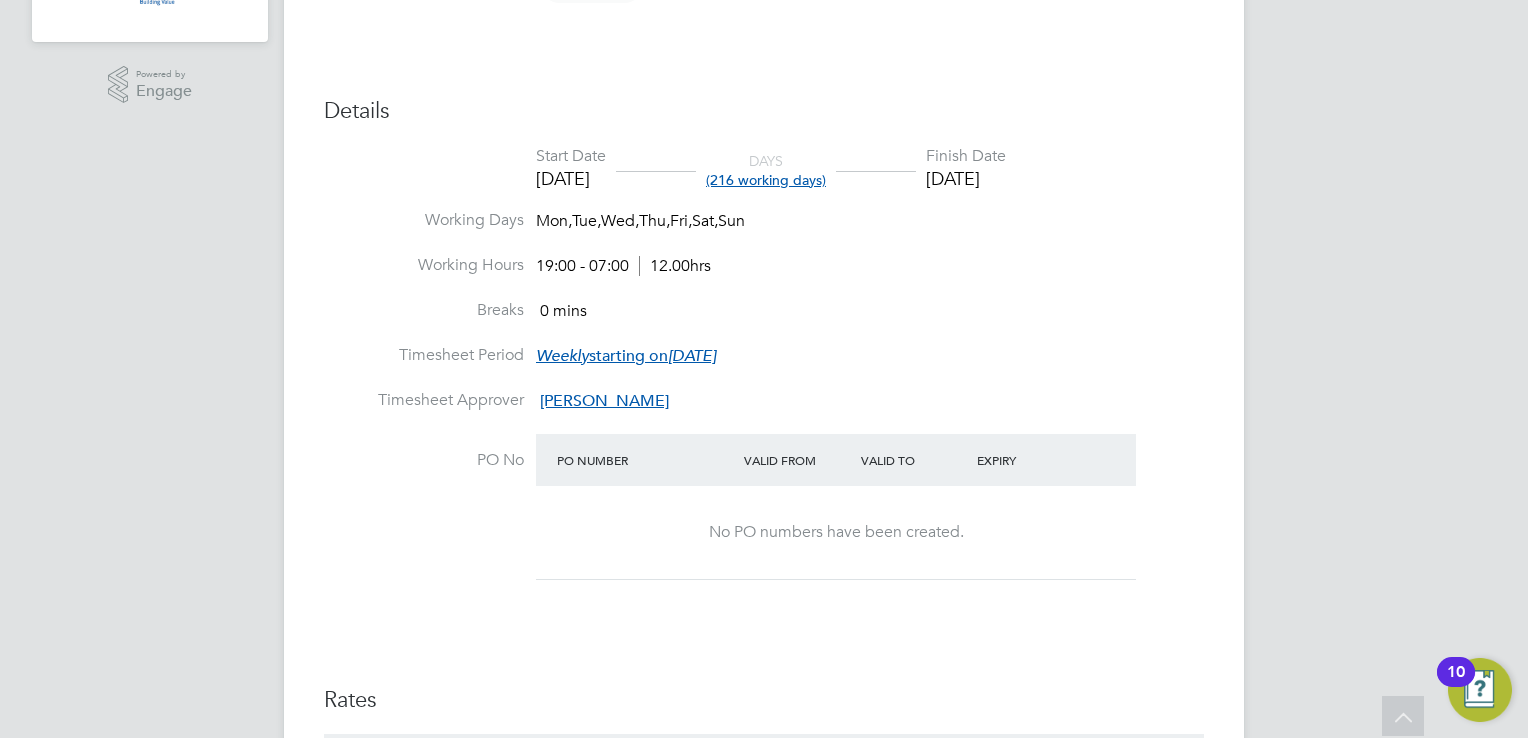 click on "[DATE]" at bounding box center (692, 356) 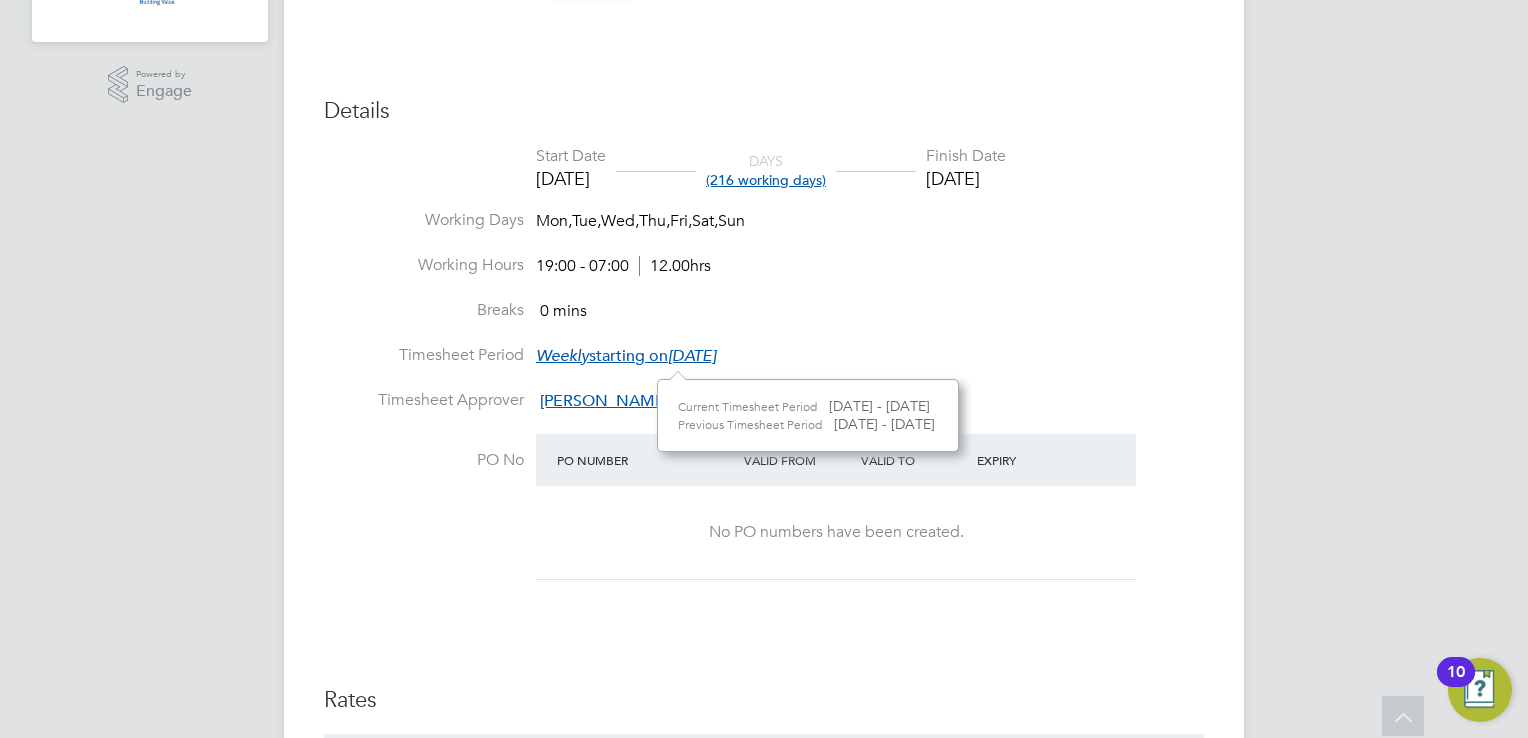 click on "[DATE]" at bounding box center [692, 356] 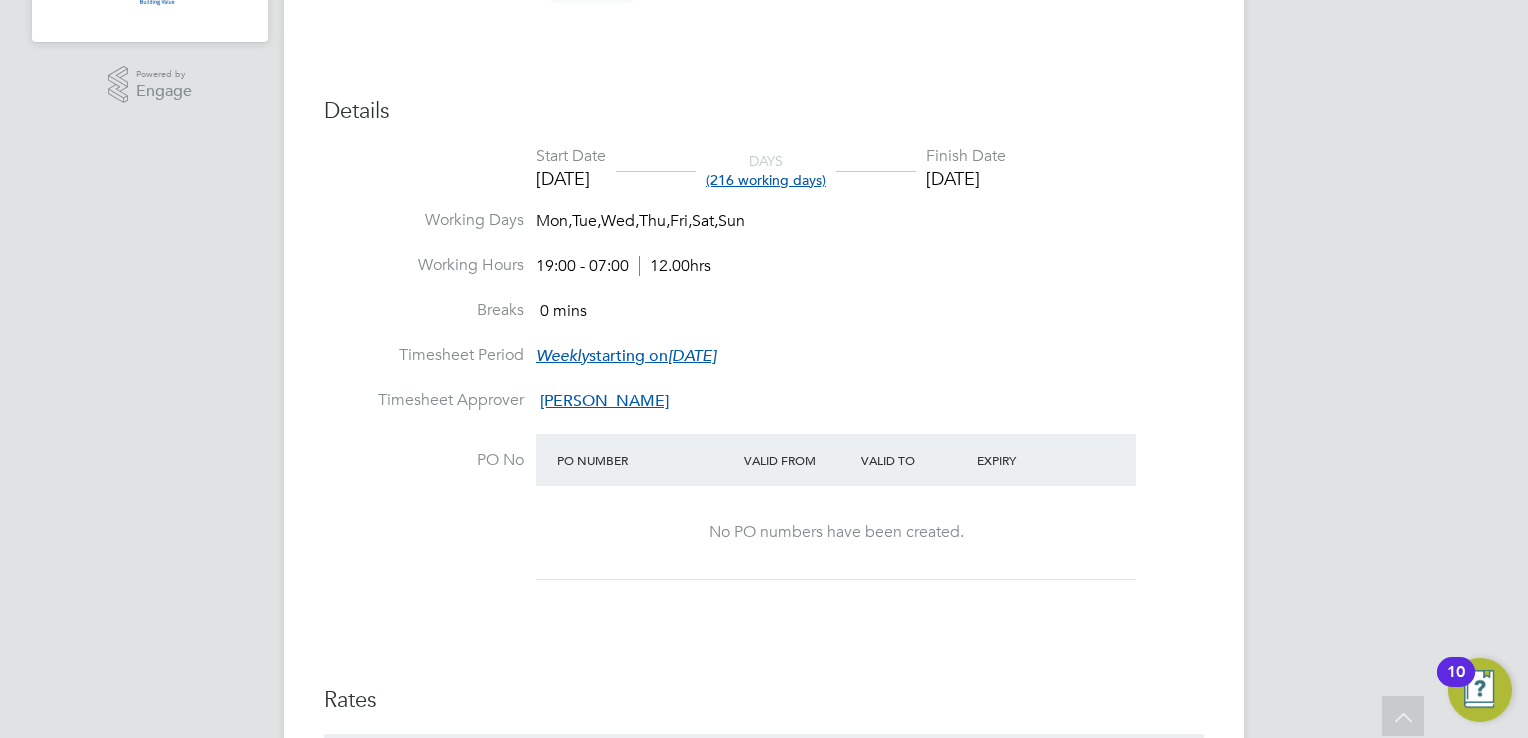 click on "[DATE]" at bounding box center [692, 356] 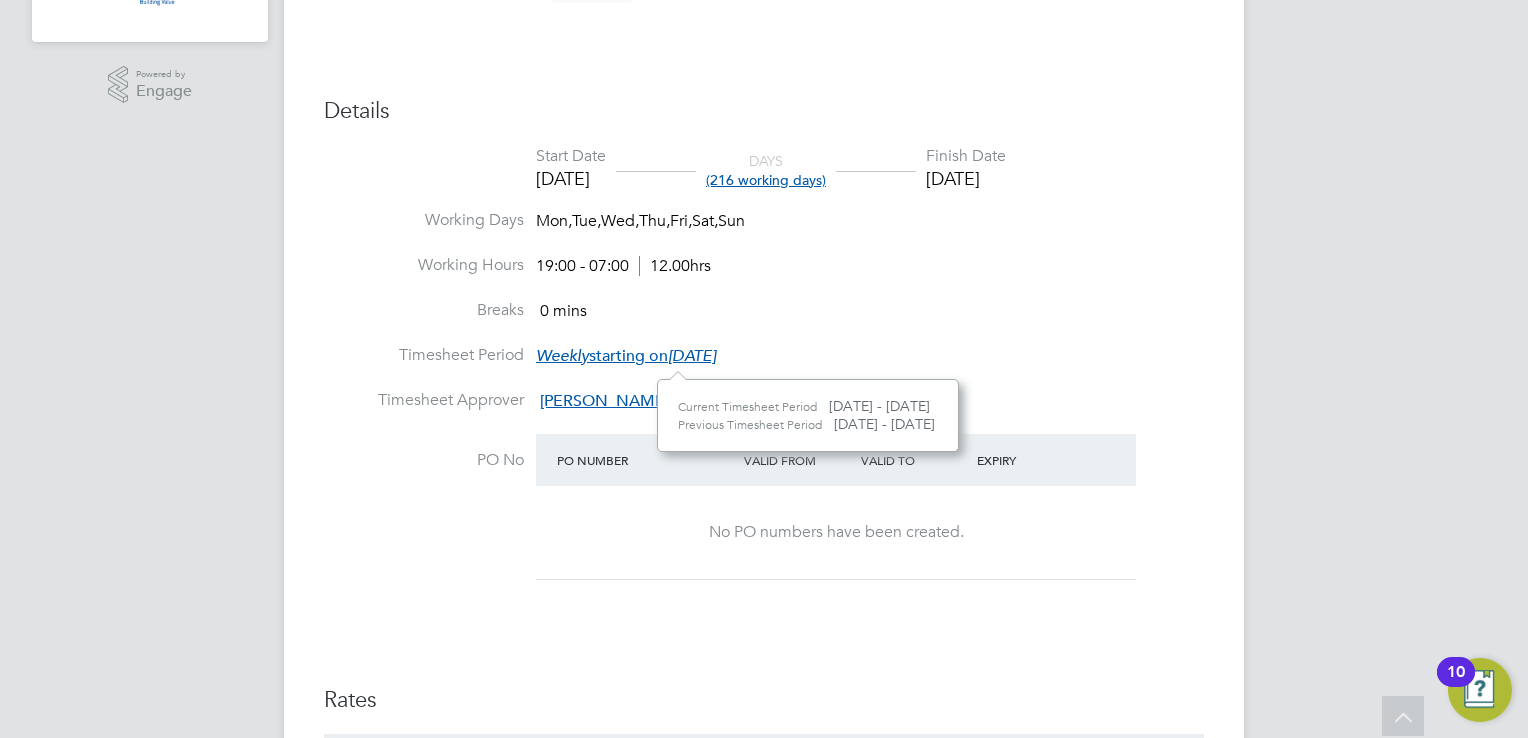 click on "Current Timesheet Period" 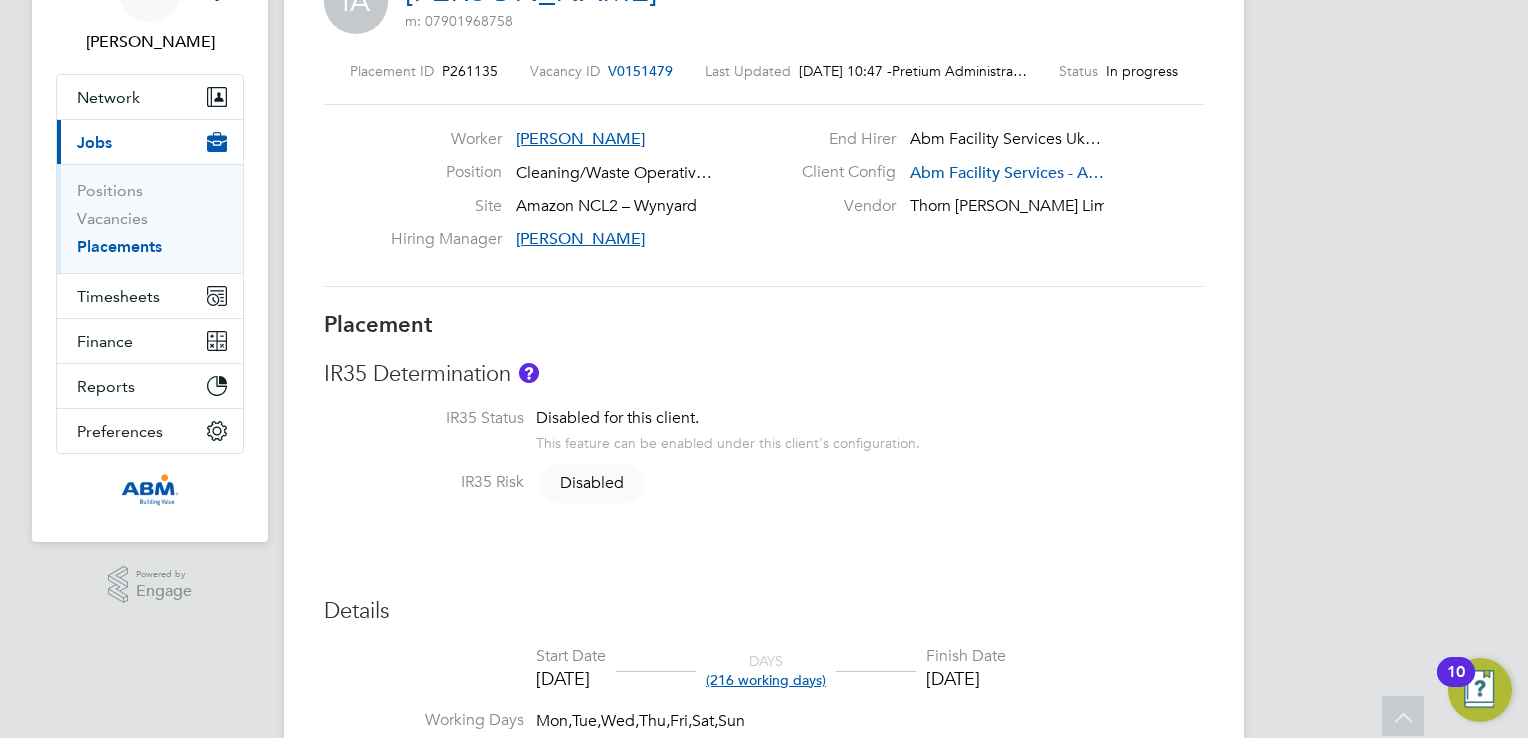 scroll, scrollTop: 0, scrollLeft: 0, axis: both 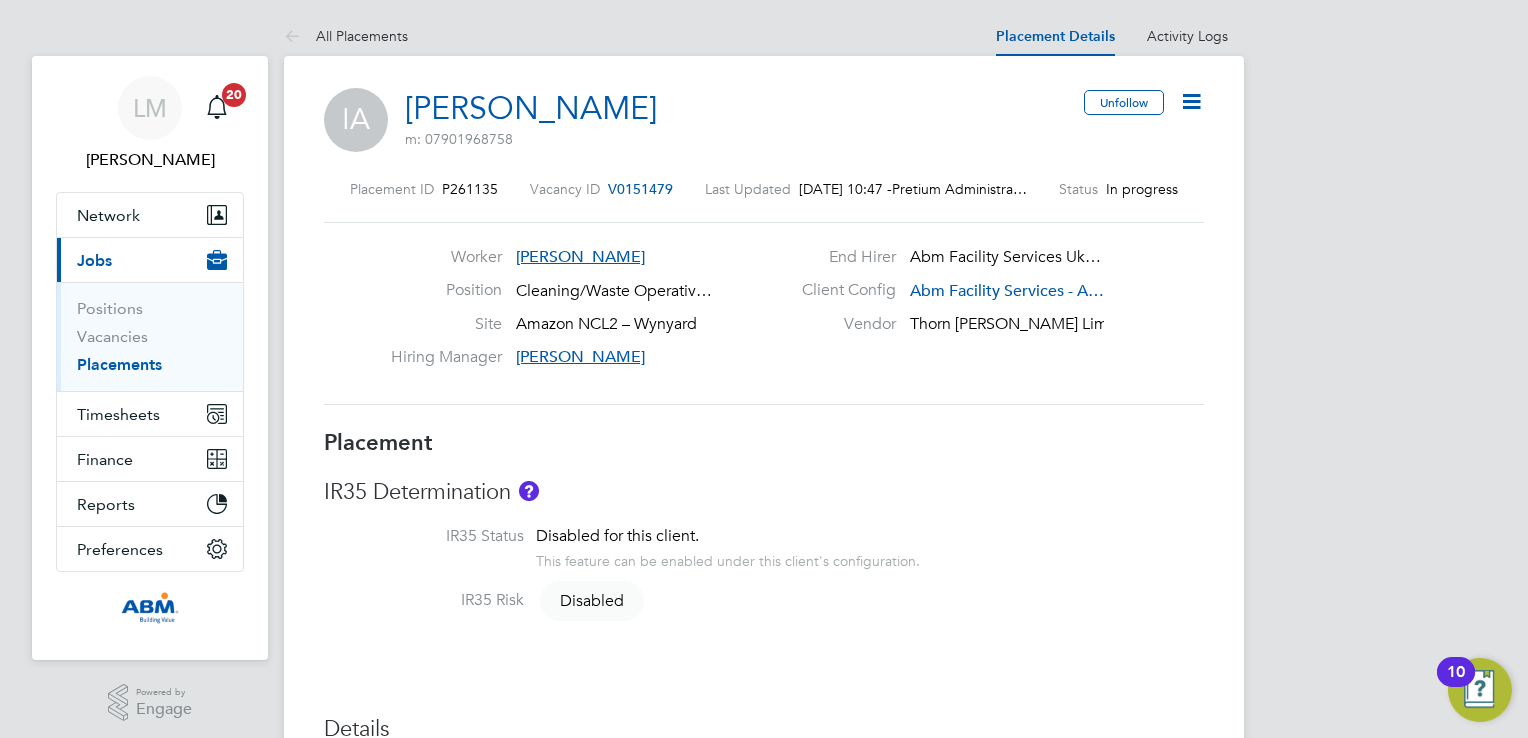 click 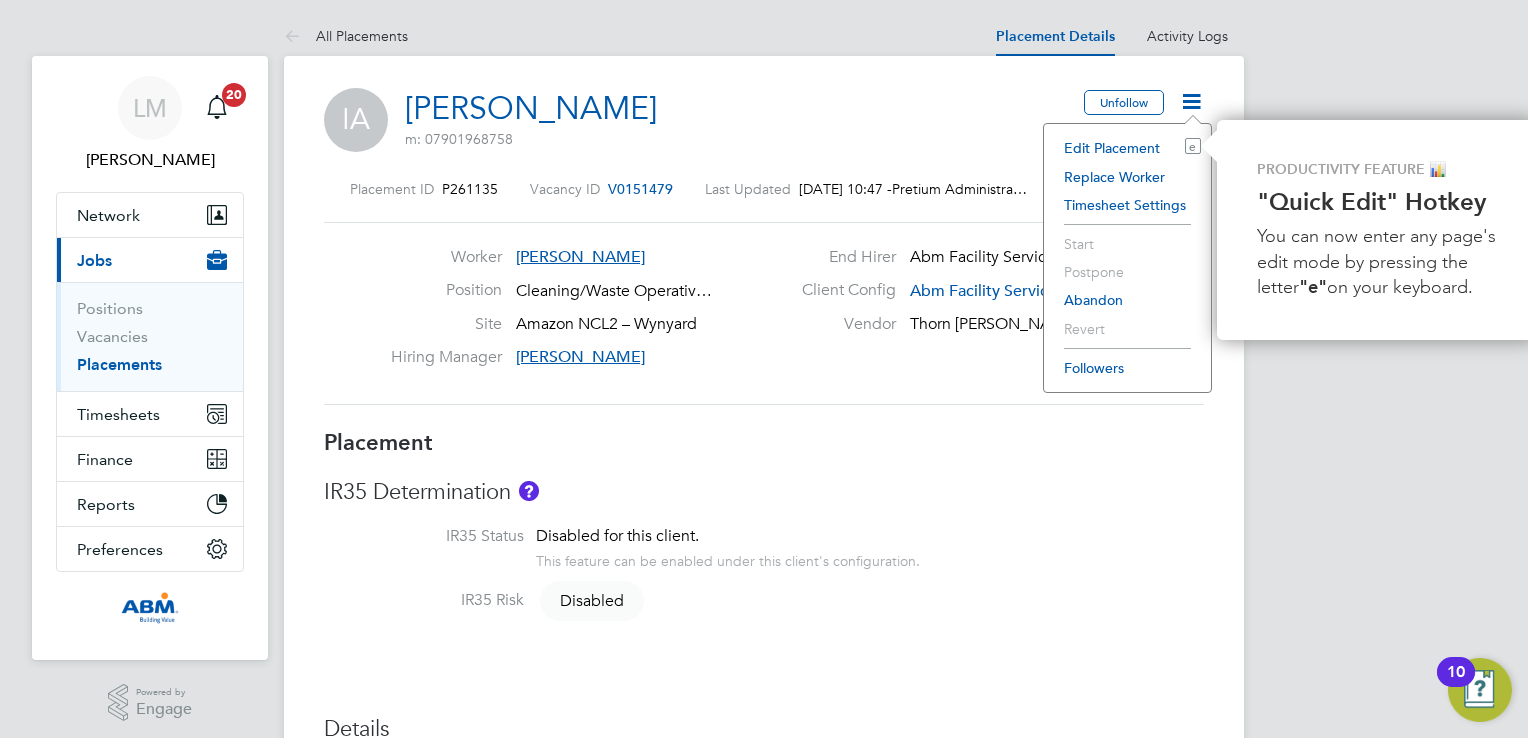 scroll, scrollTop: 0, scrollLeft: 8, axis: horizontal 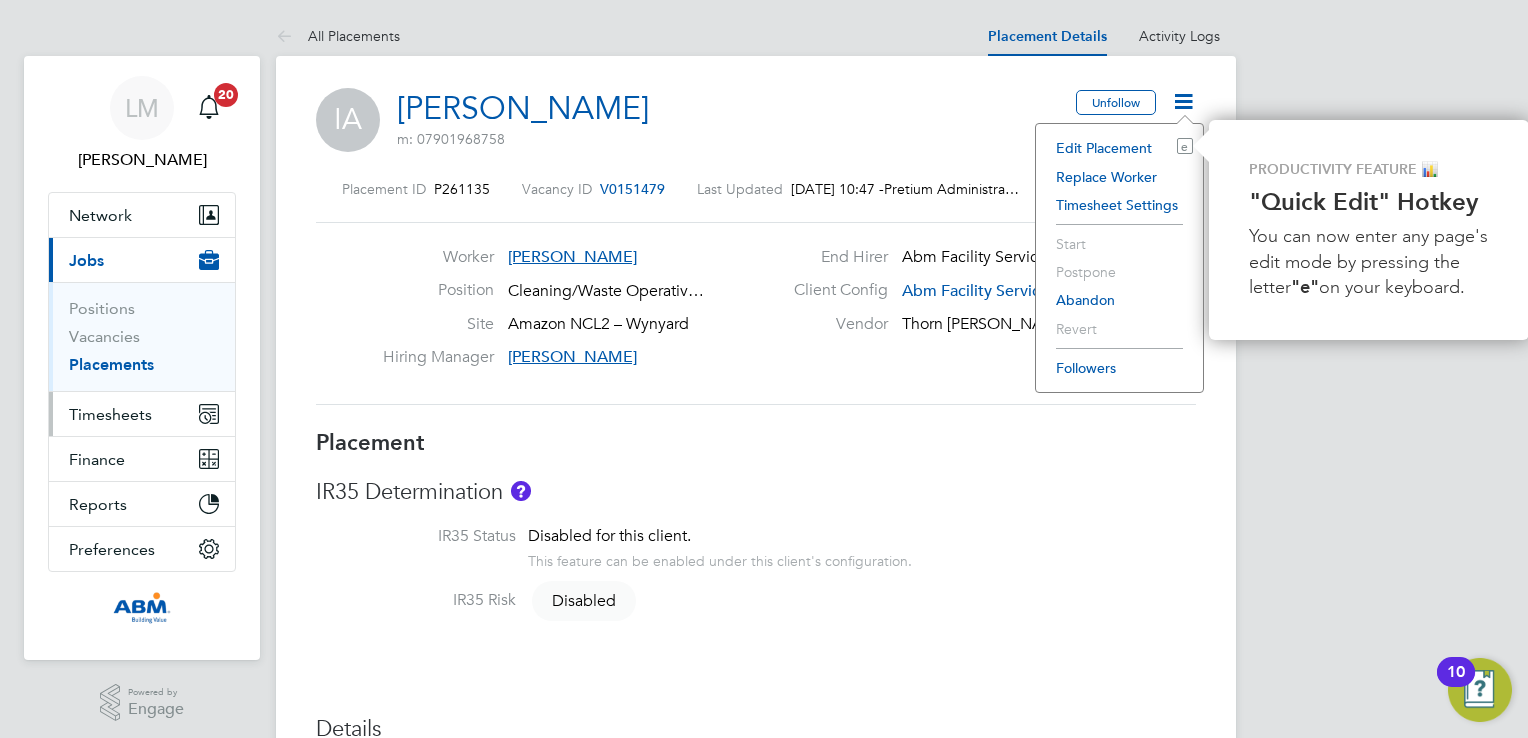 click on "Timesheets" at bounding box center [110, 414] 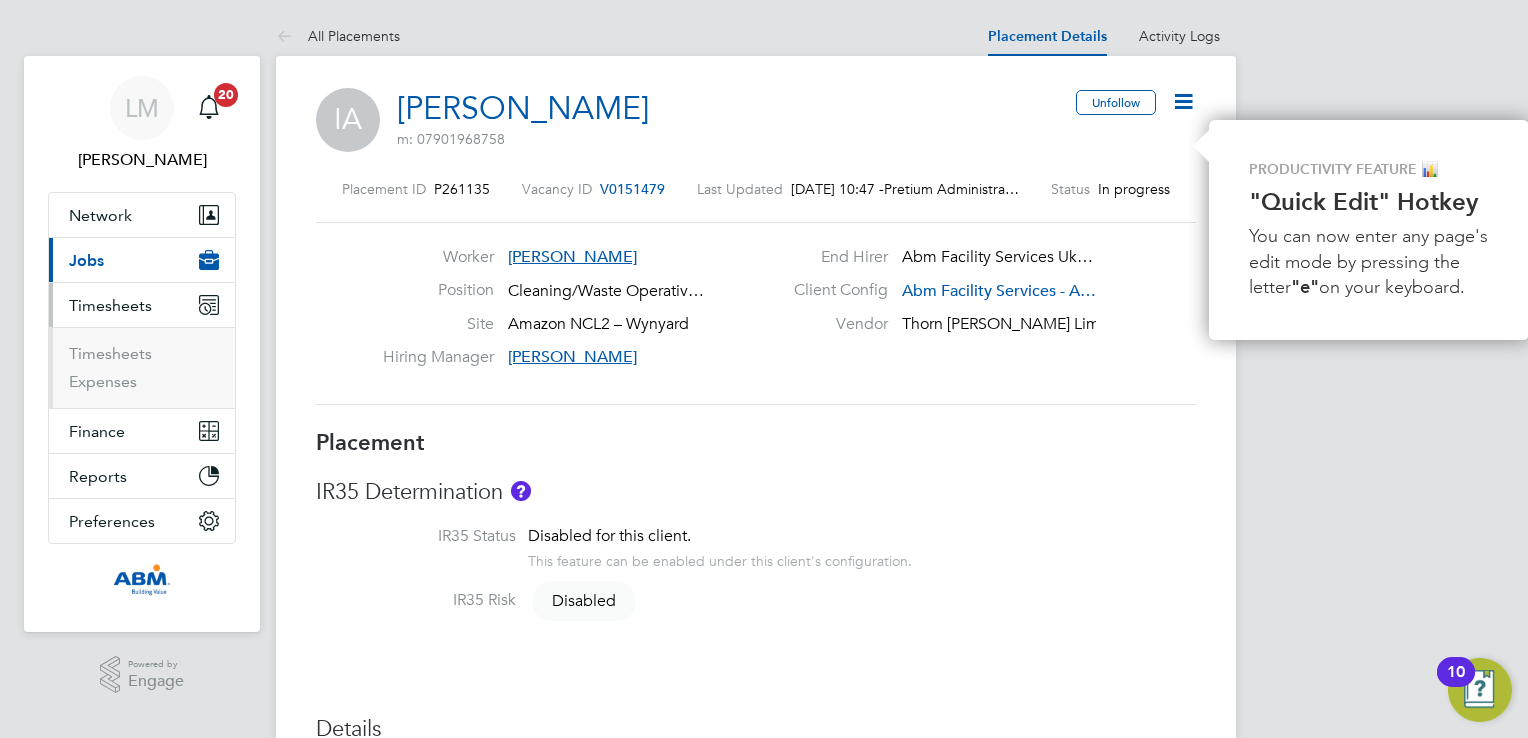 scroll, scrollTop: 0, scrollLeft: 0, axis: both 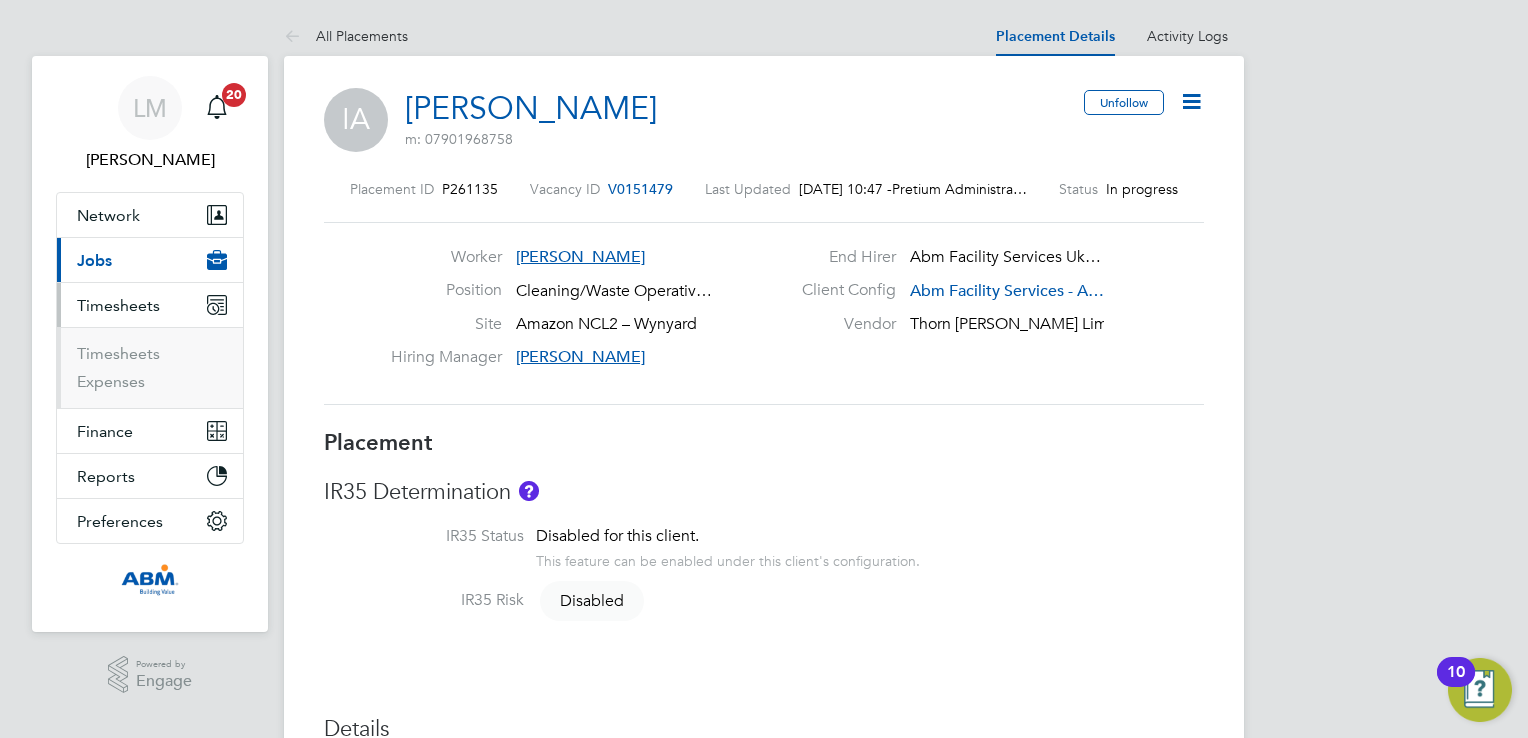 click 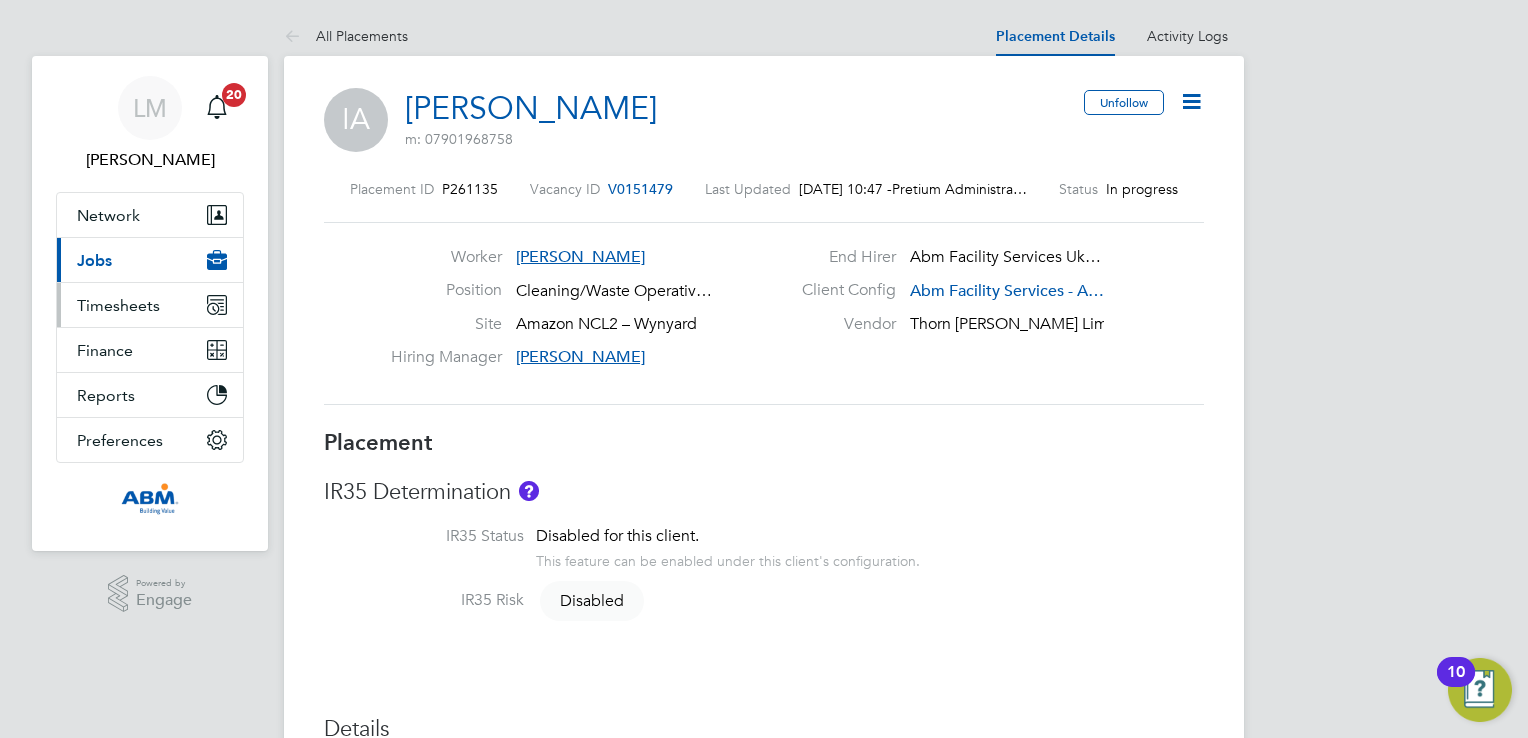 click 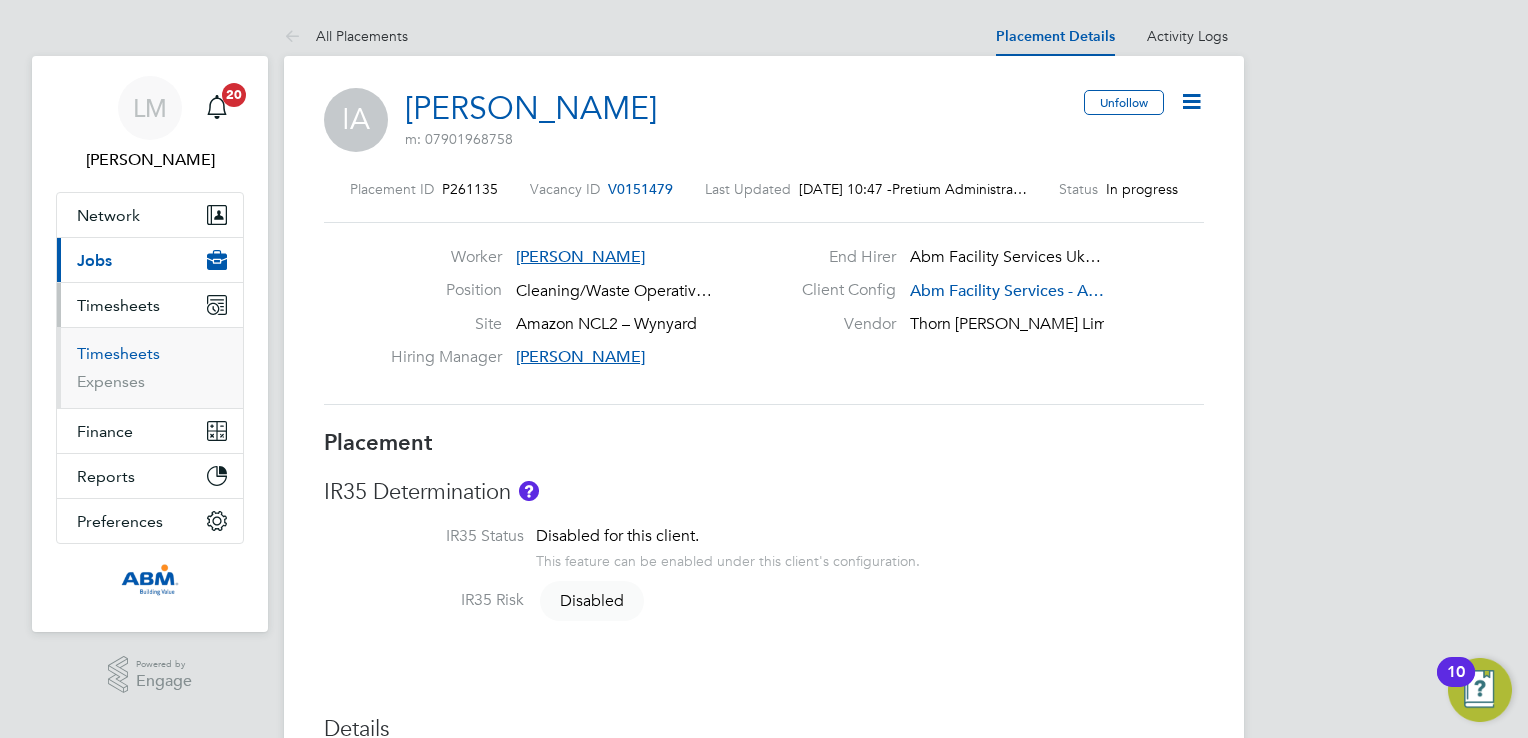 click on "Timesheets" at bounding box center (118, 353) 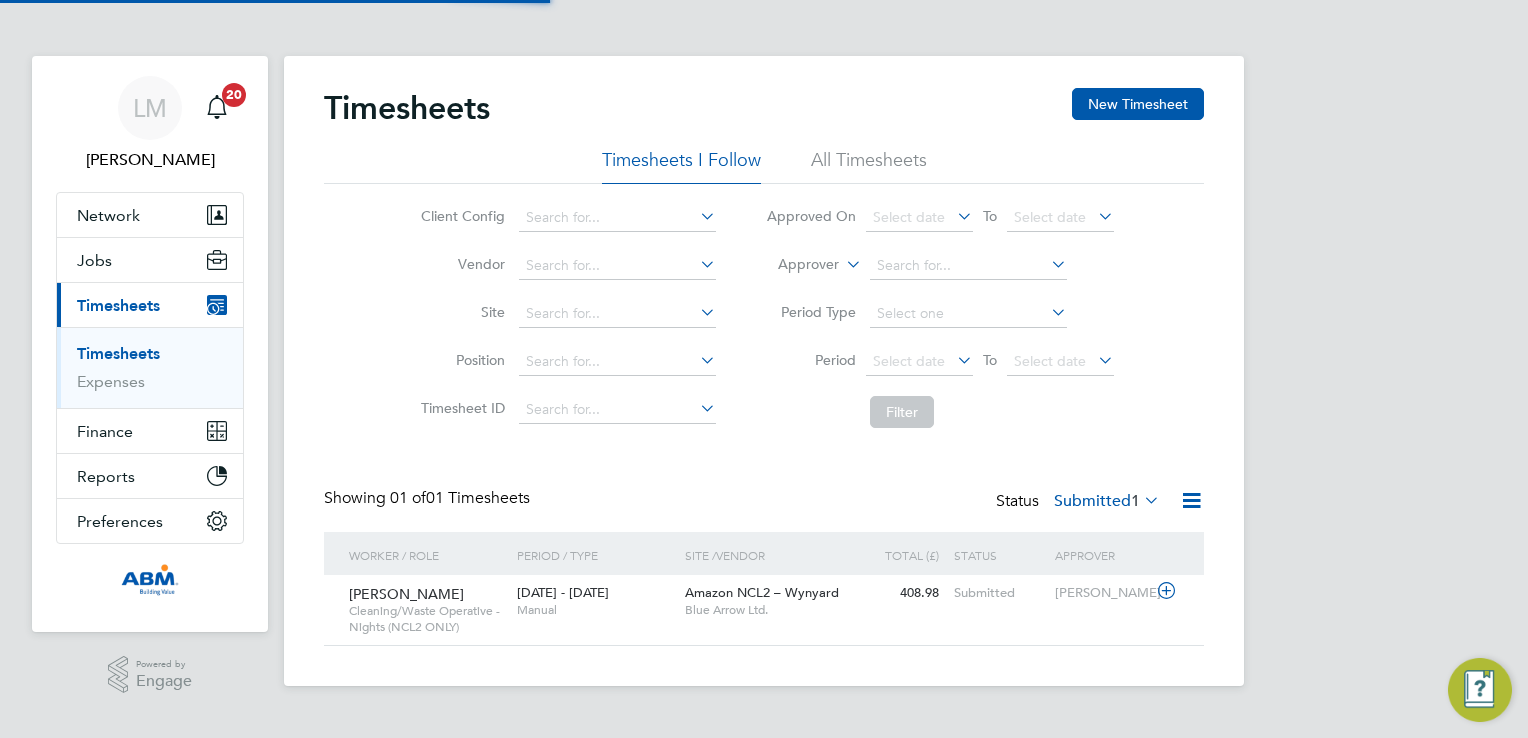 scroll, scrollTop: 9, scrollLeft: 10, axis: both 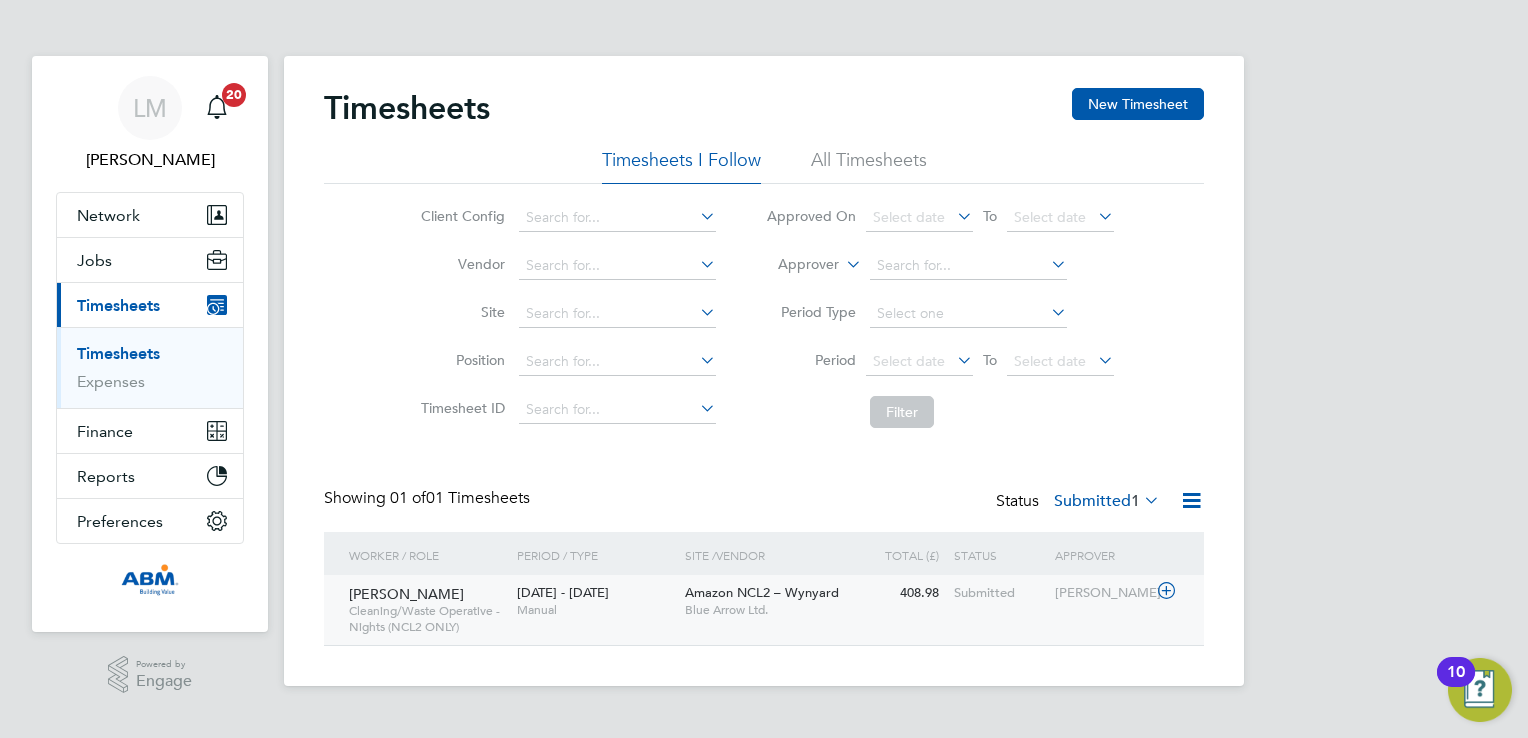 click on "Olabode Ologunoyan" 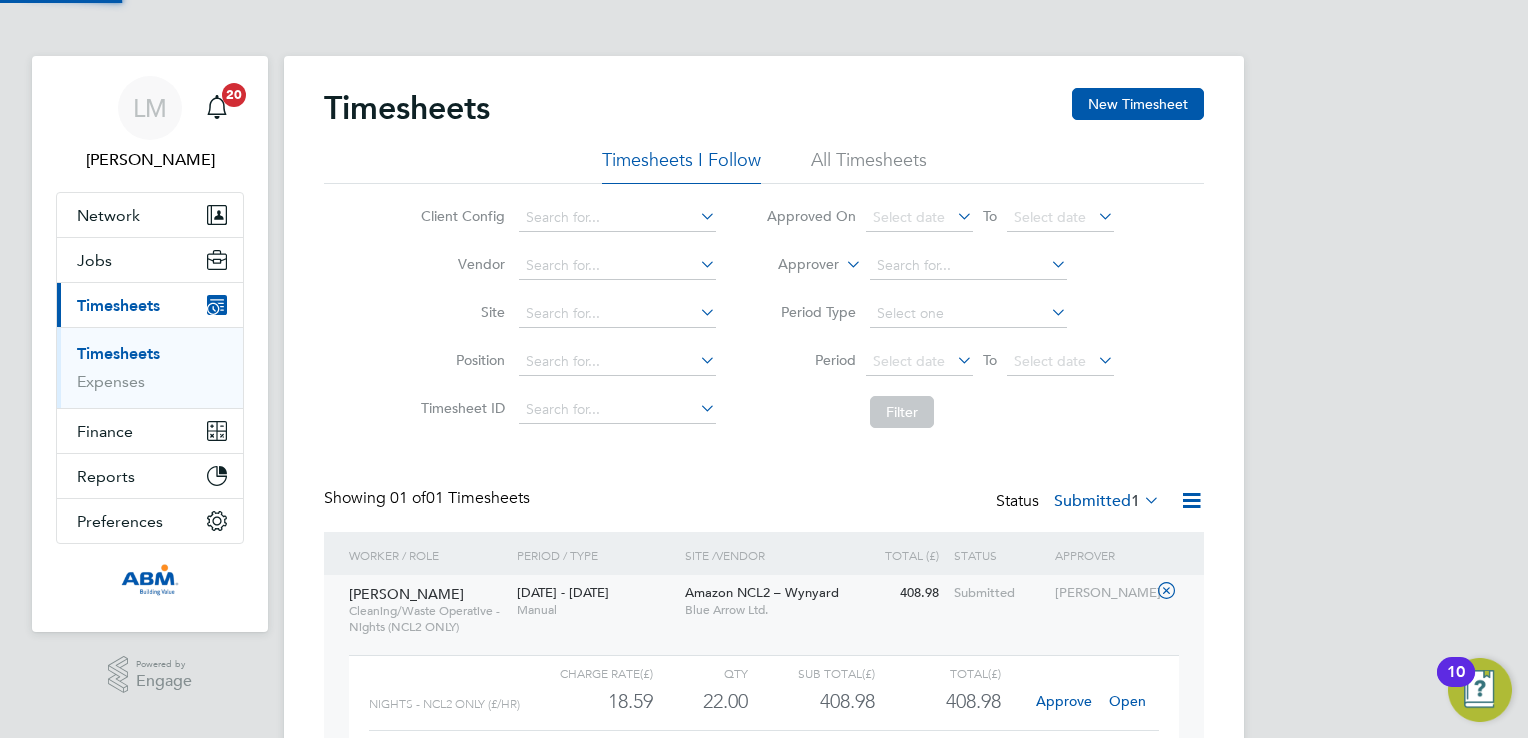scroll, scrollTop: 9, scrollLeft: 9, axis: both 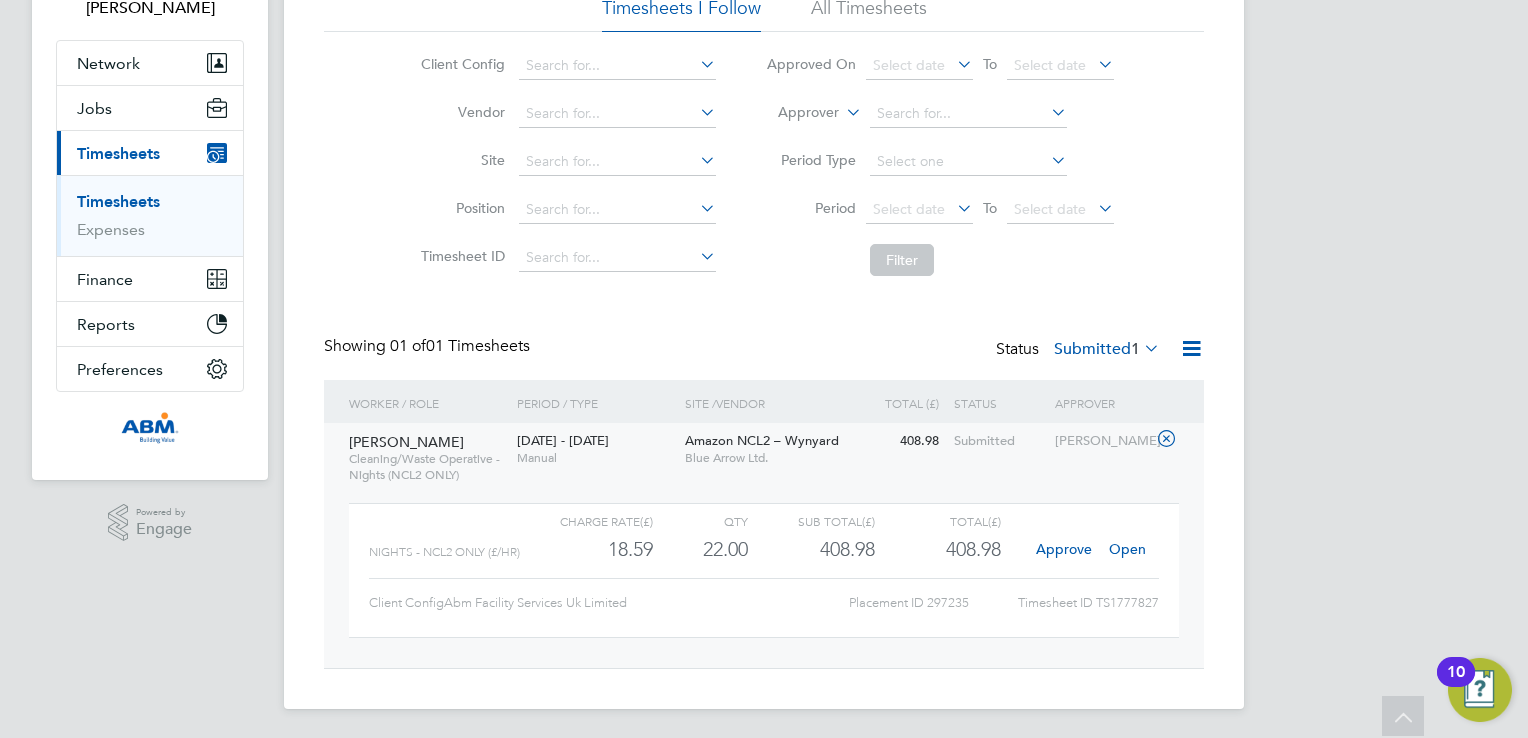 type 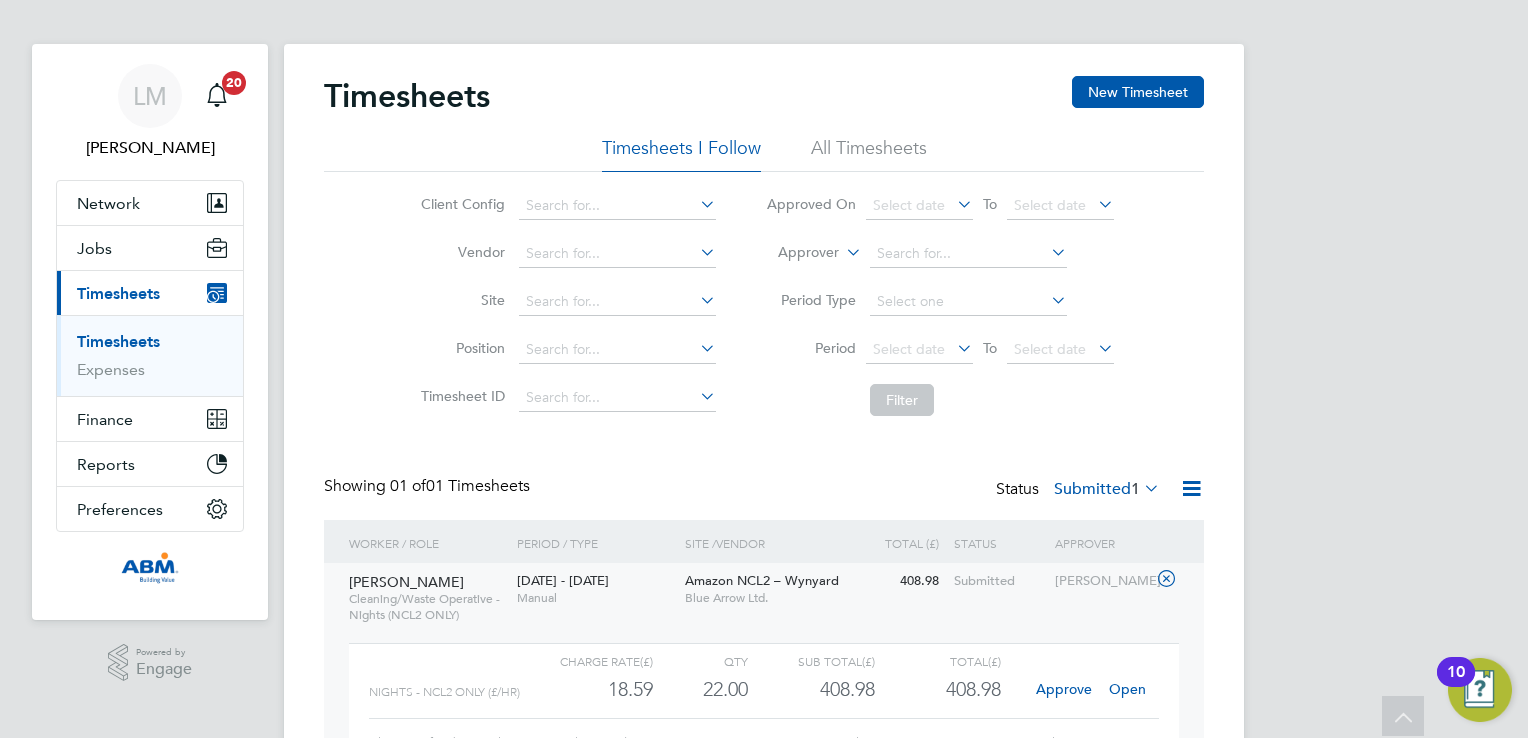 scroll, scrollTop: 0, scrollLeft: 0, axis: both 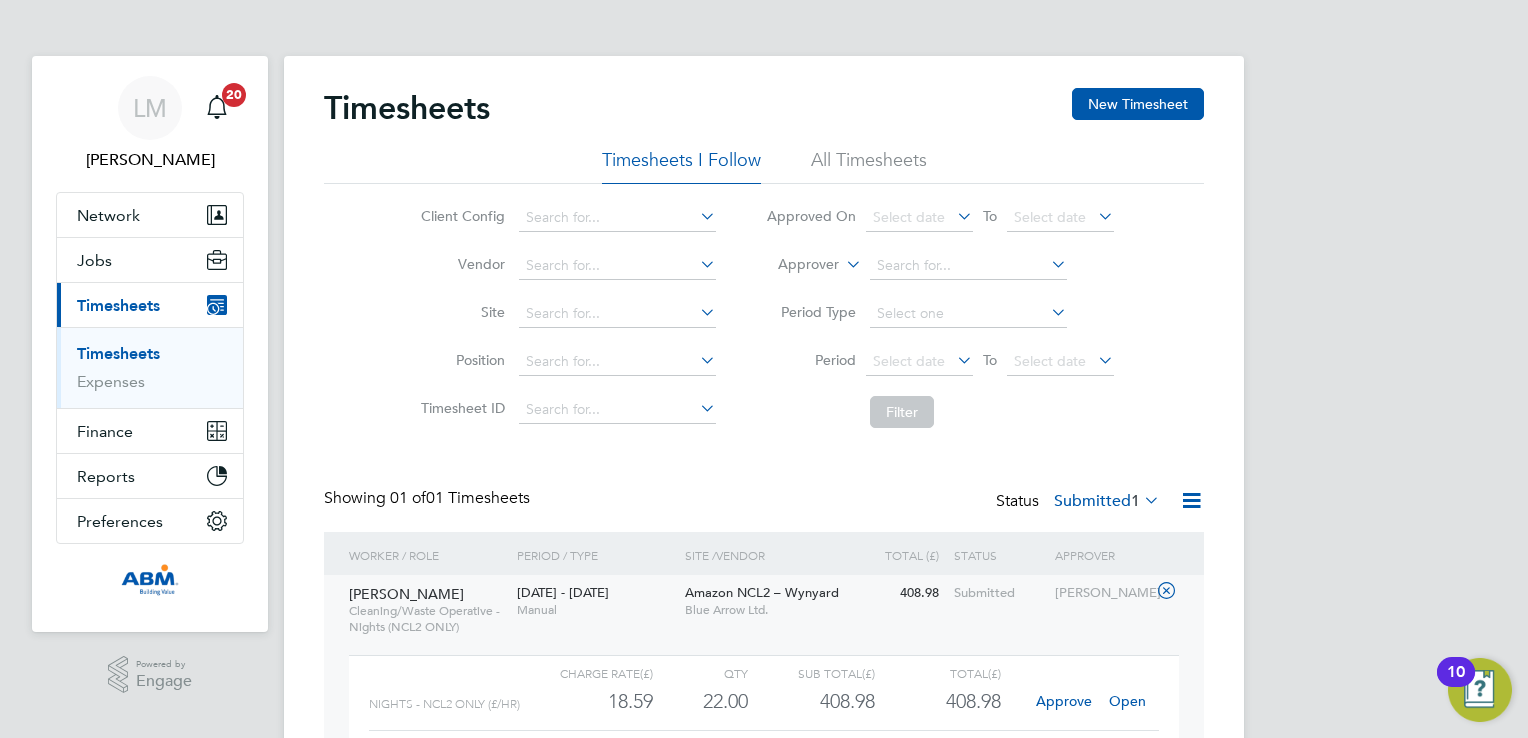 click on "All Timesheets" 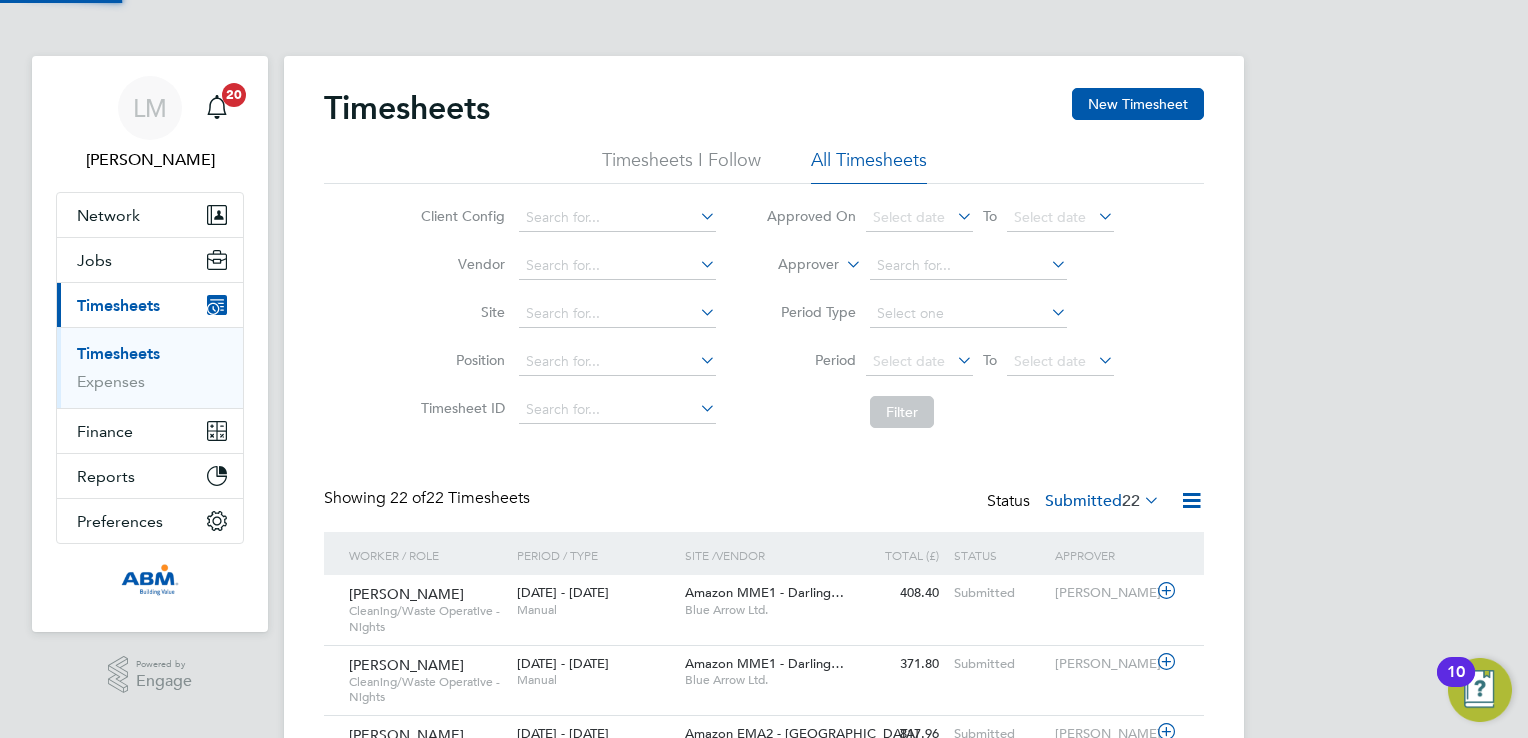 scroll, scrollTop: 9, scrollLeft: 10, axis: both 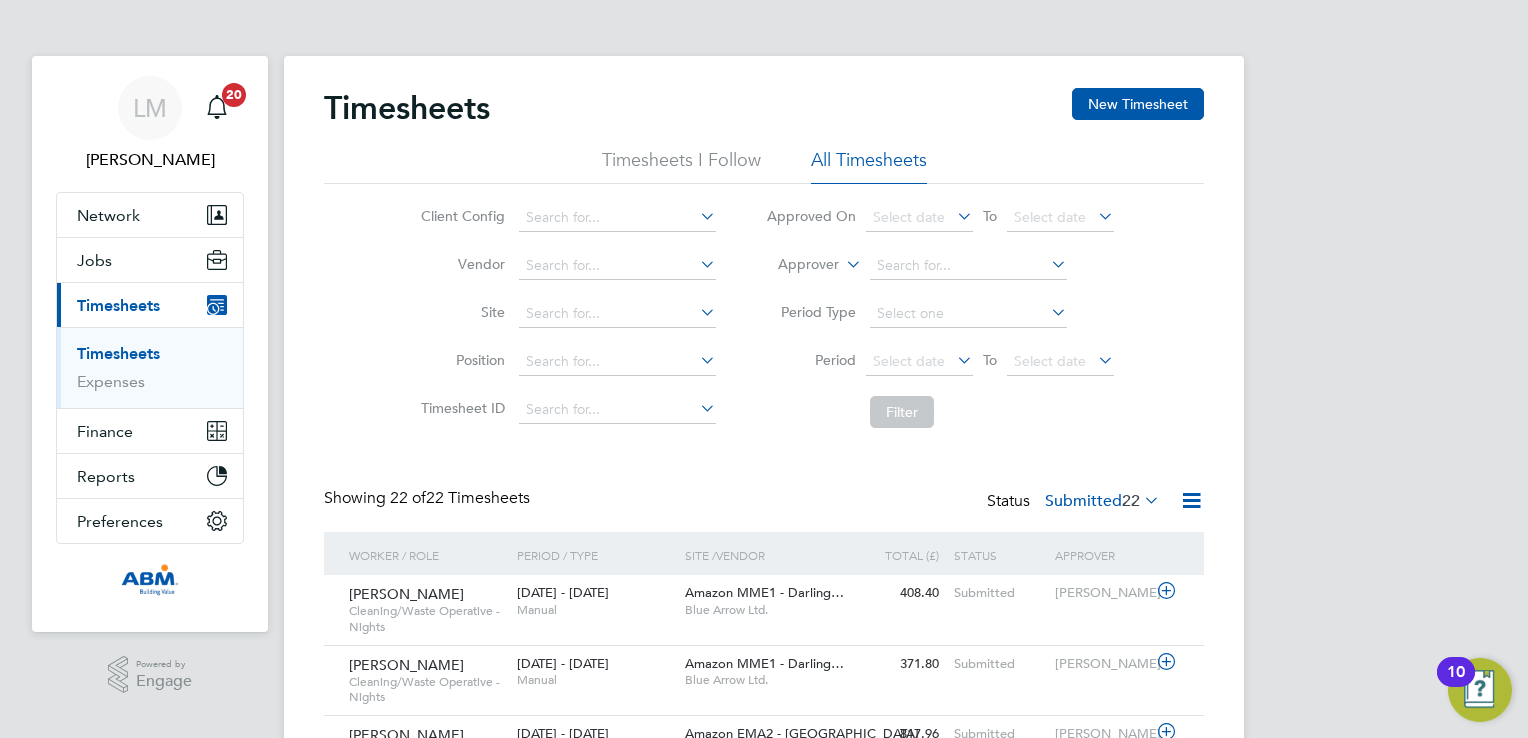 click 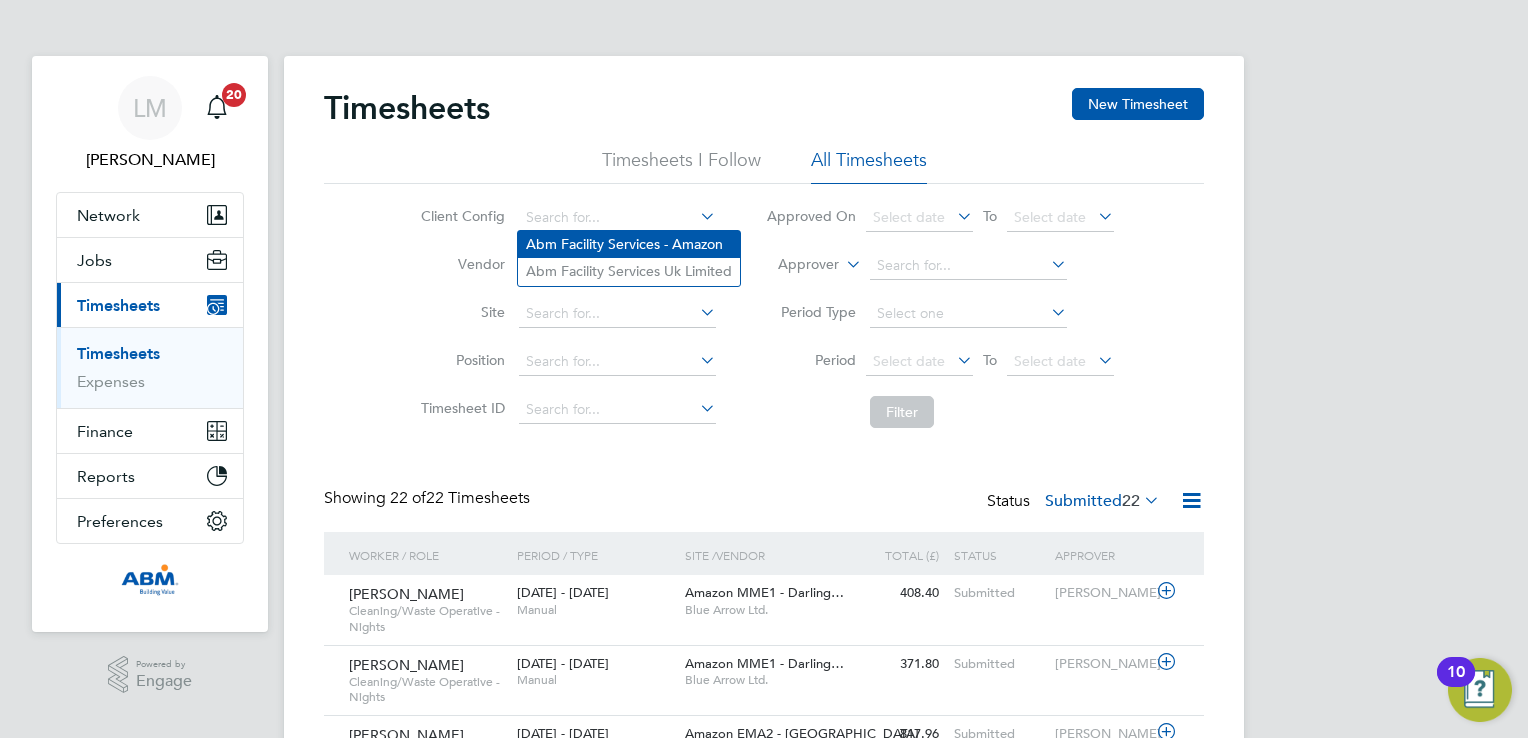 click on "Abm Facility Services - Amazon" 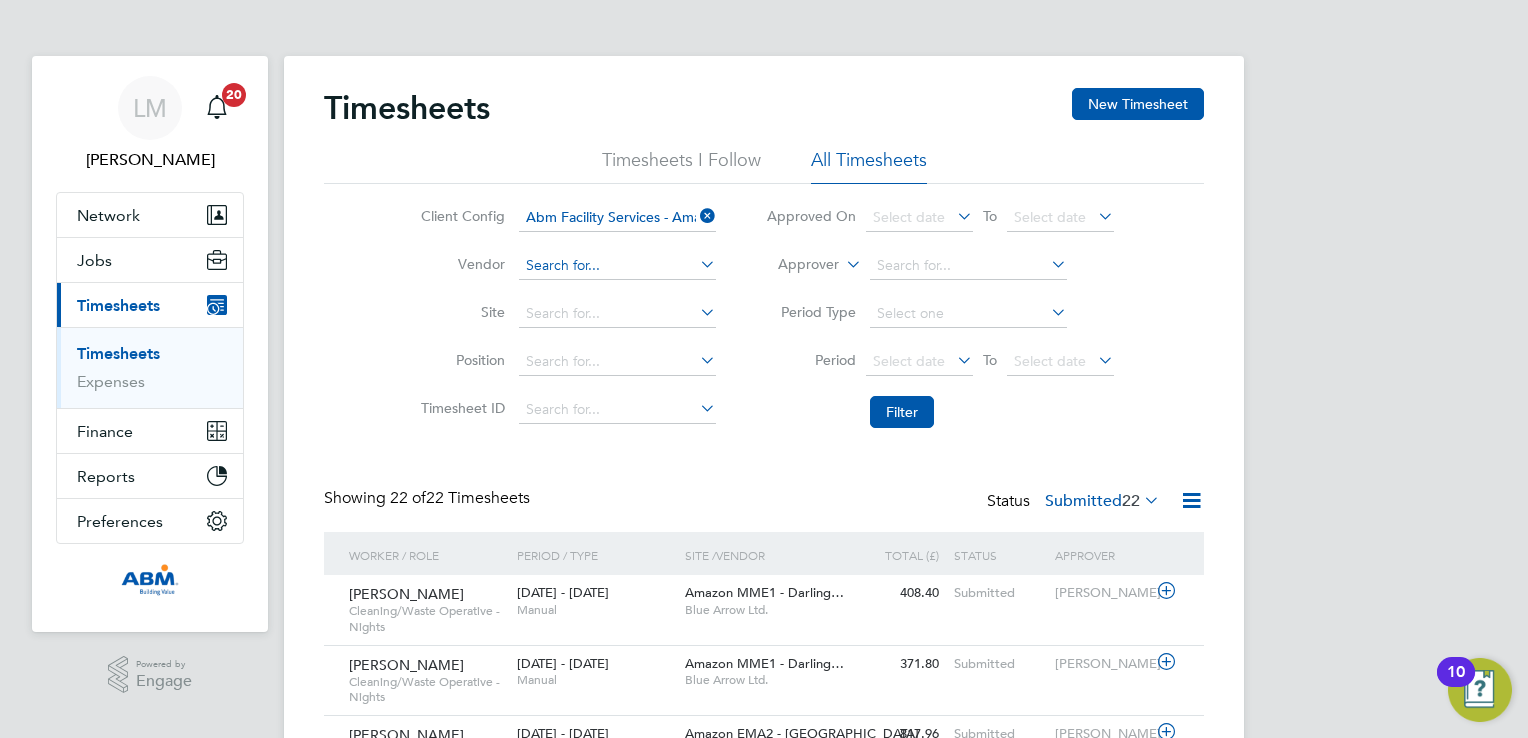 click 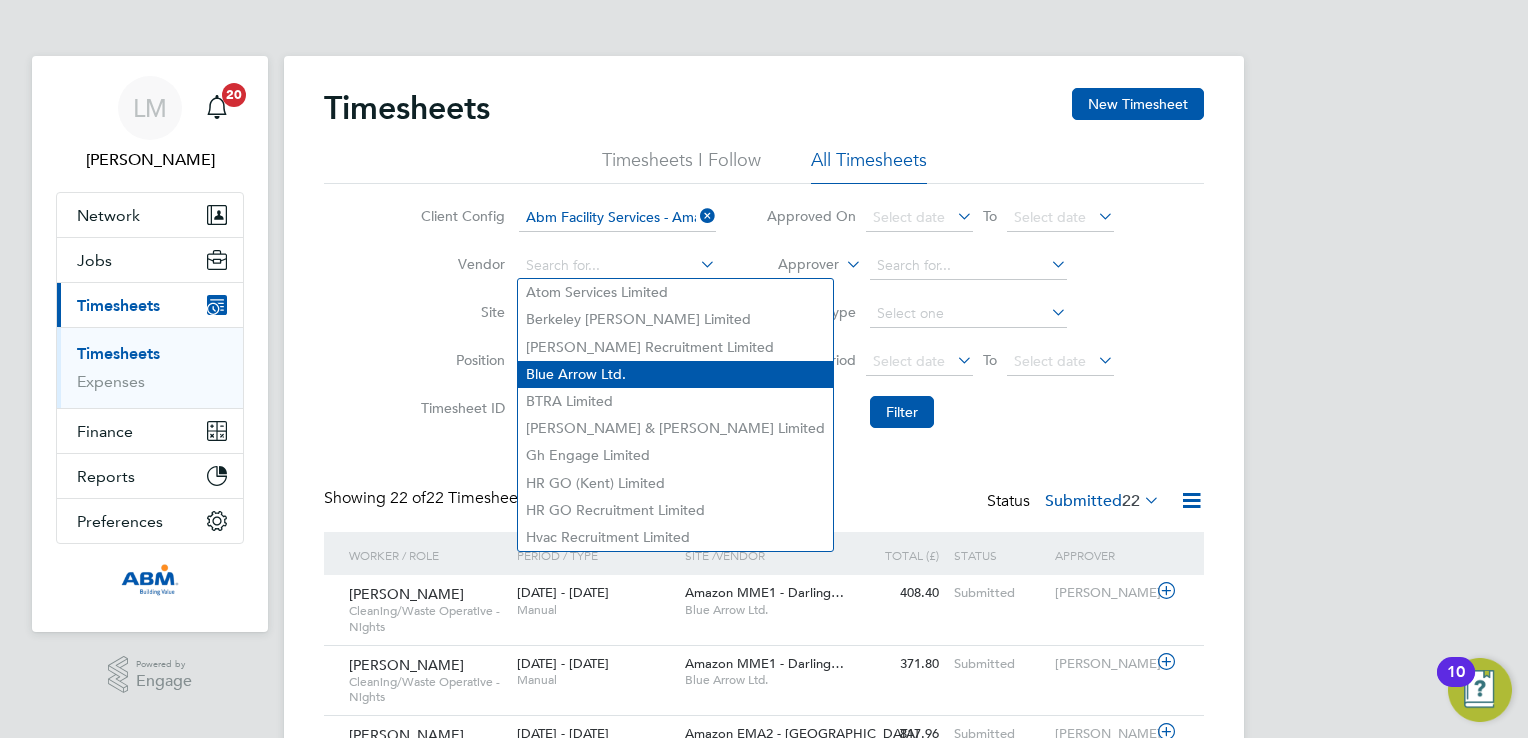 click on "Blue Arrow Ltd." 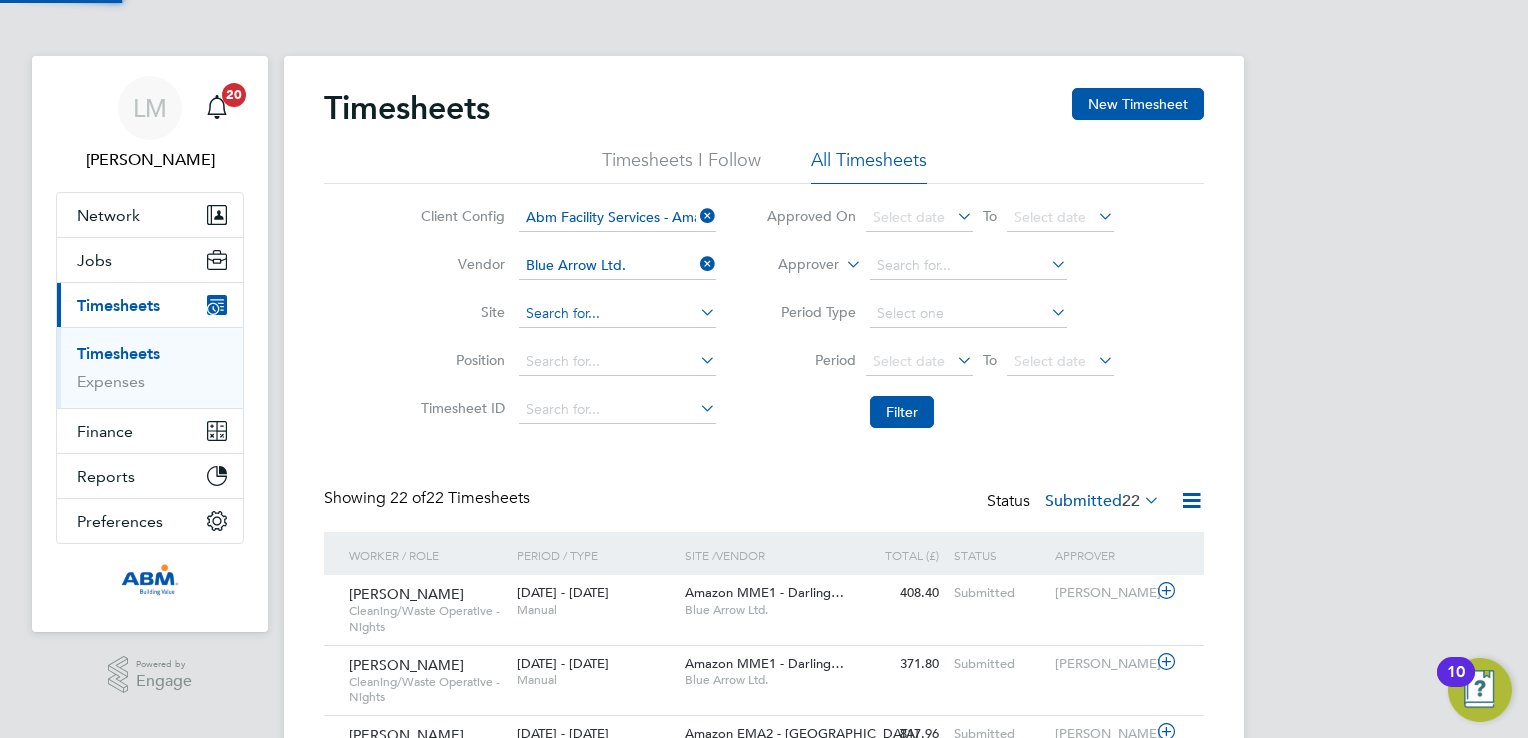 click 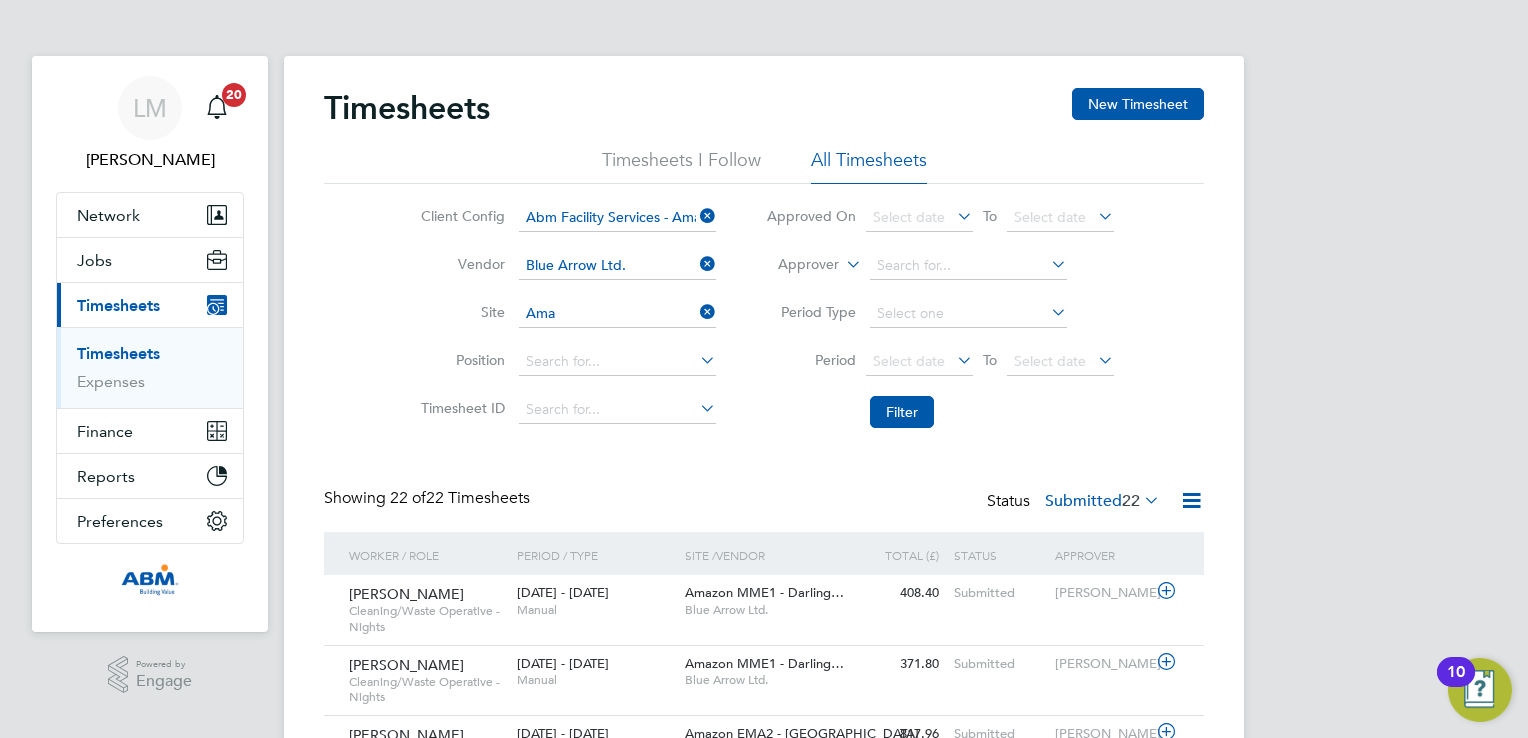 click on "Ama zon NCL2 – Wynyard" 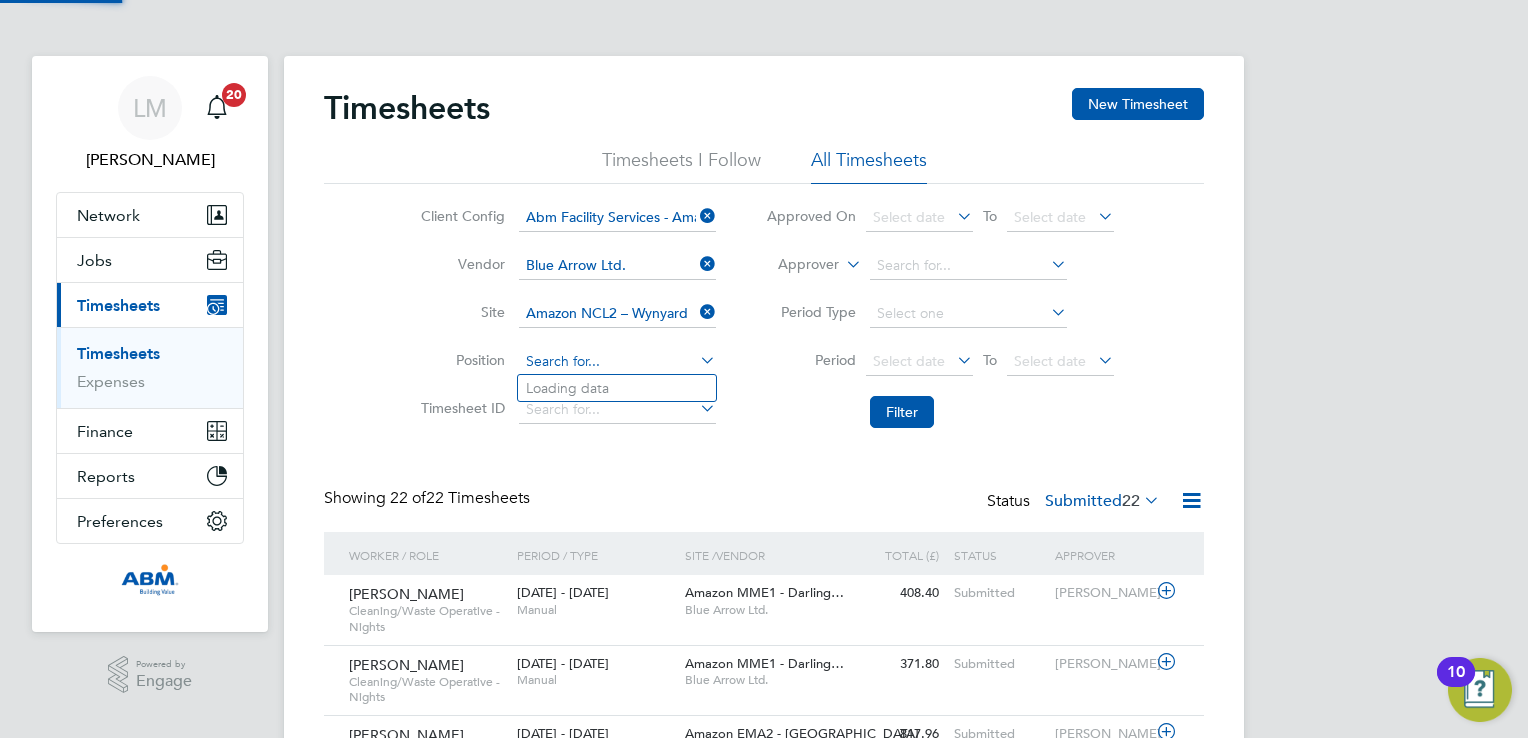 click 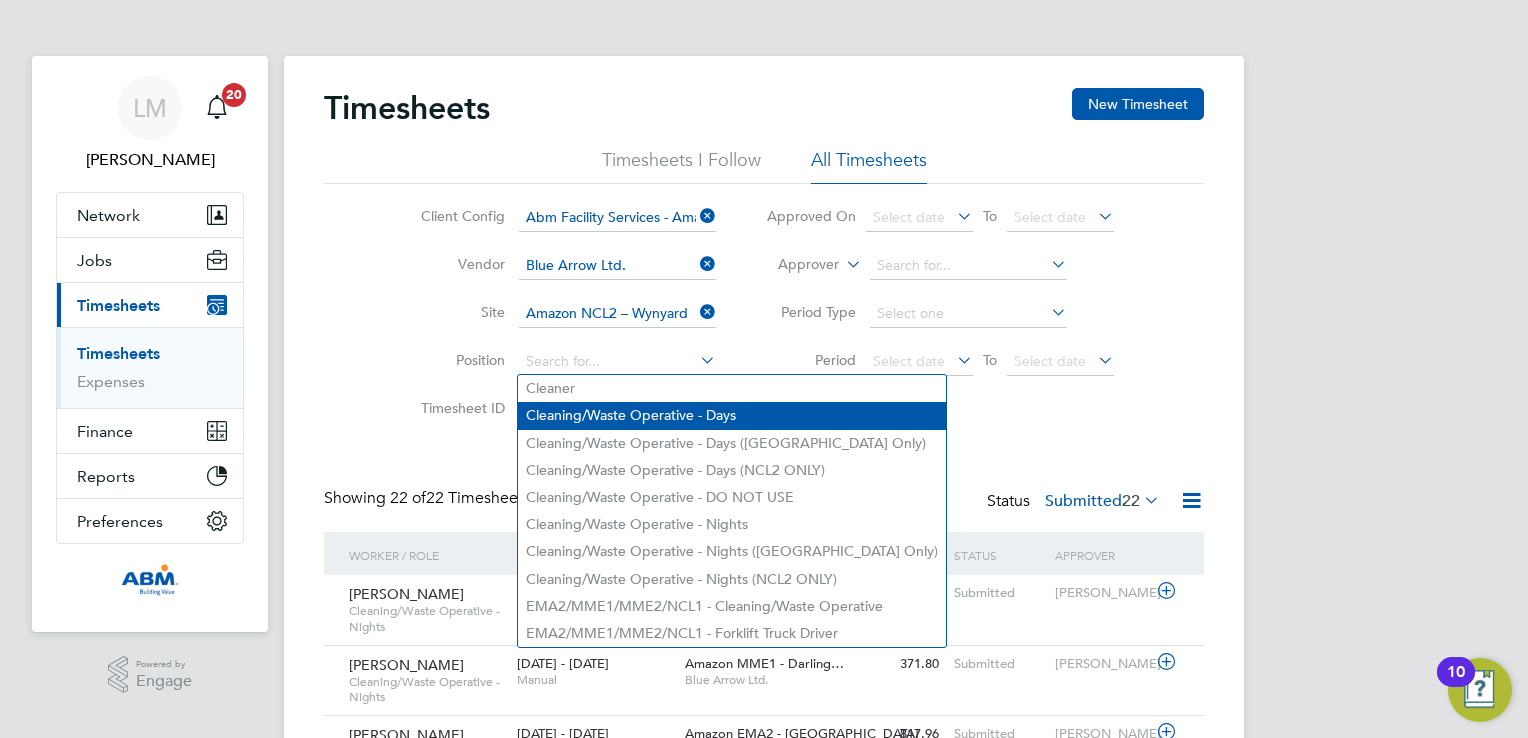 click on "Cleaning/Waste Operative - Days" 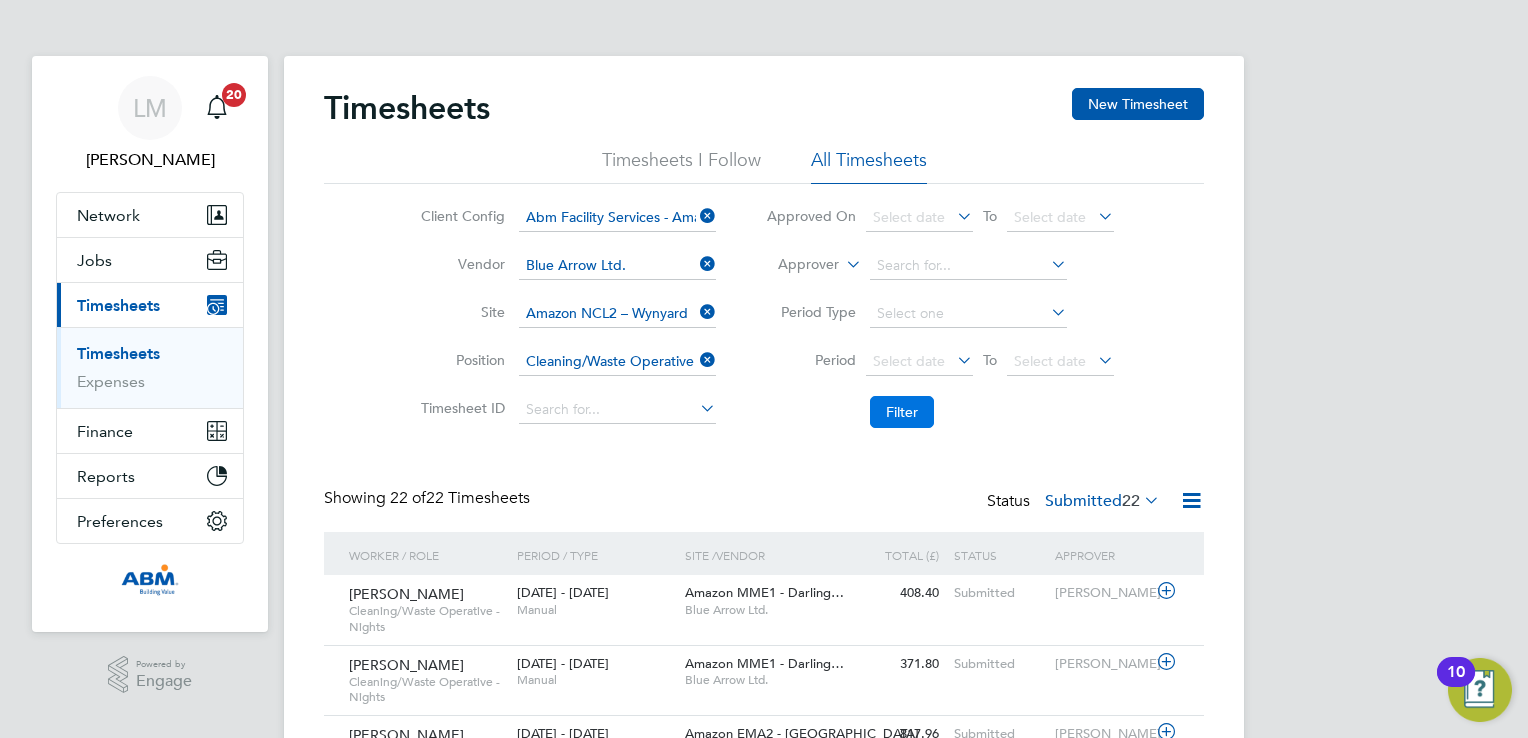 click on "Filter" 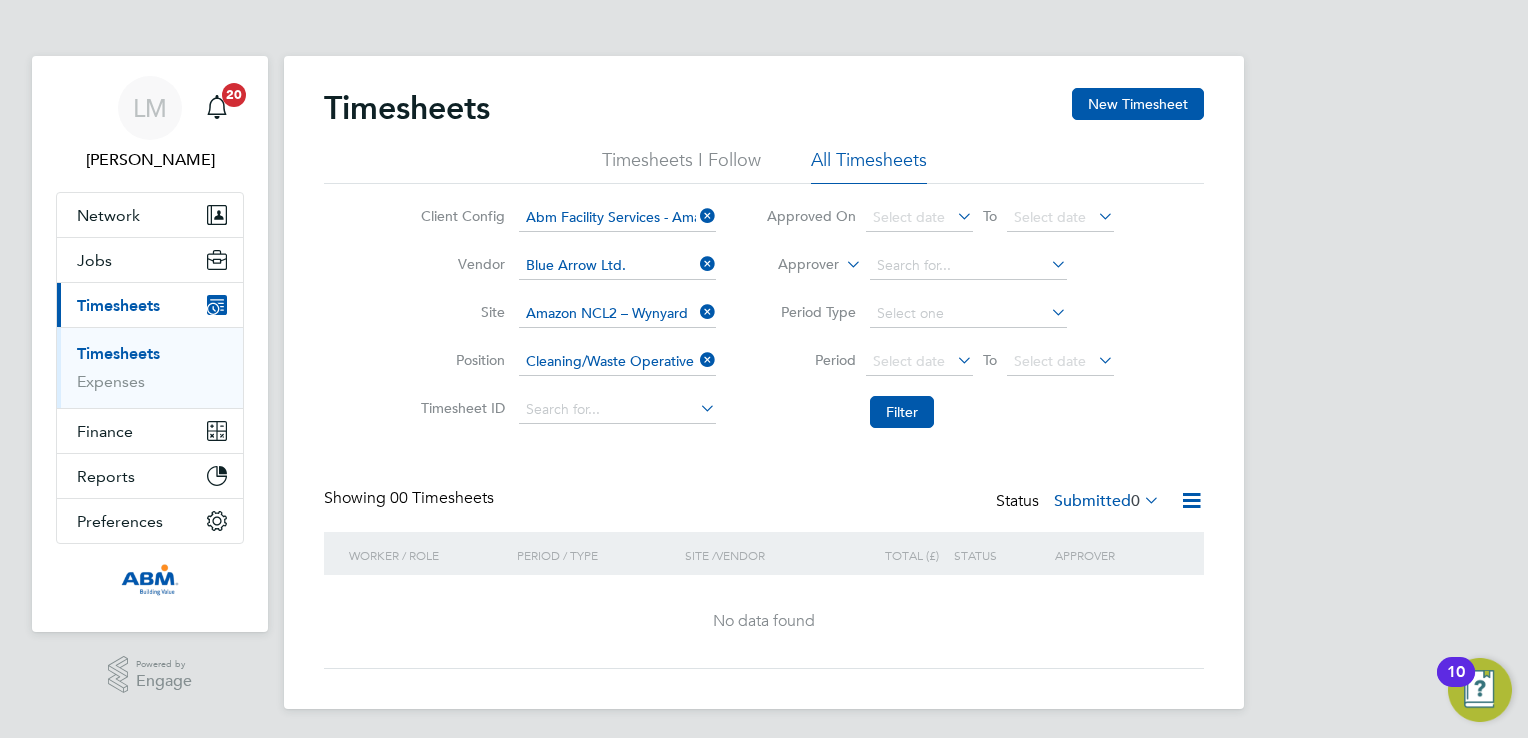click on "All Timesheets" 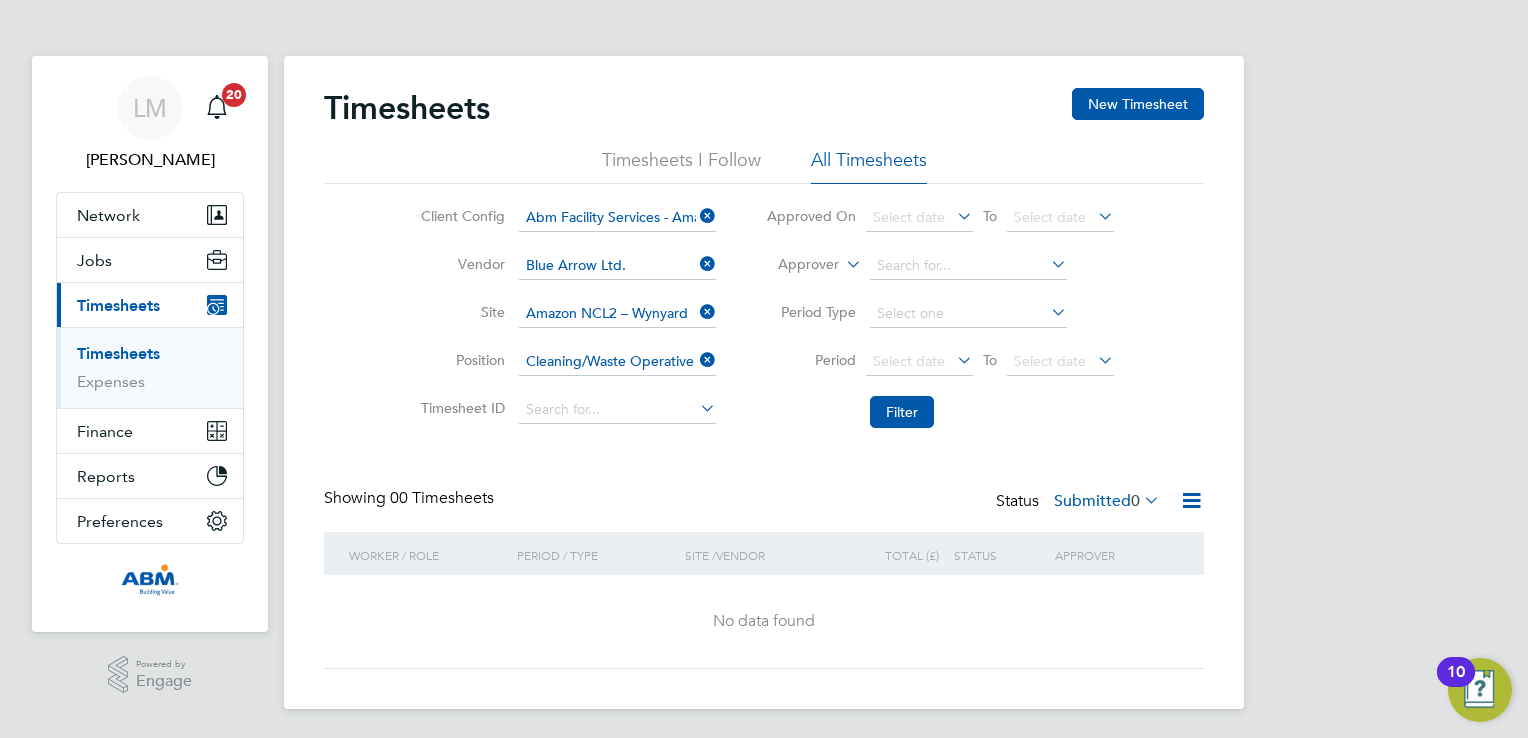 click on "All Timesheets" 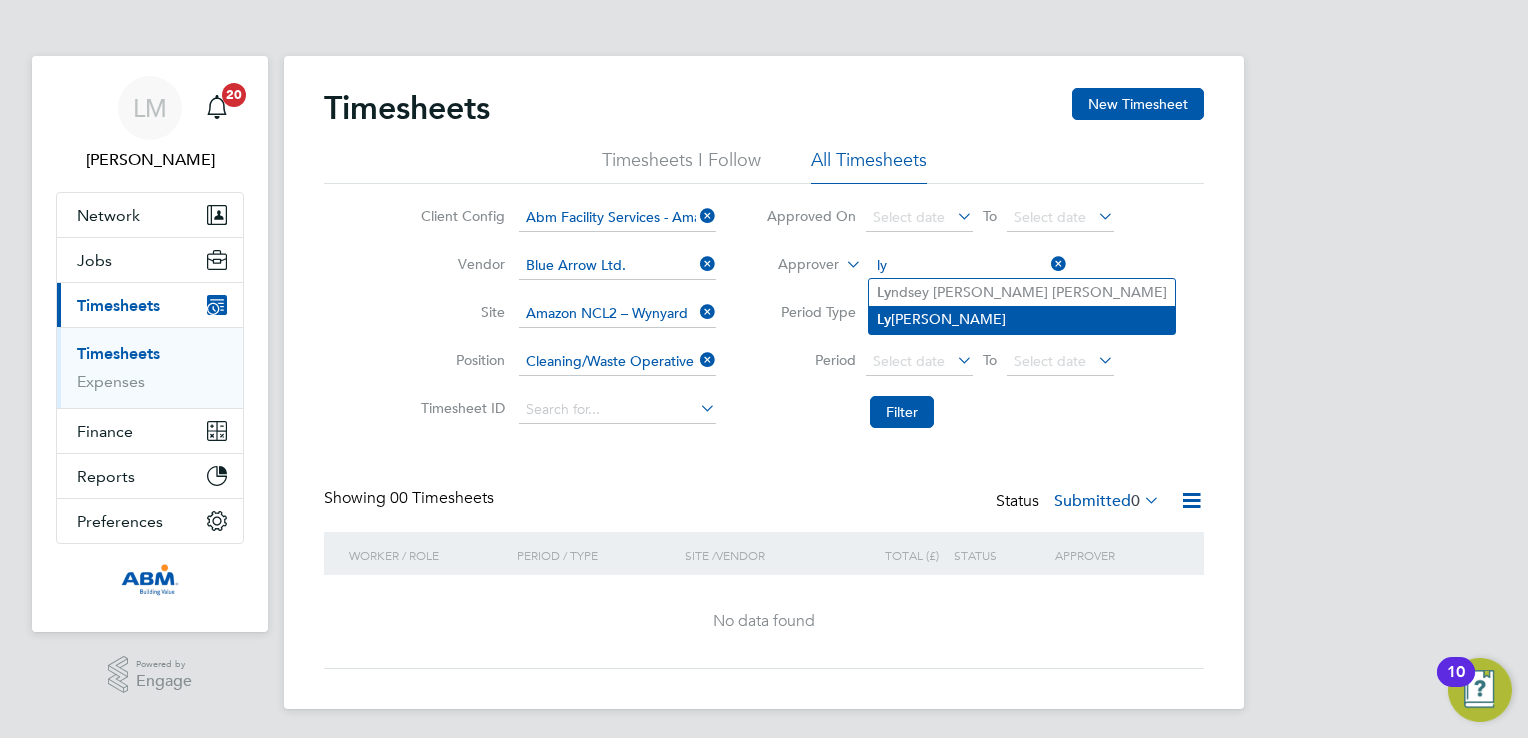 click on "Ly nne Morgan" 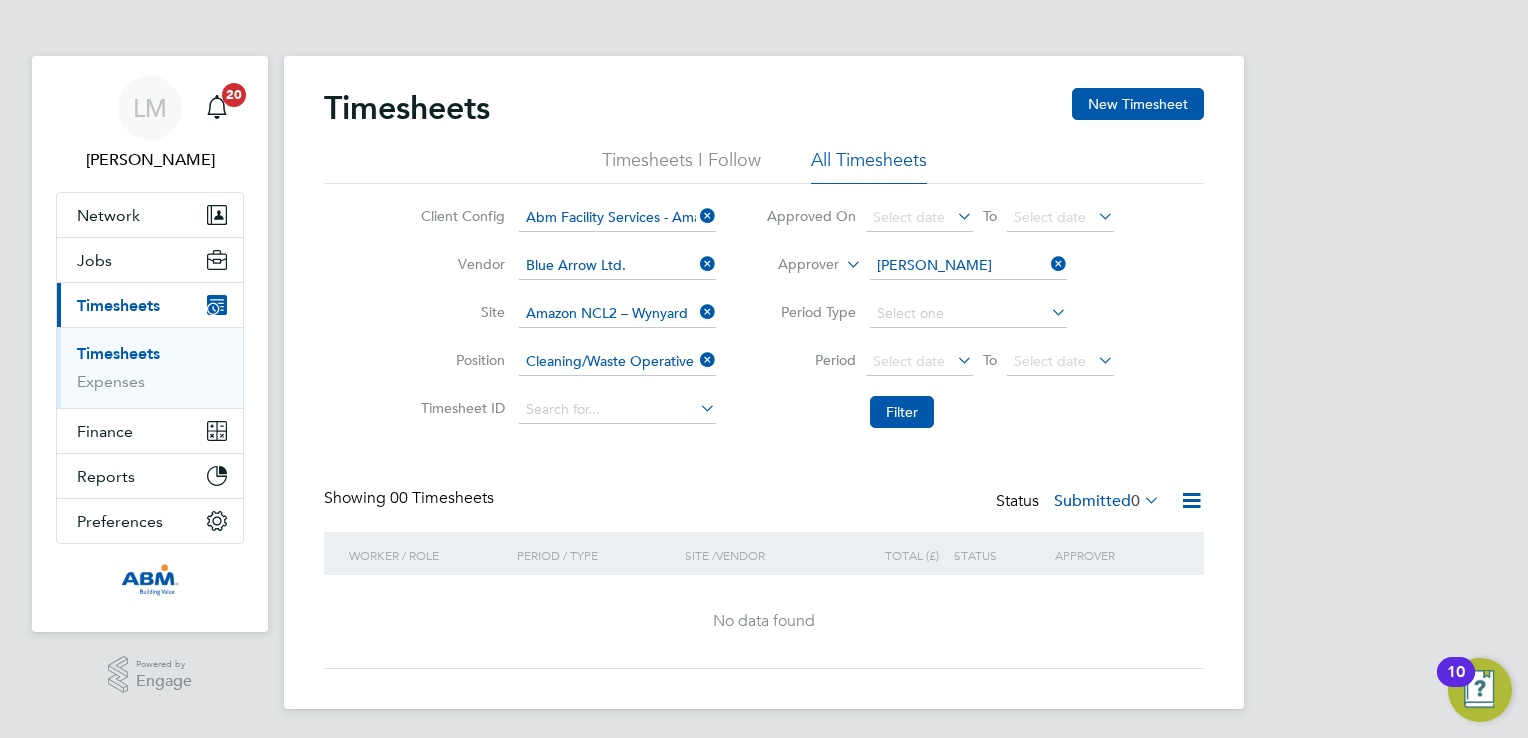 click 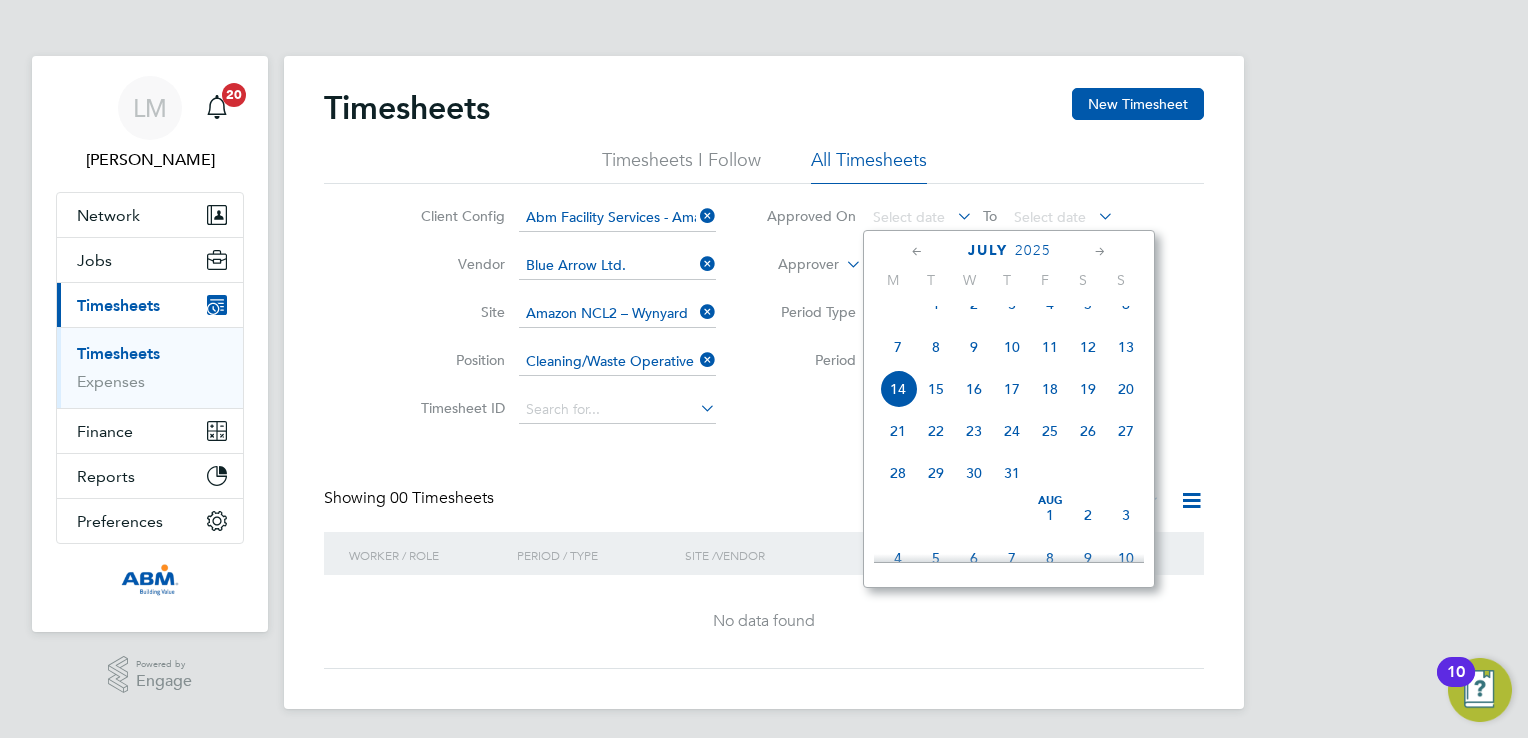click on "14" 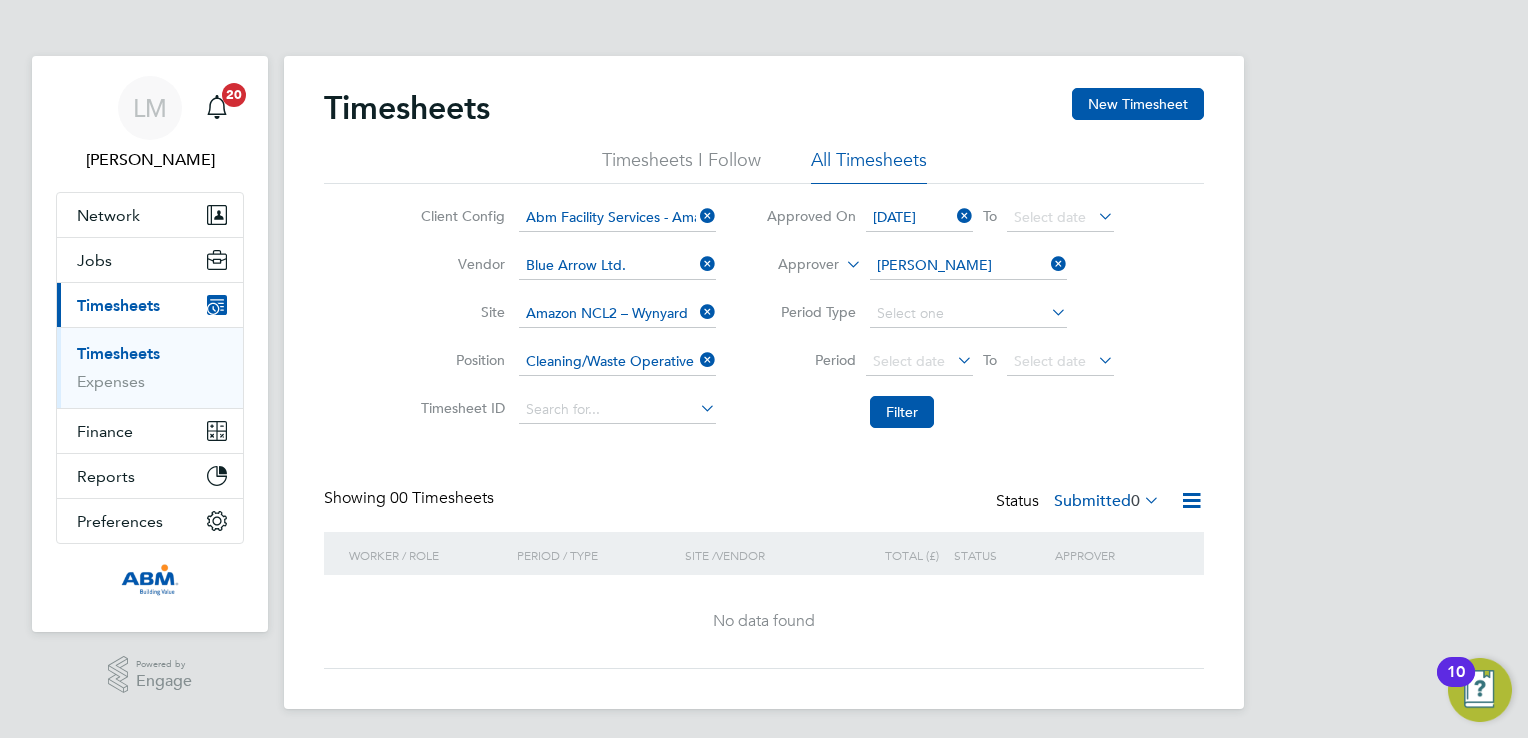 click 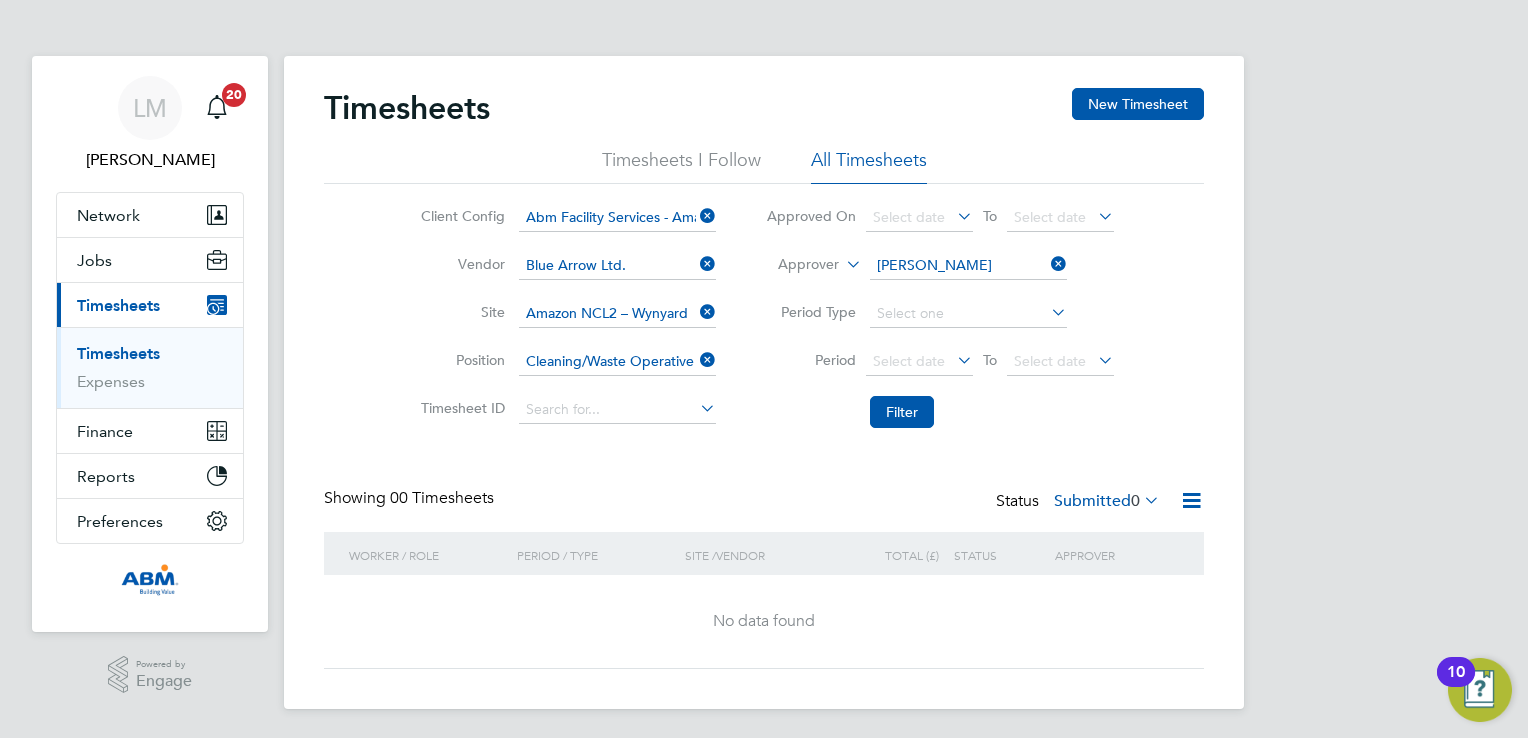 click 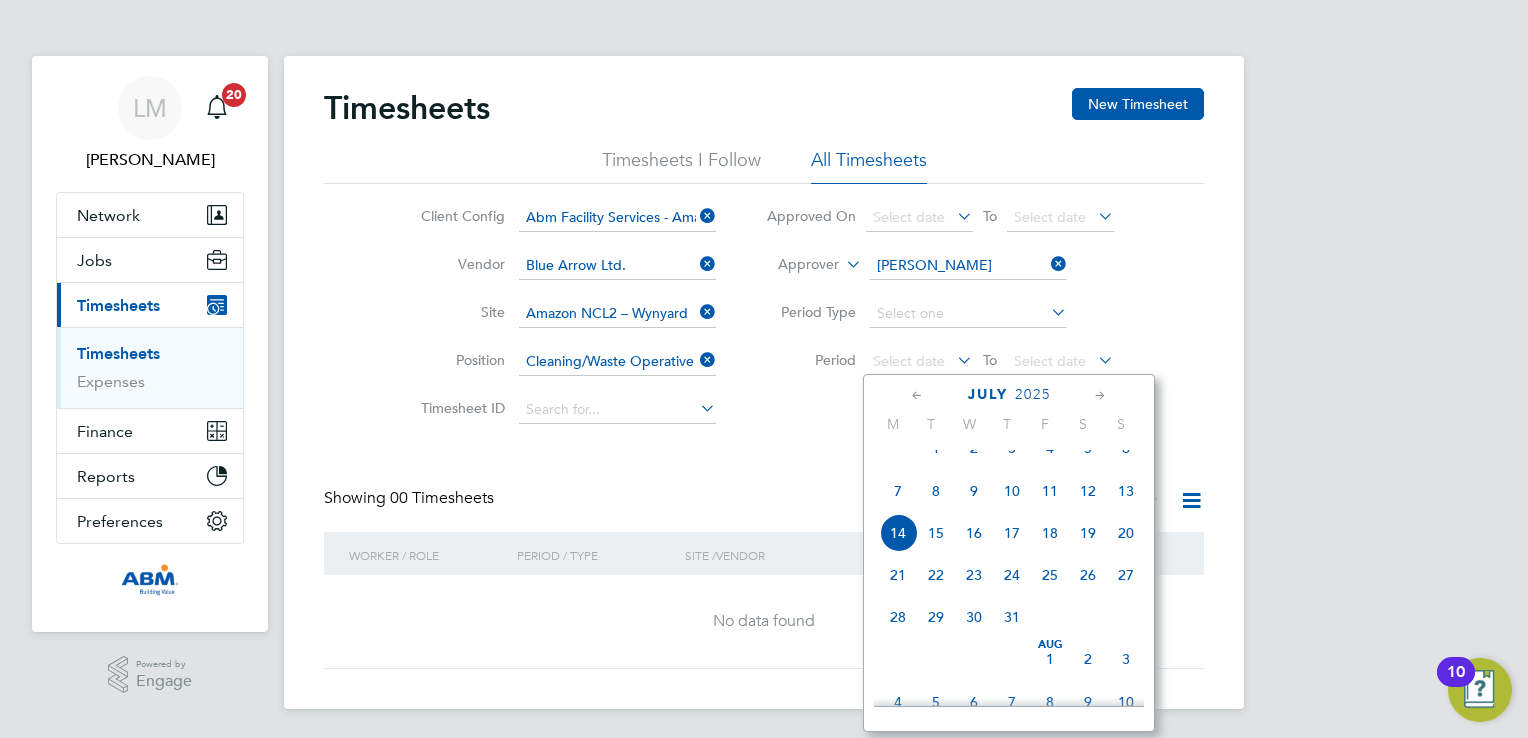 click on "5" 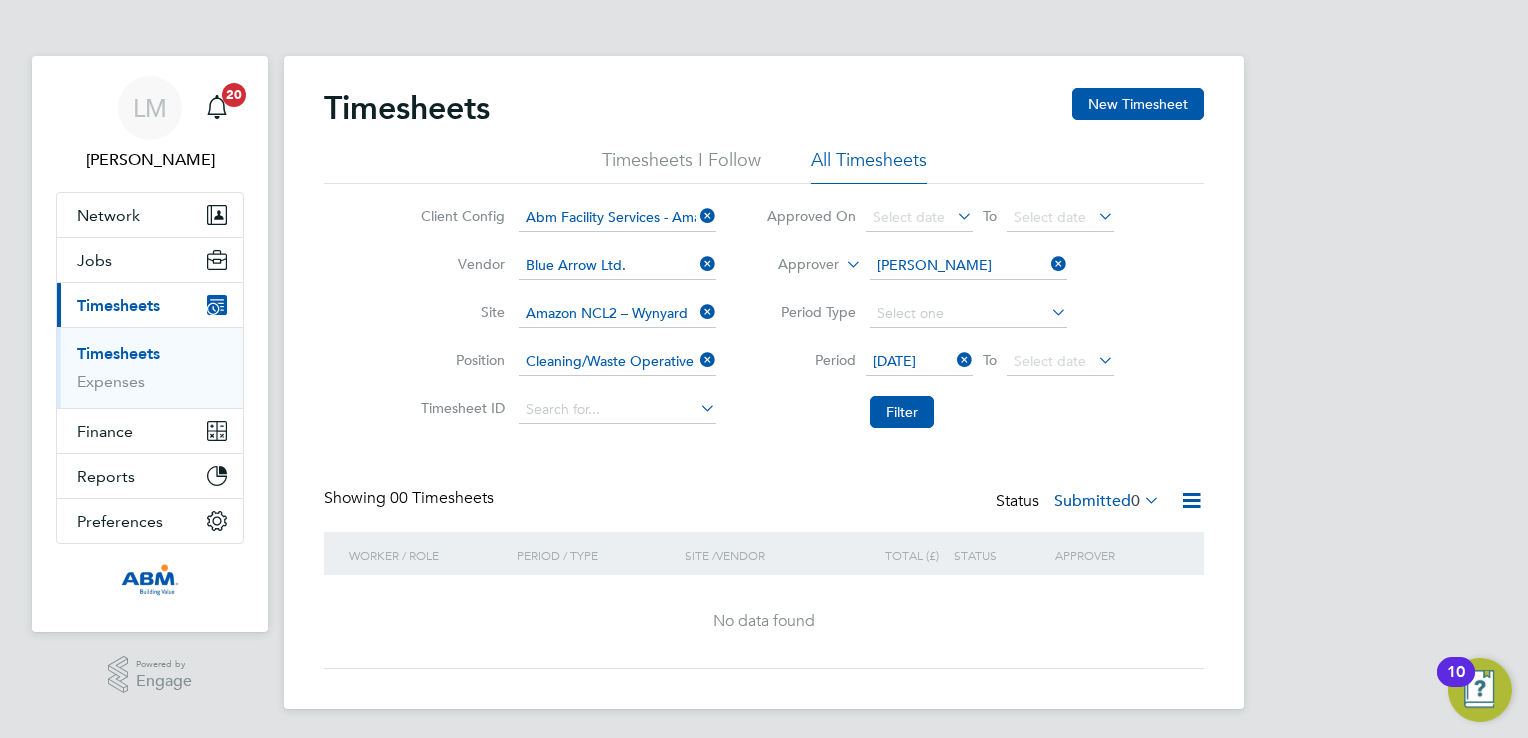click 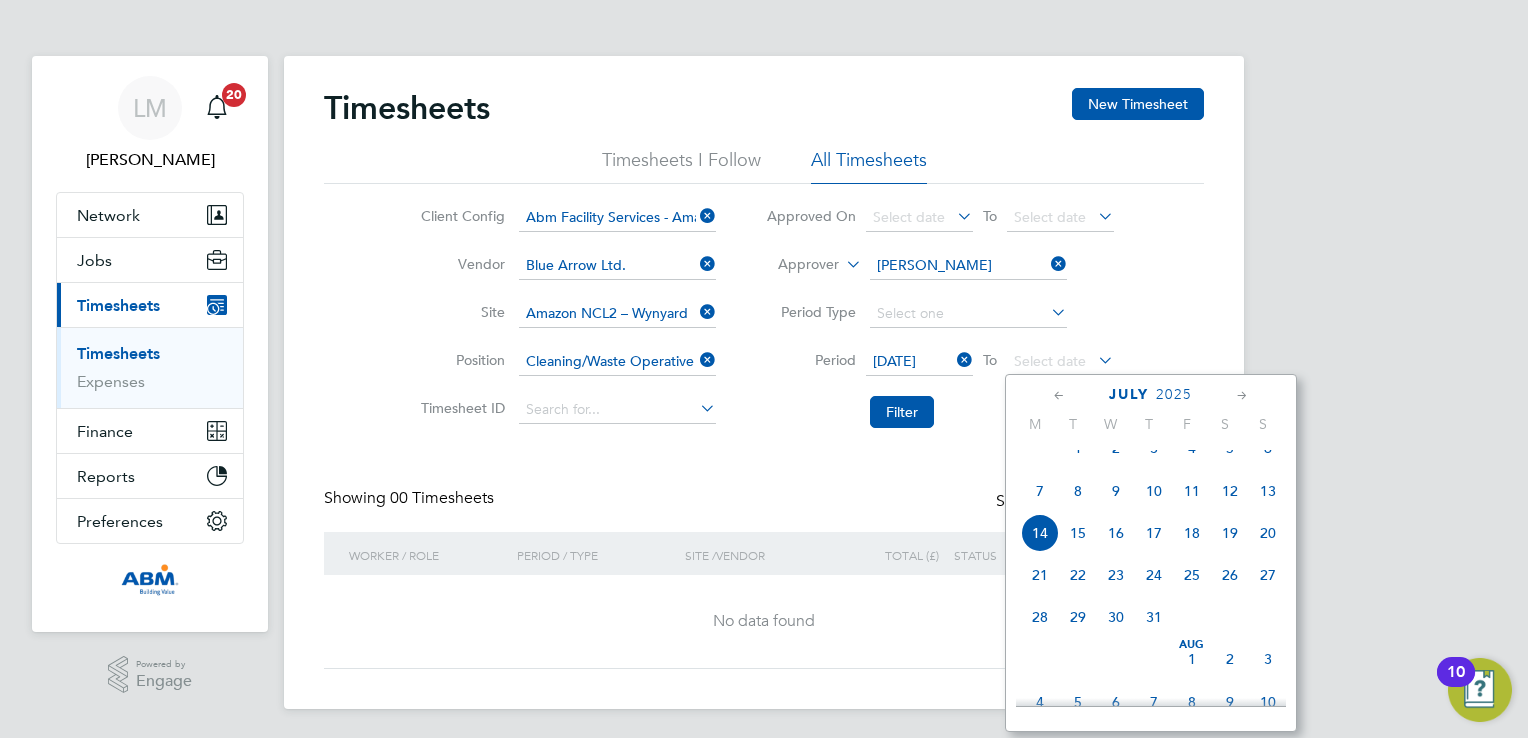 click on "11" 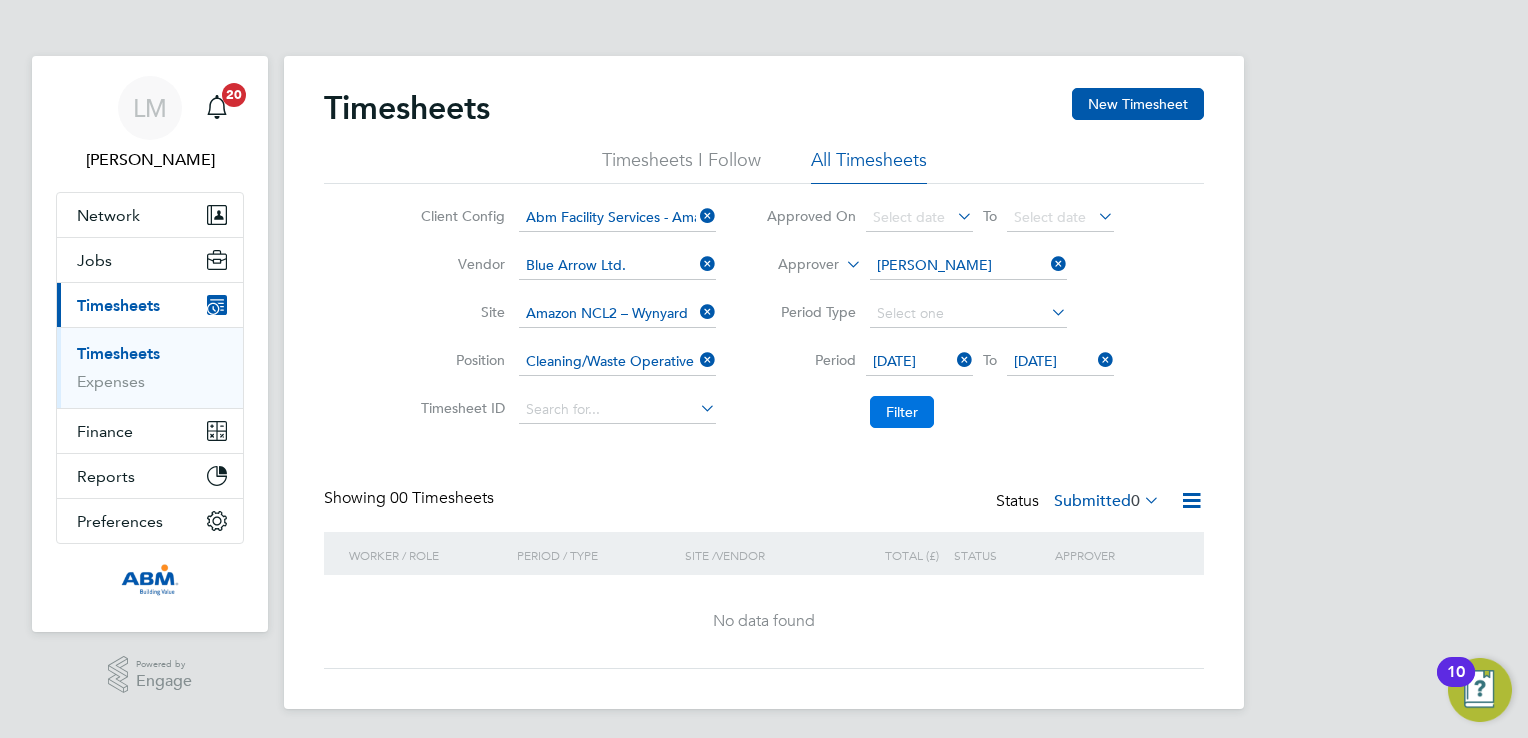 click on "Filter" 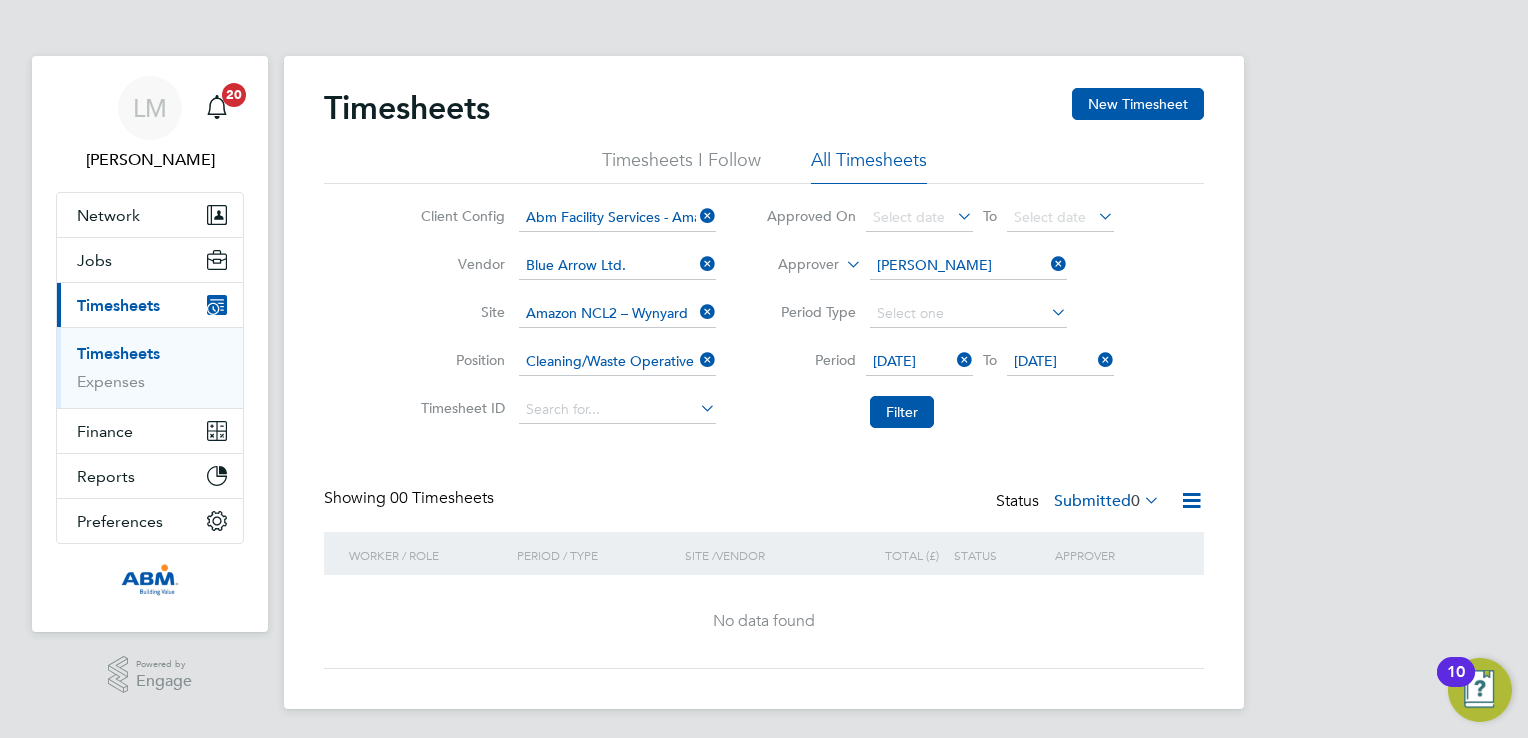 click on "Timesheets I Follow" 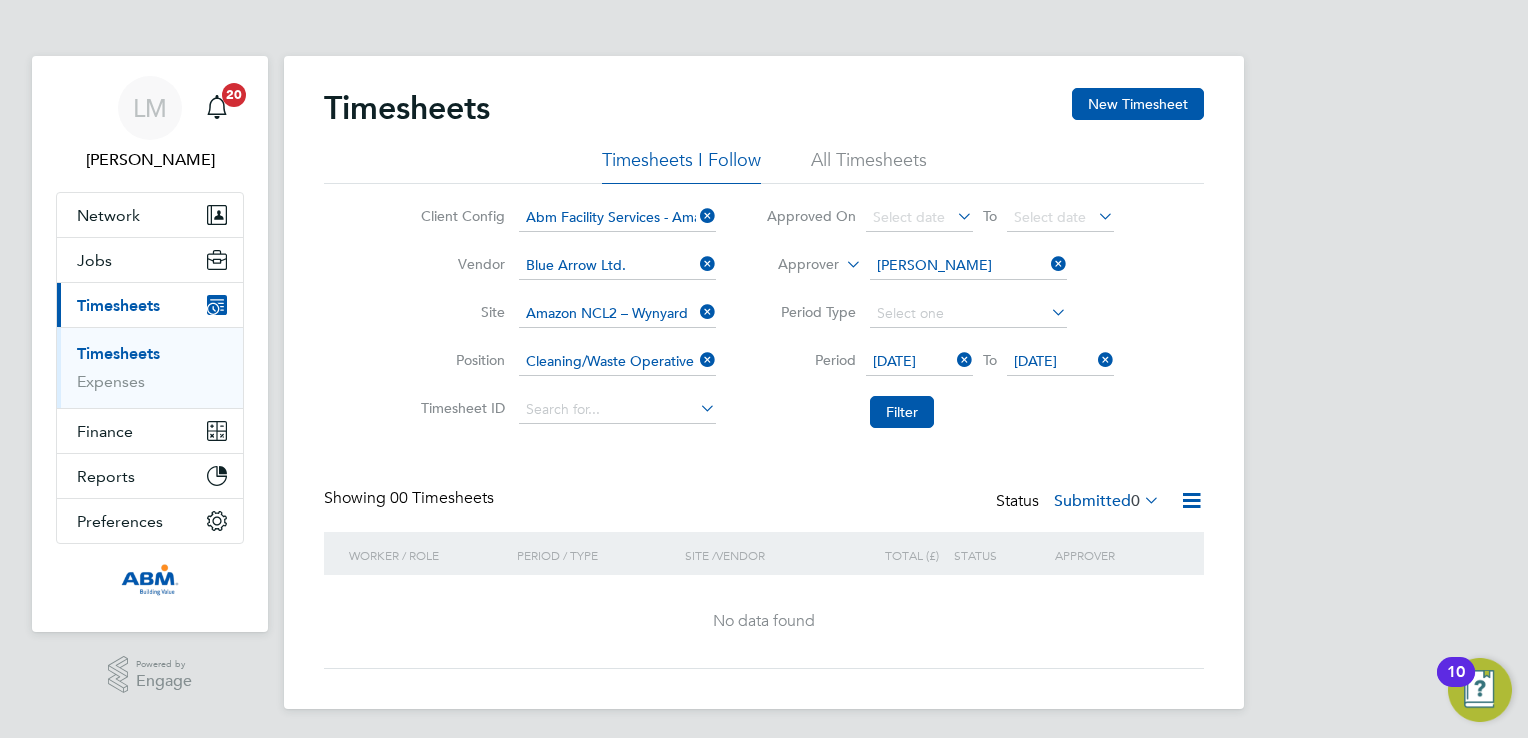 click on "All Timesheets" 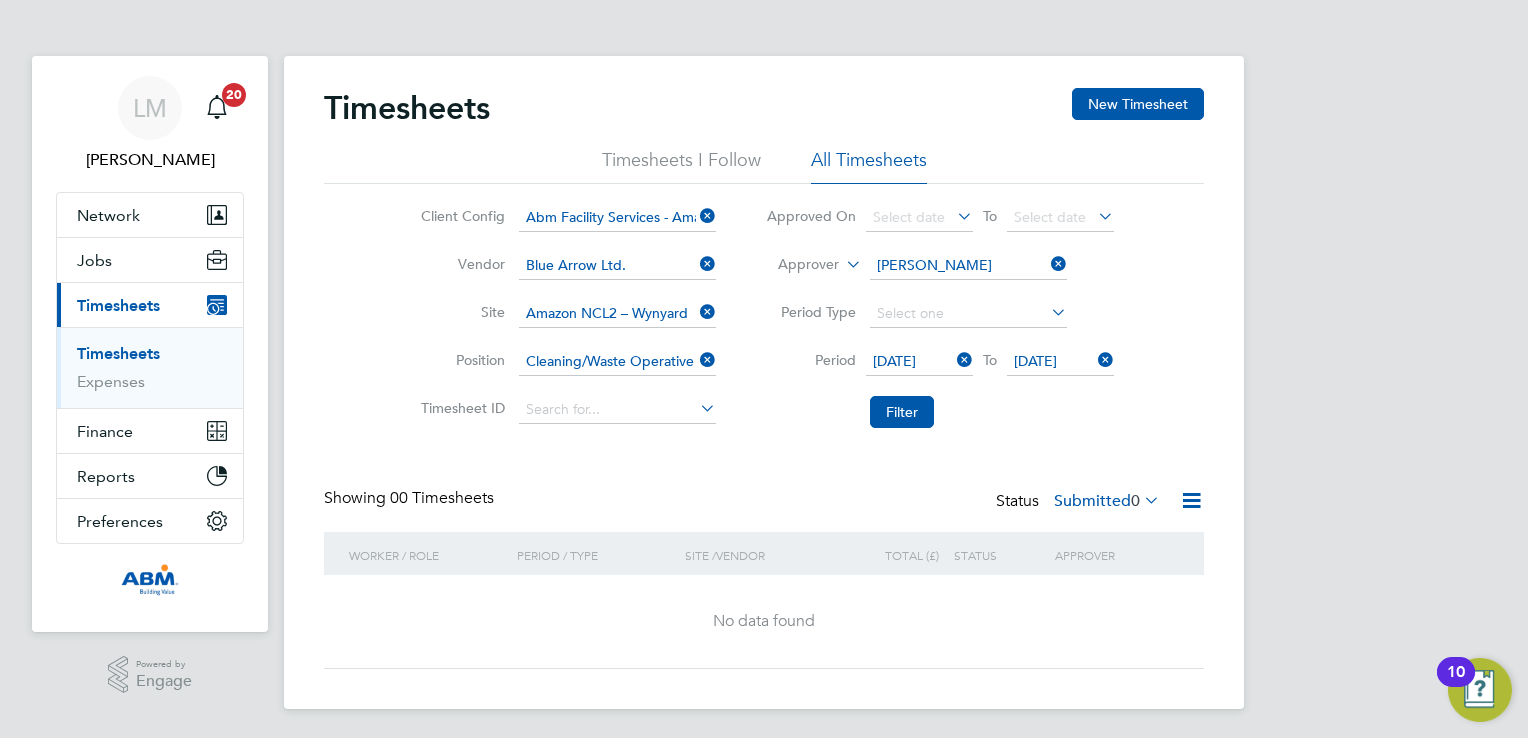 click 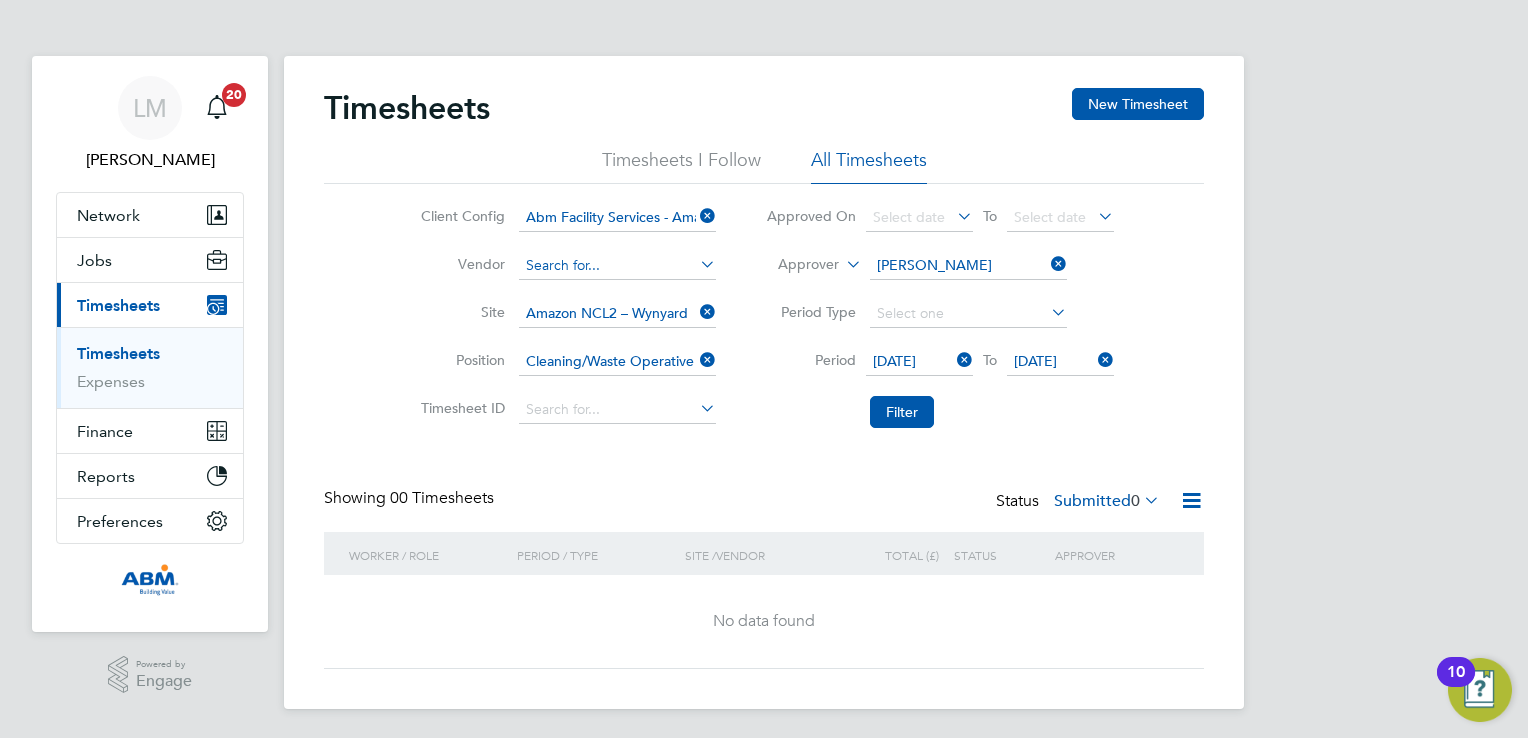 click 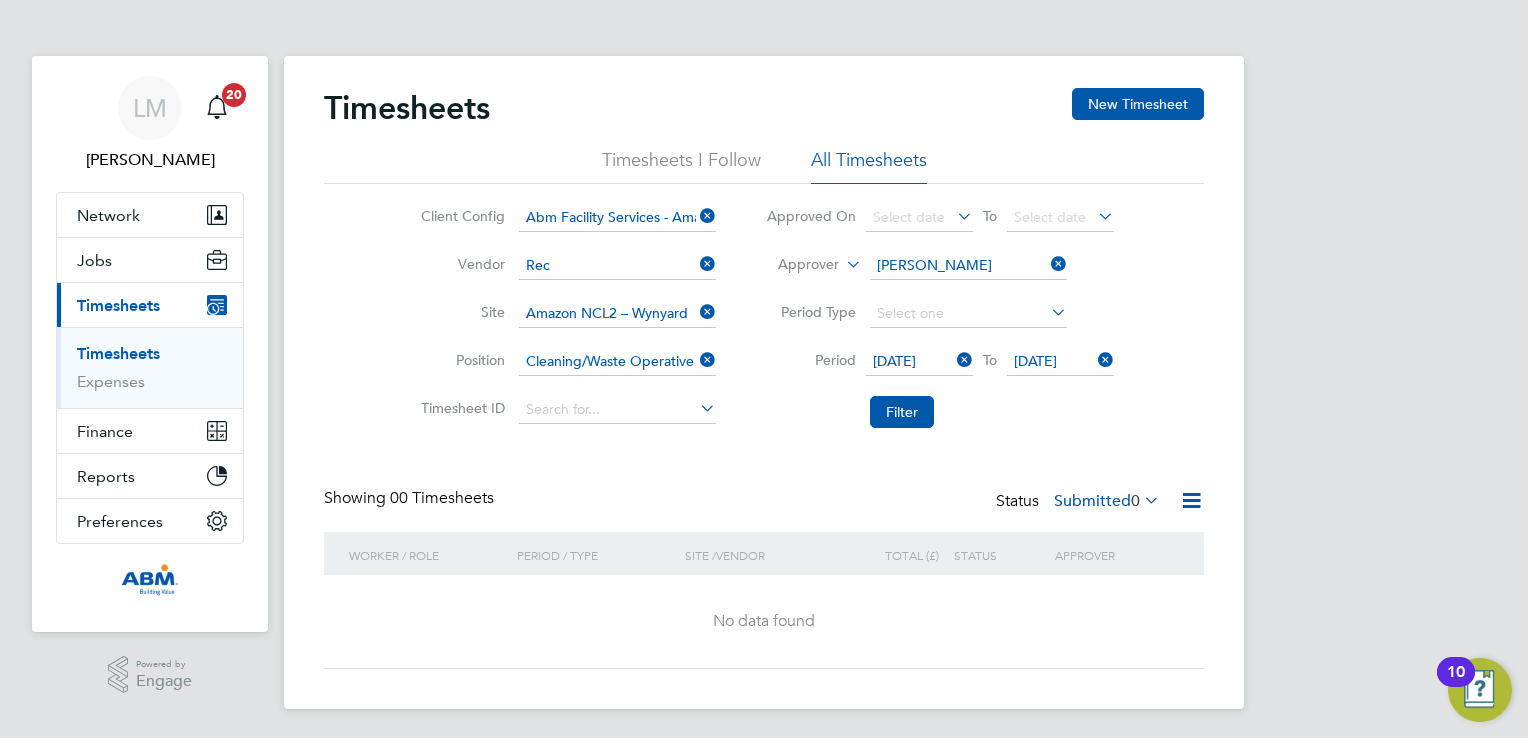 click on "The Uk  Rec ruitment Co. Ltd" 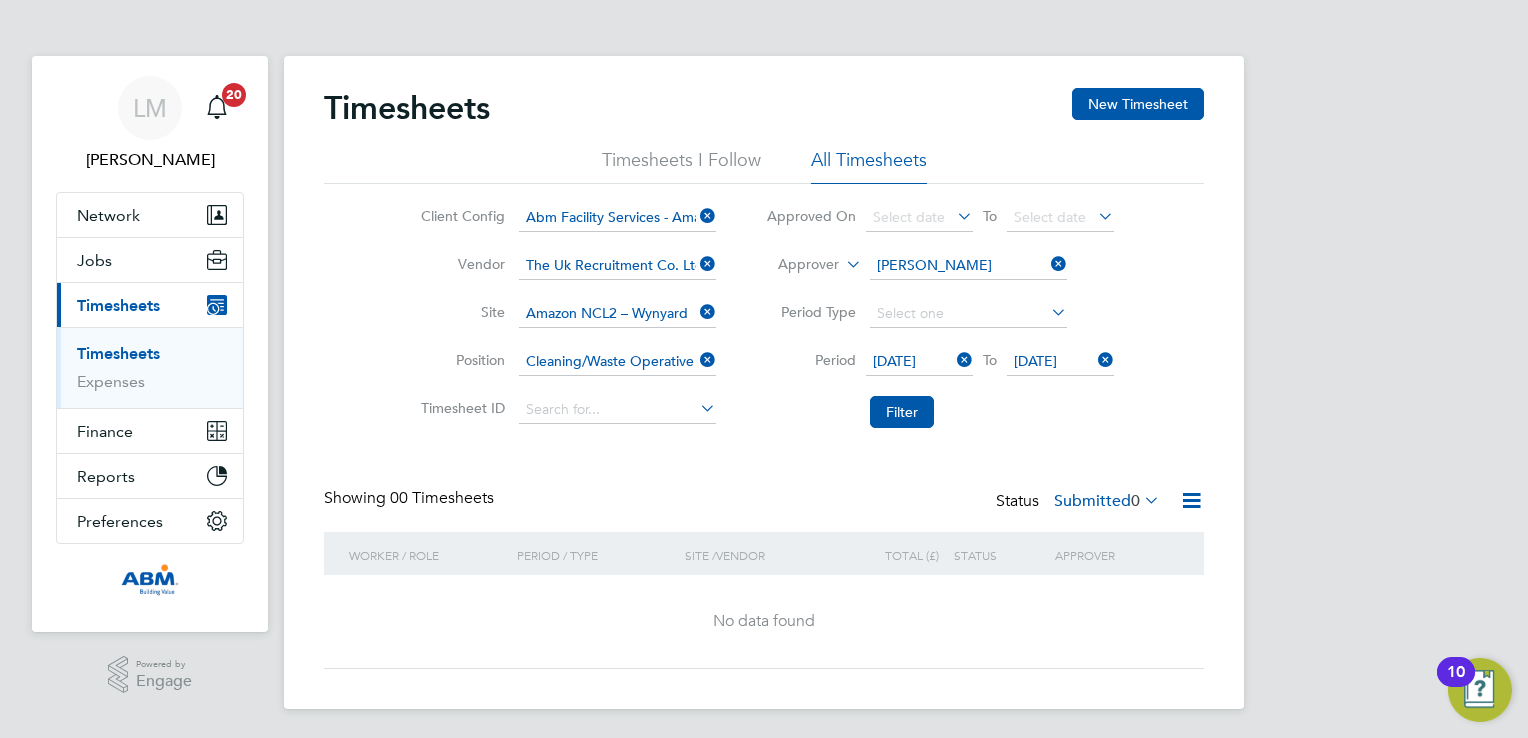 click on "All Timesheets" 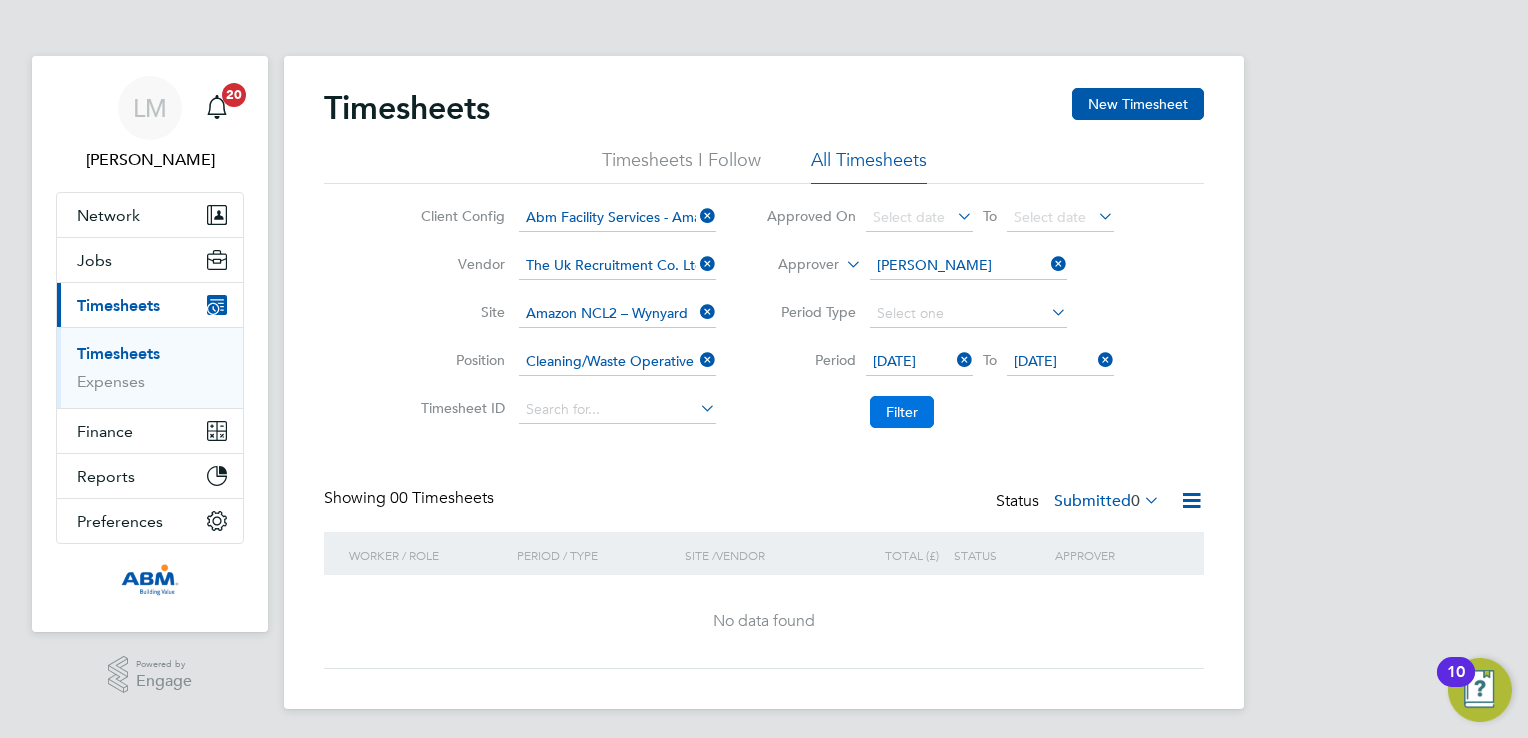 click on "Filter" 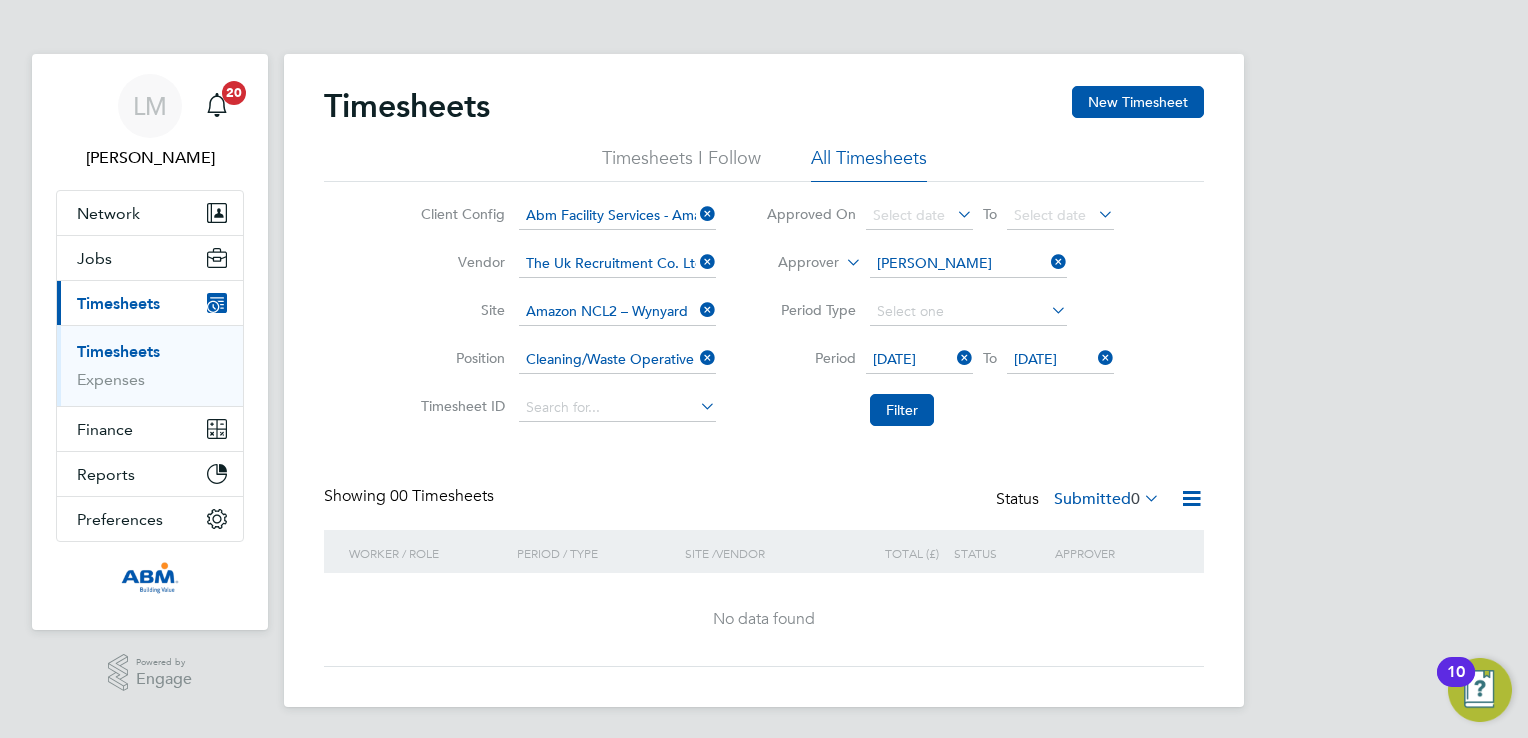 scroll, scrollTop: 0, scrollLeft: 0, axis: both 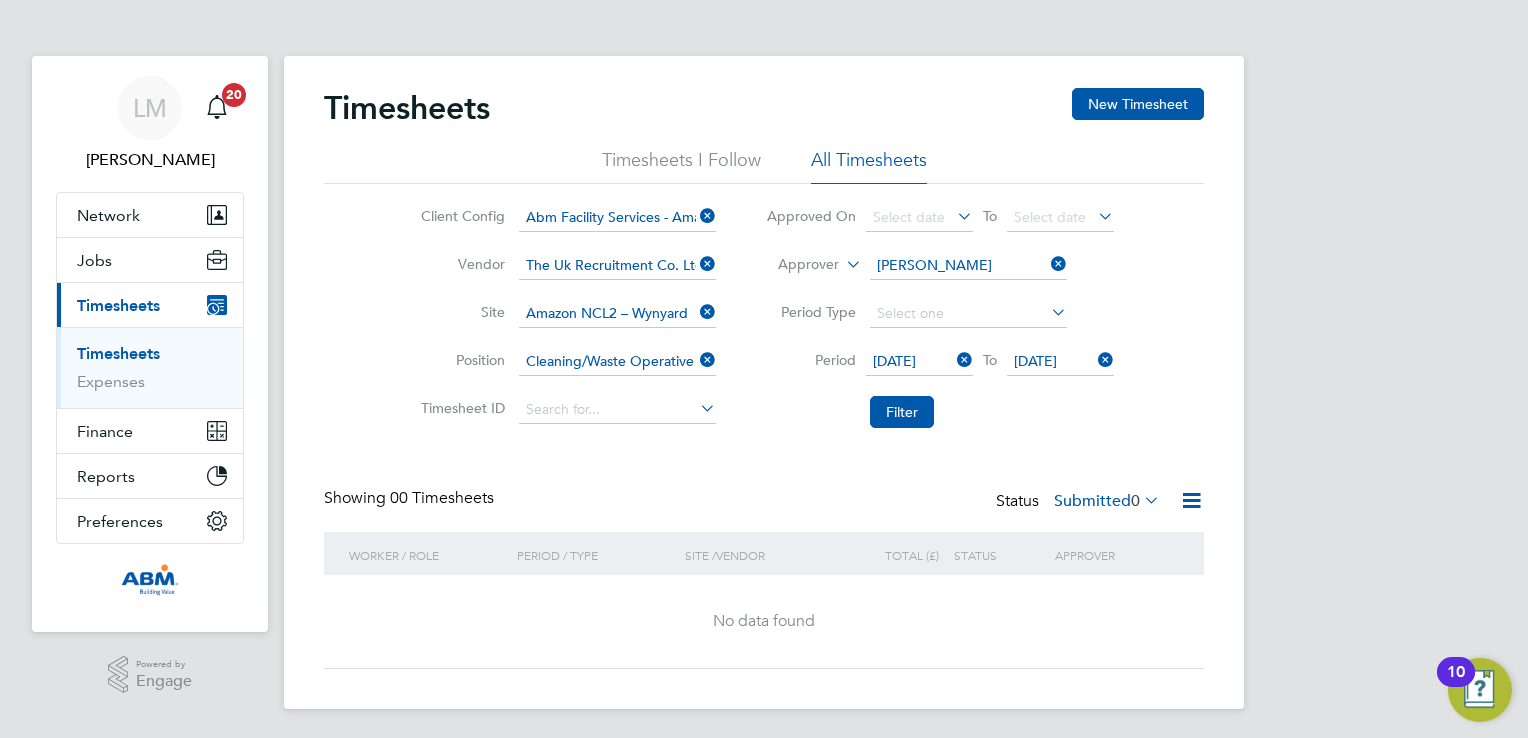click 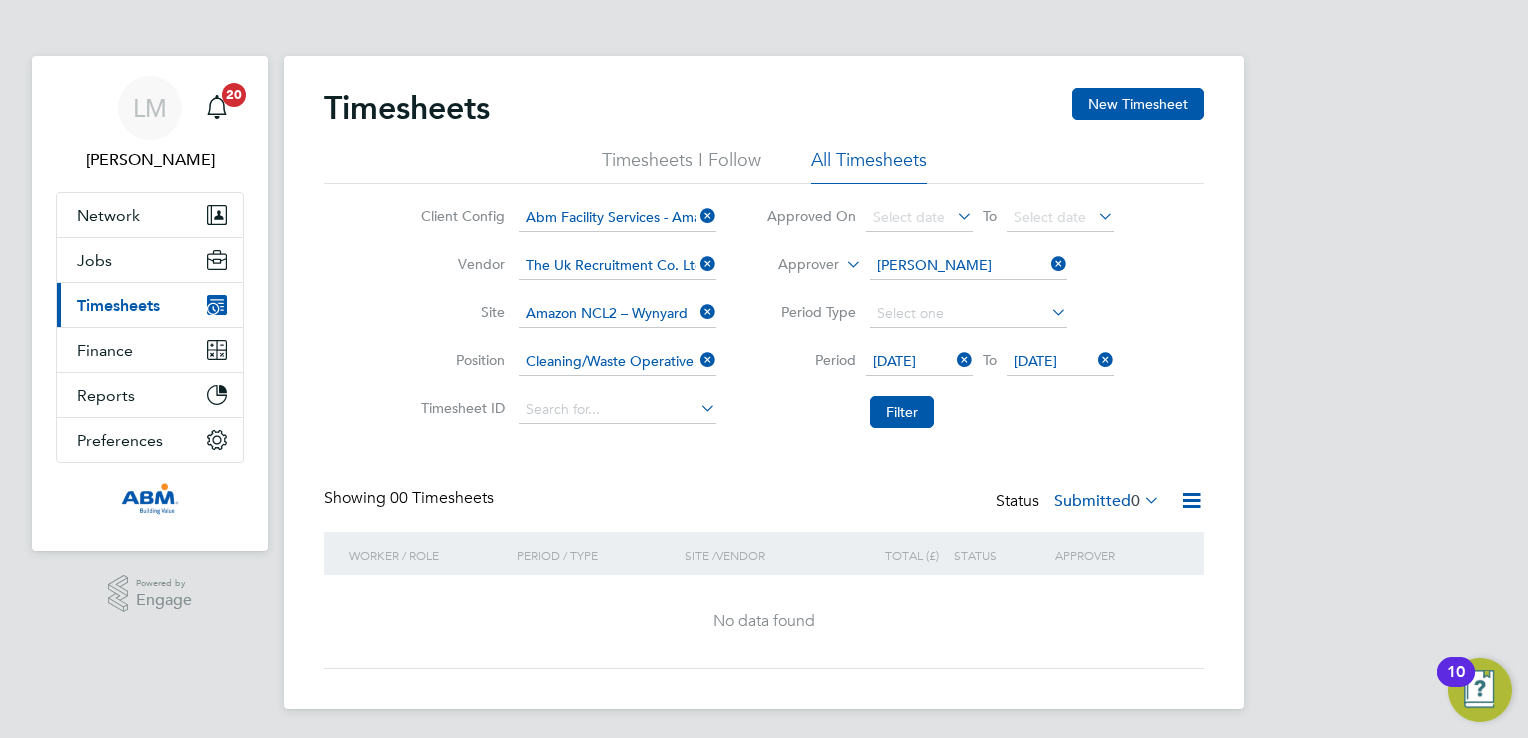 click 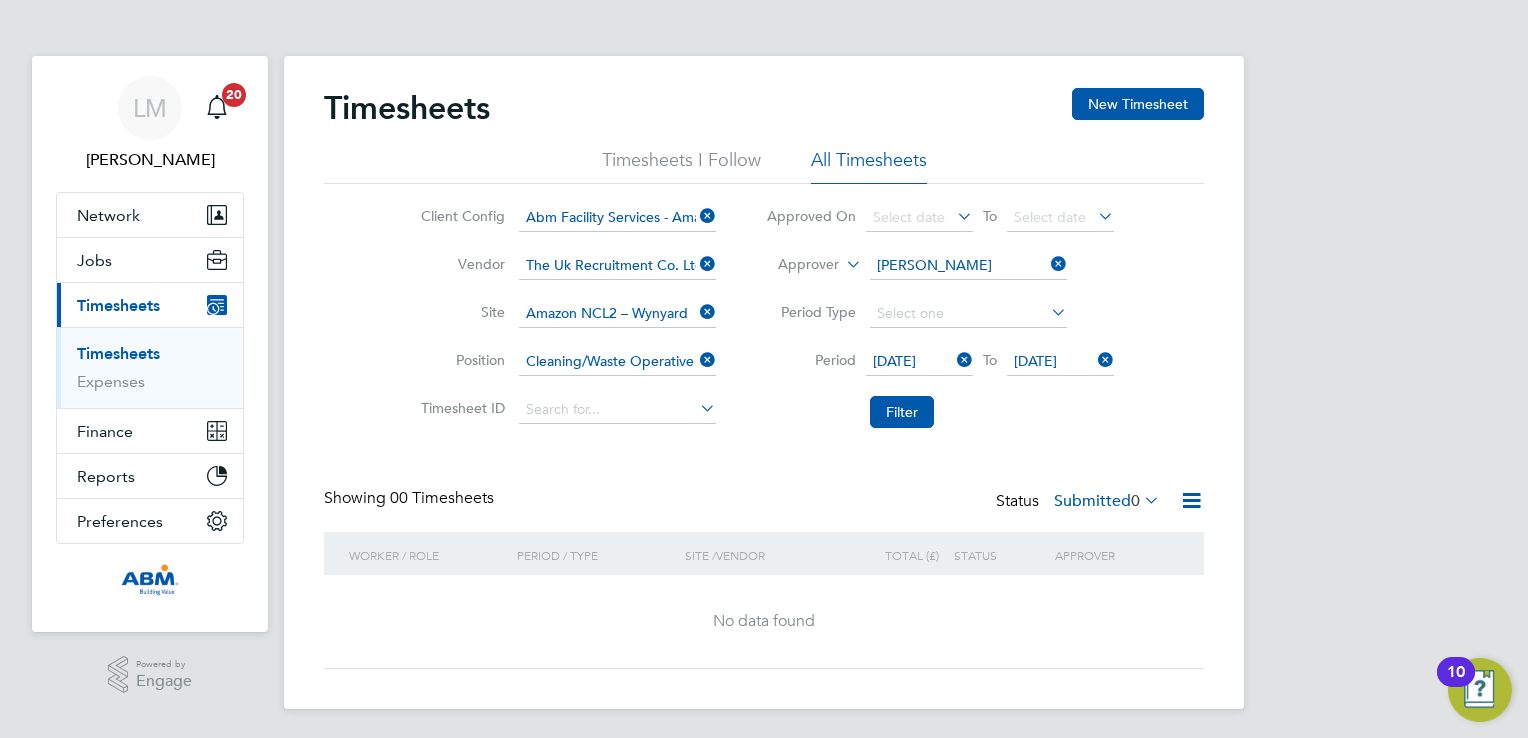 click on "Timesheets I Follow" 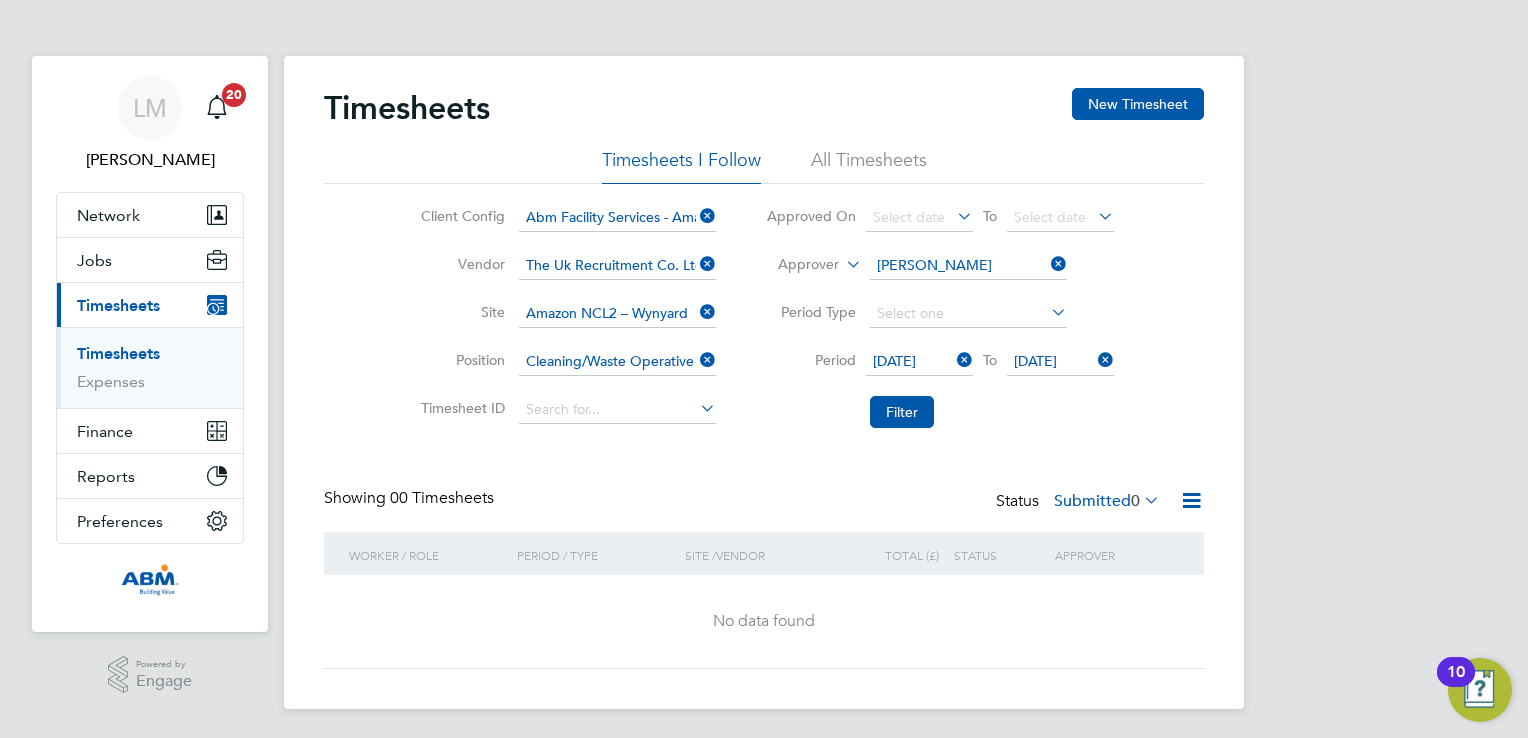 click on "All Timesheets" 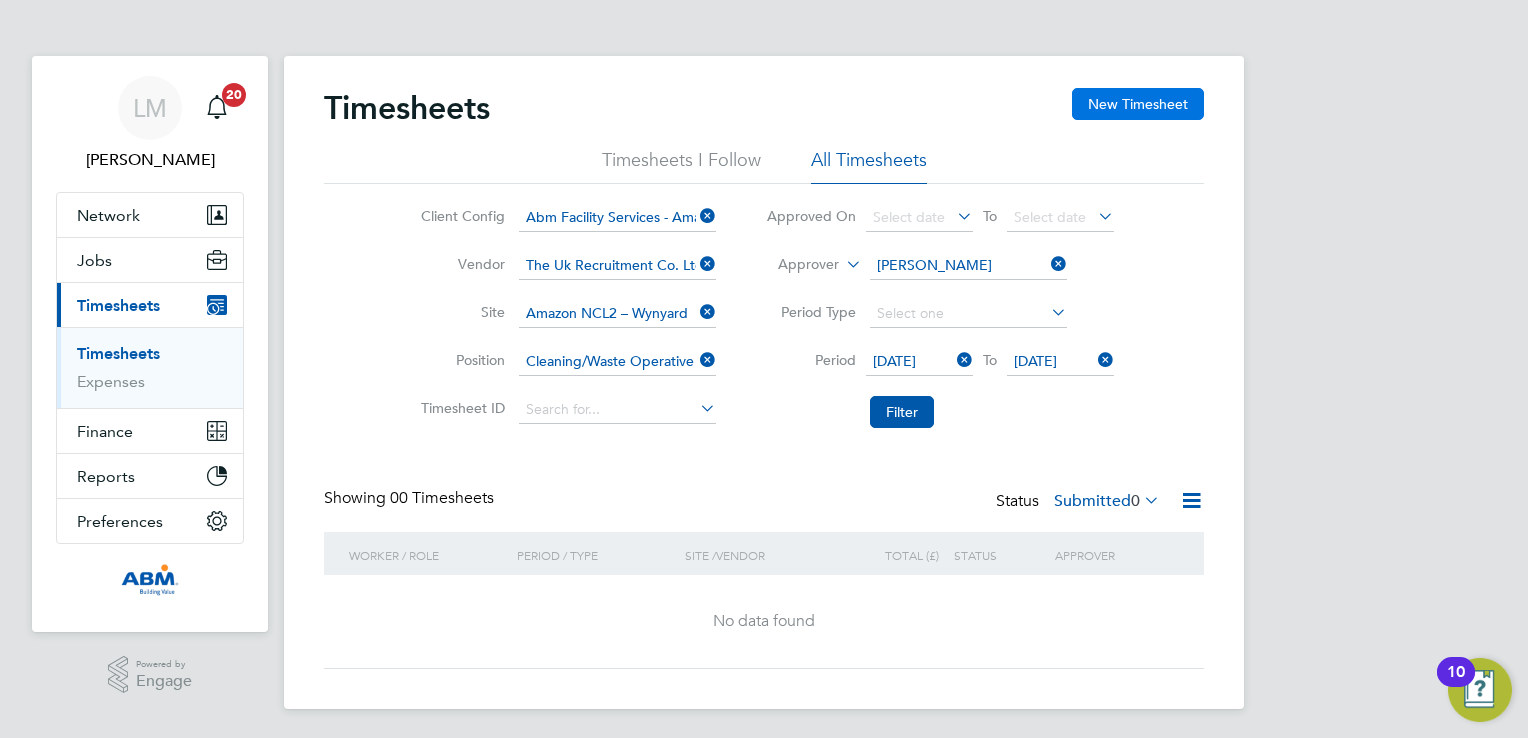 click on "New Timesheet" 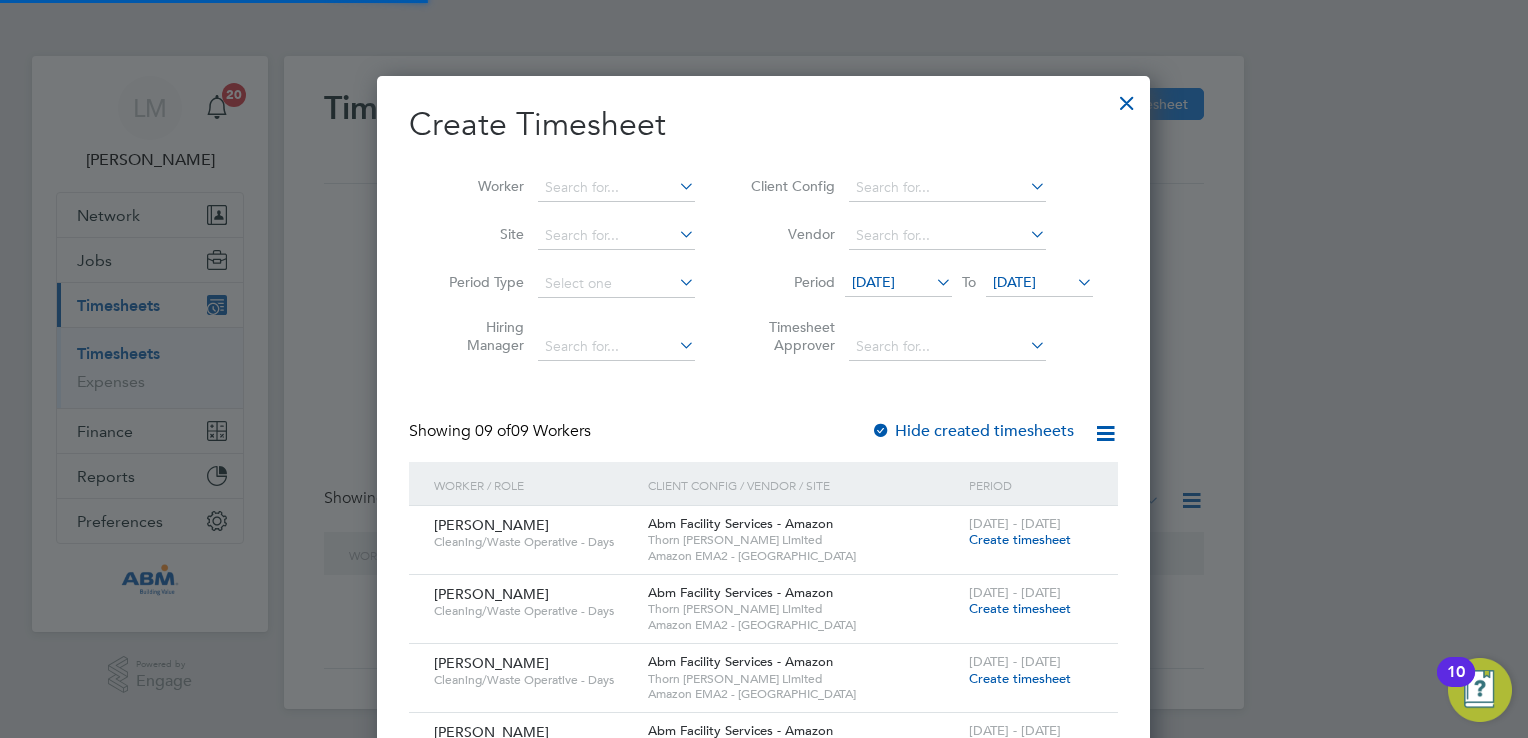 scroll, scrollTop: 11, scrollLeft: 10, axis: both 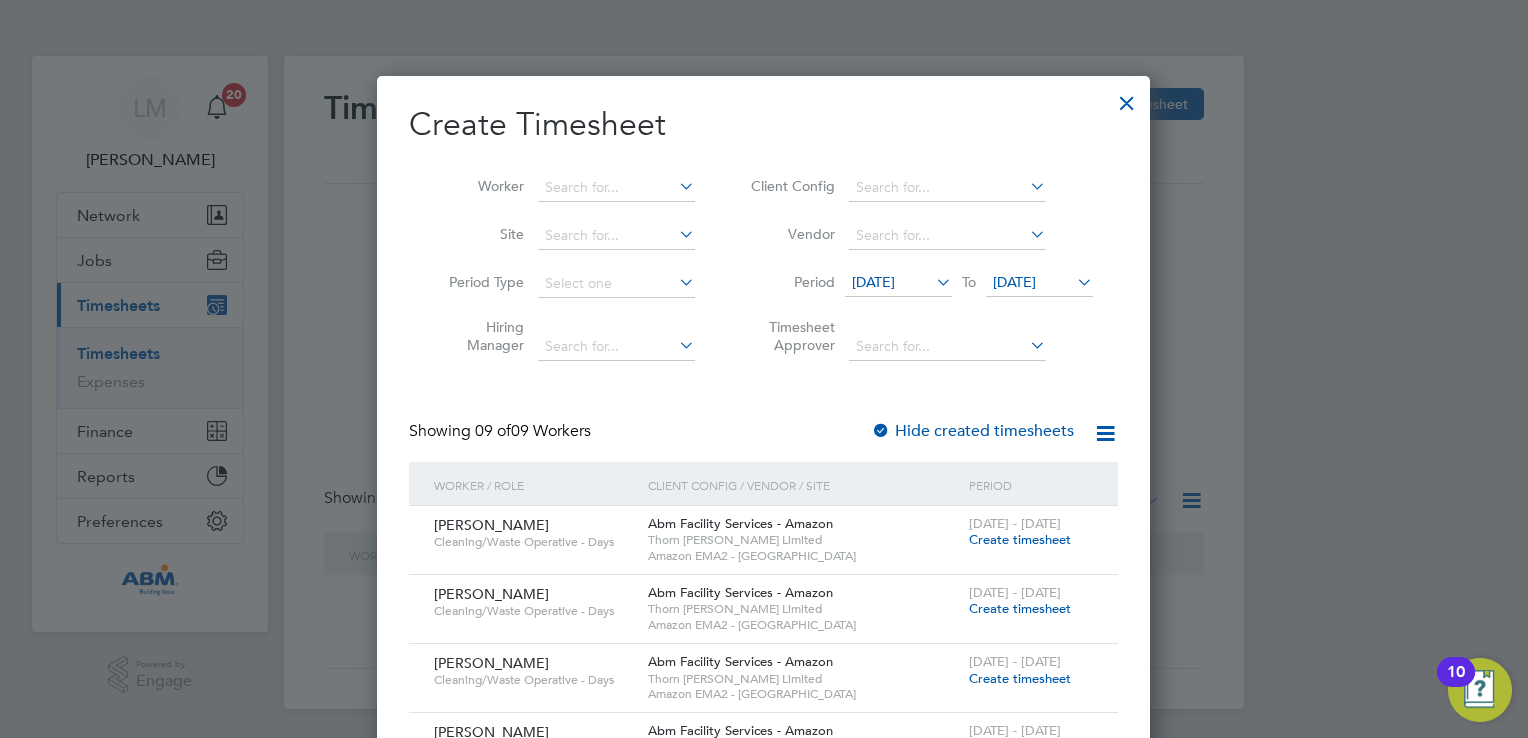 click at bounding box center (675, 186) 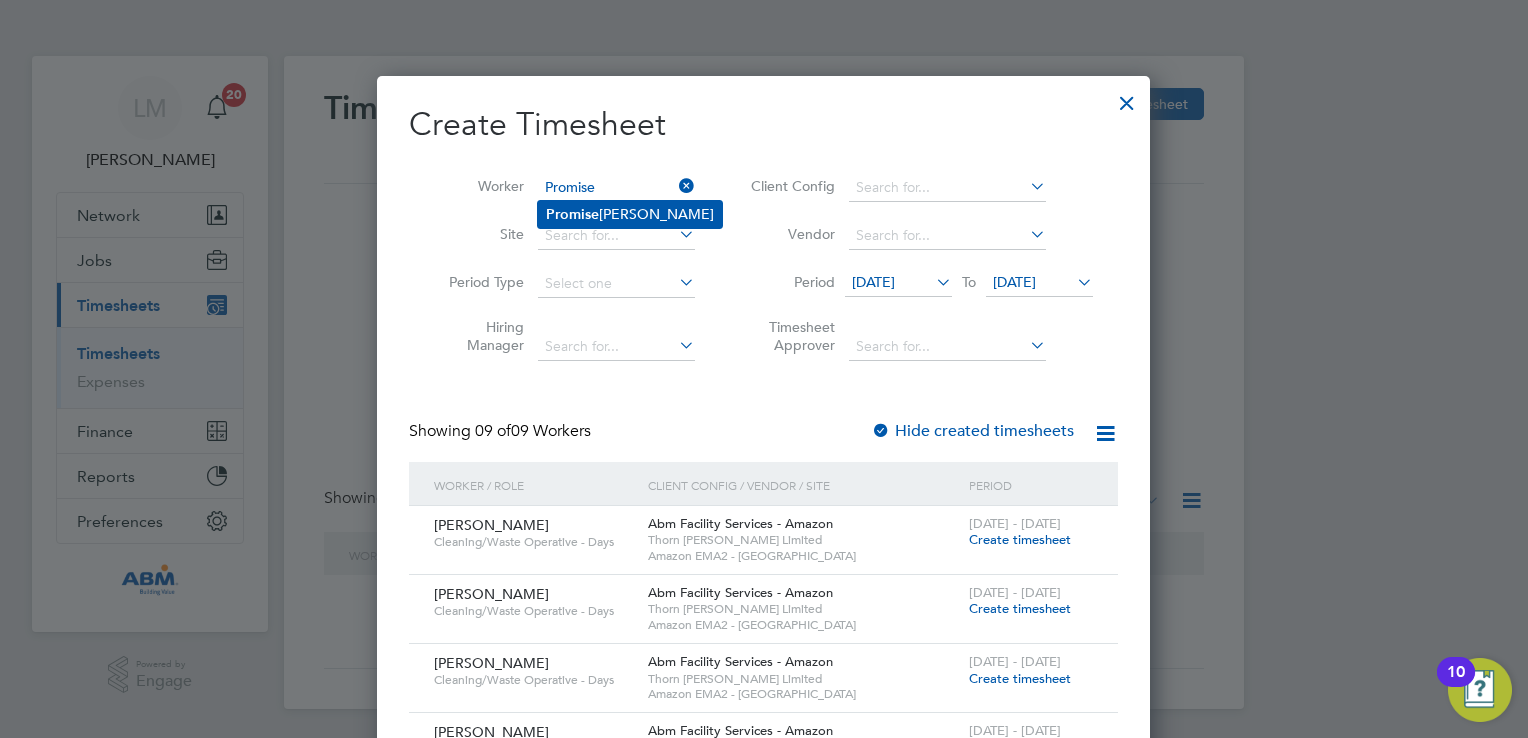 click on "Promise  Ebuka Nnawuba" 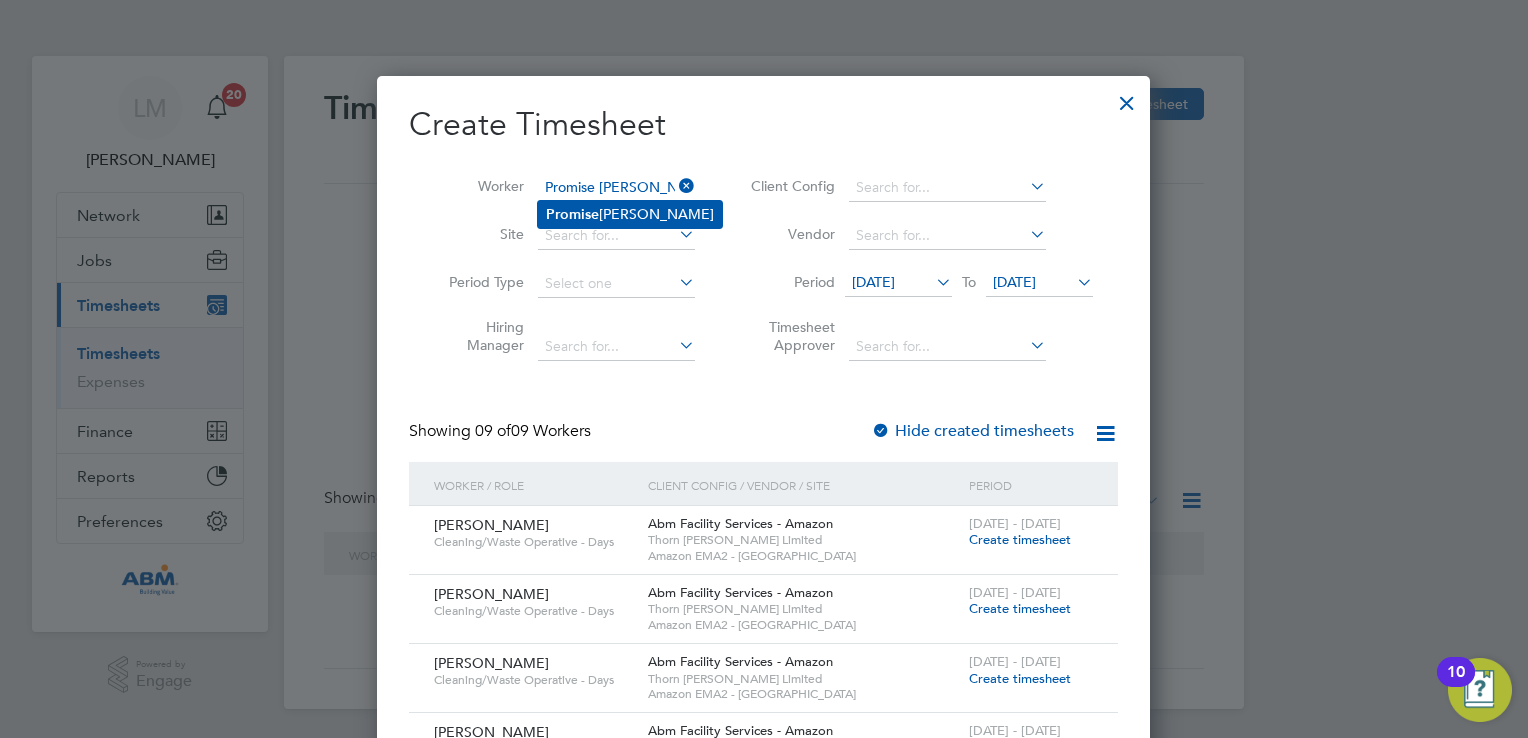 scroll, scrollTop: 10, scrollLeft: 10, axis: both 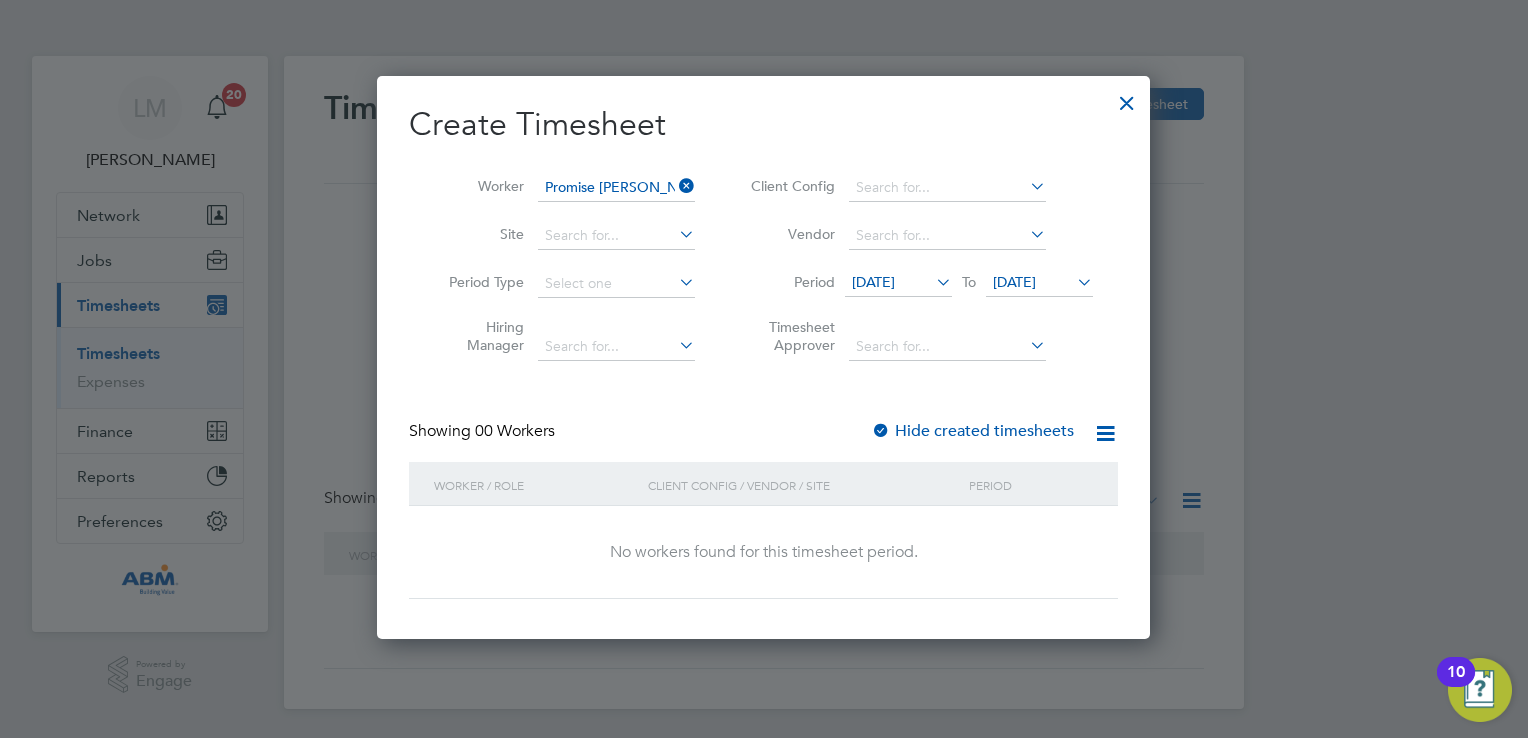 click at bounding box center (675, 234) 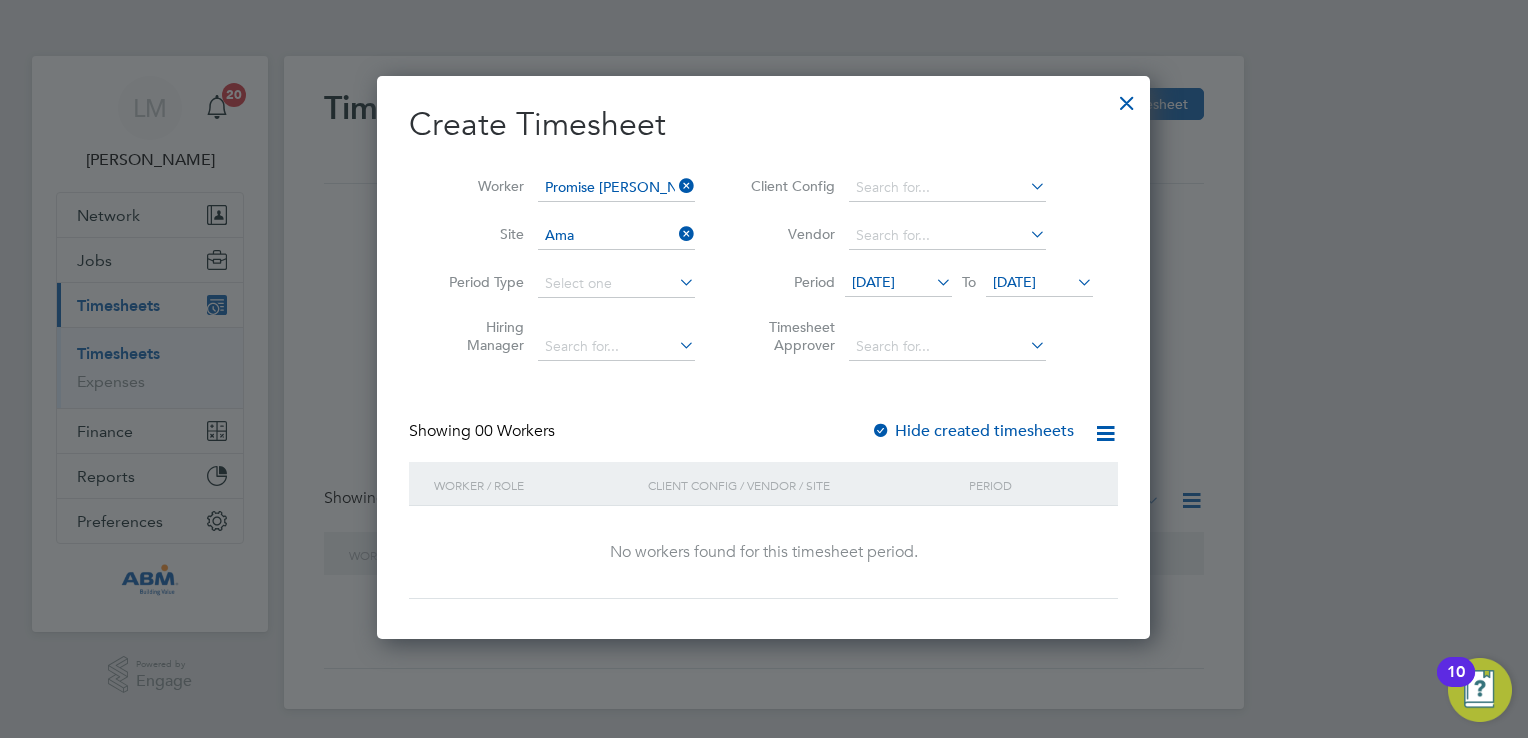 click on "Ama zon NCL2 – Wynyard" 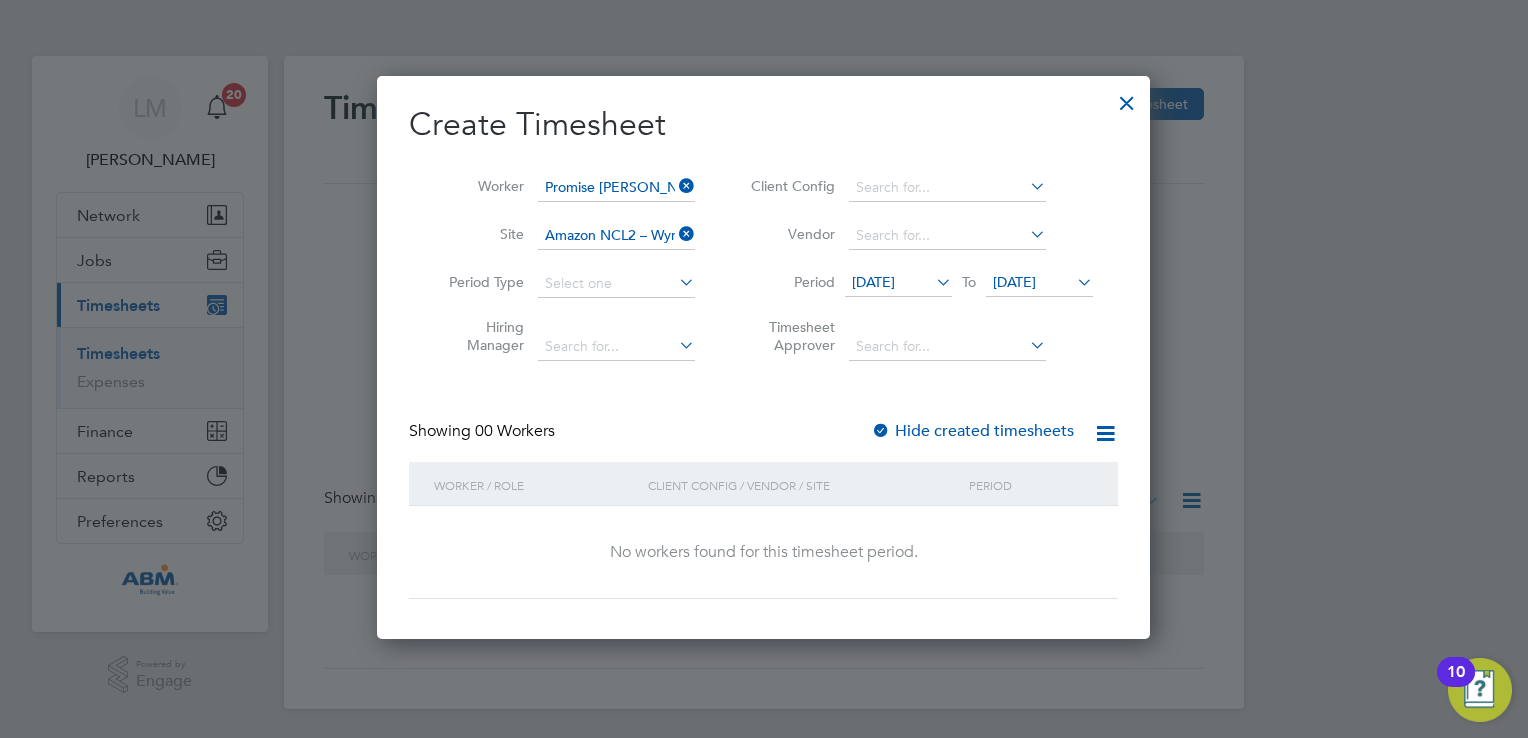 scroll, scrollTop: 10, scrollLeft: 10, axis: both 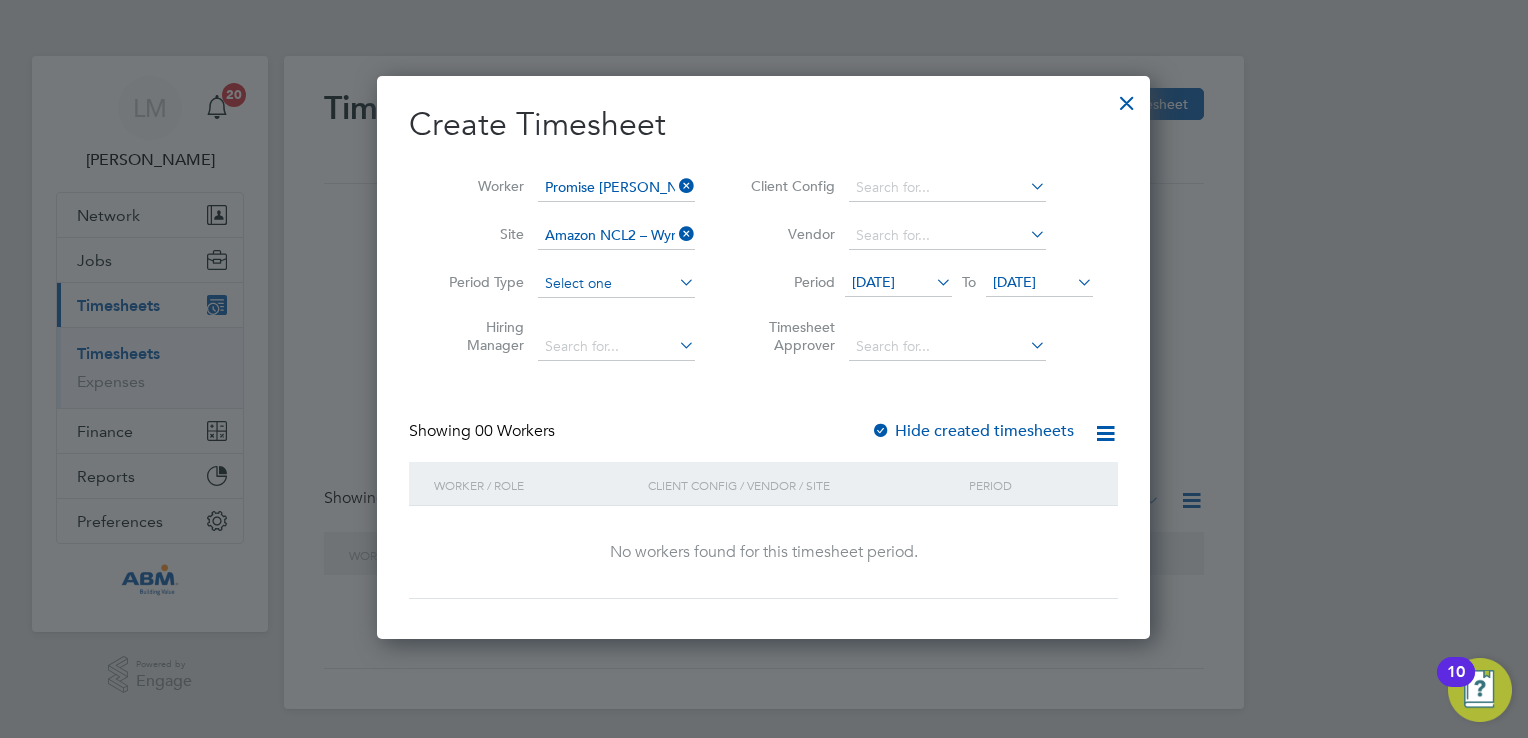 click at bounding box center (616, 284) 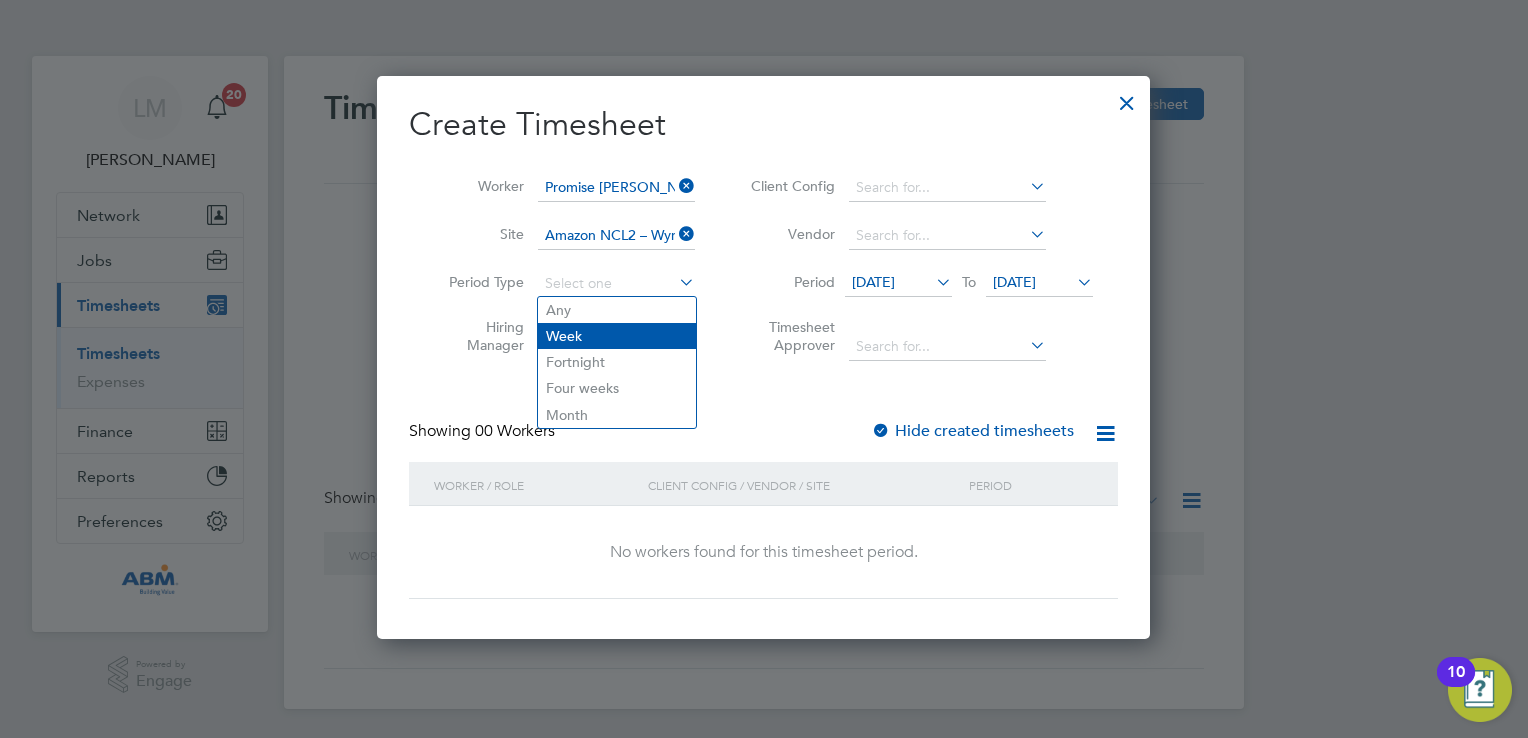 click on "Week" 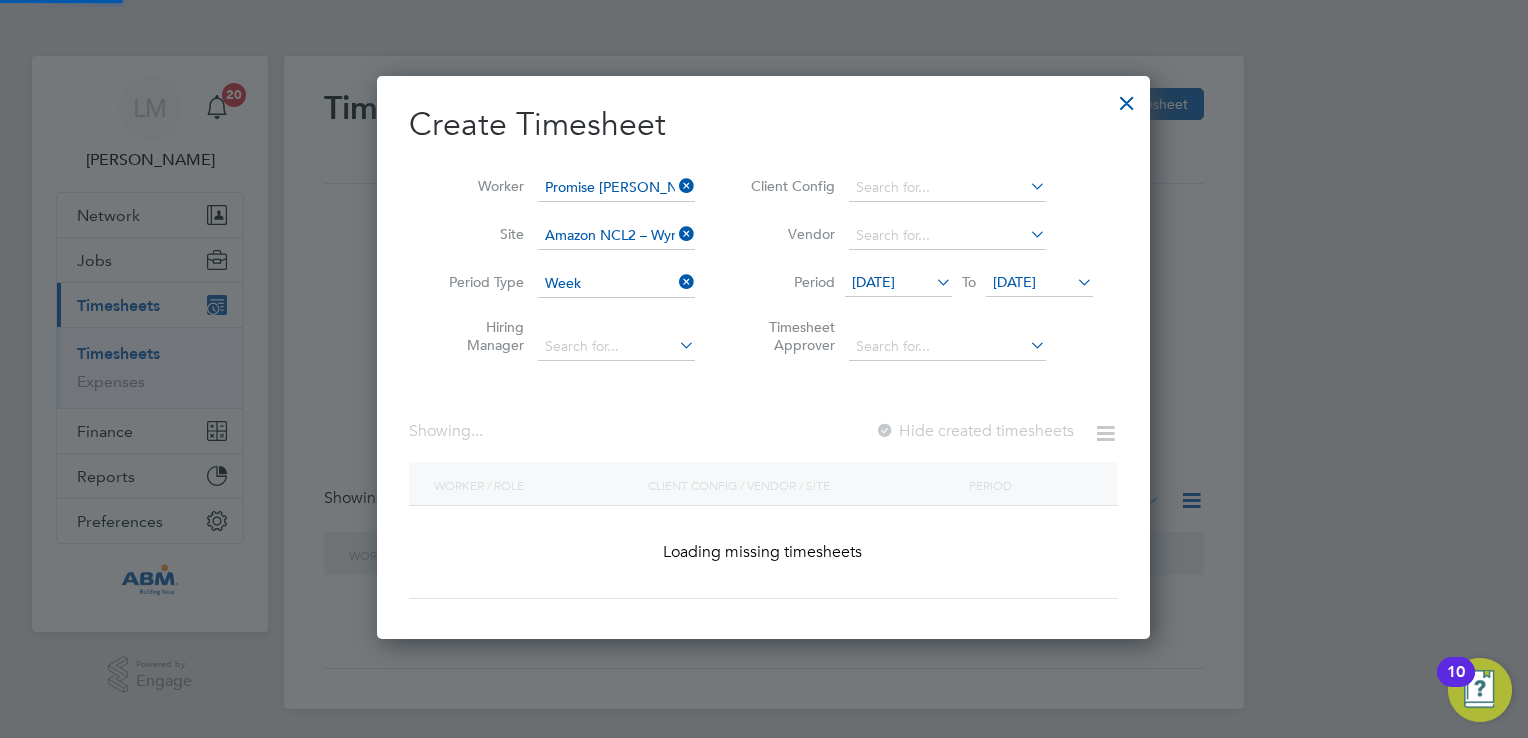 scroll, scrollTop: 10, scrollLeft: 10, axis: both 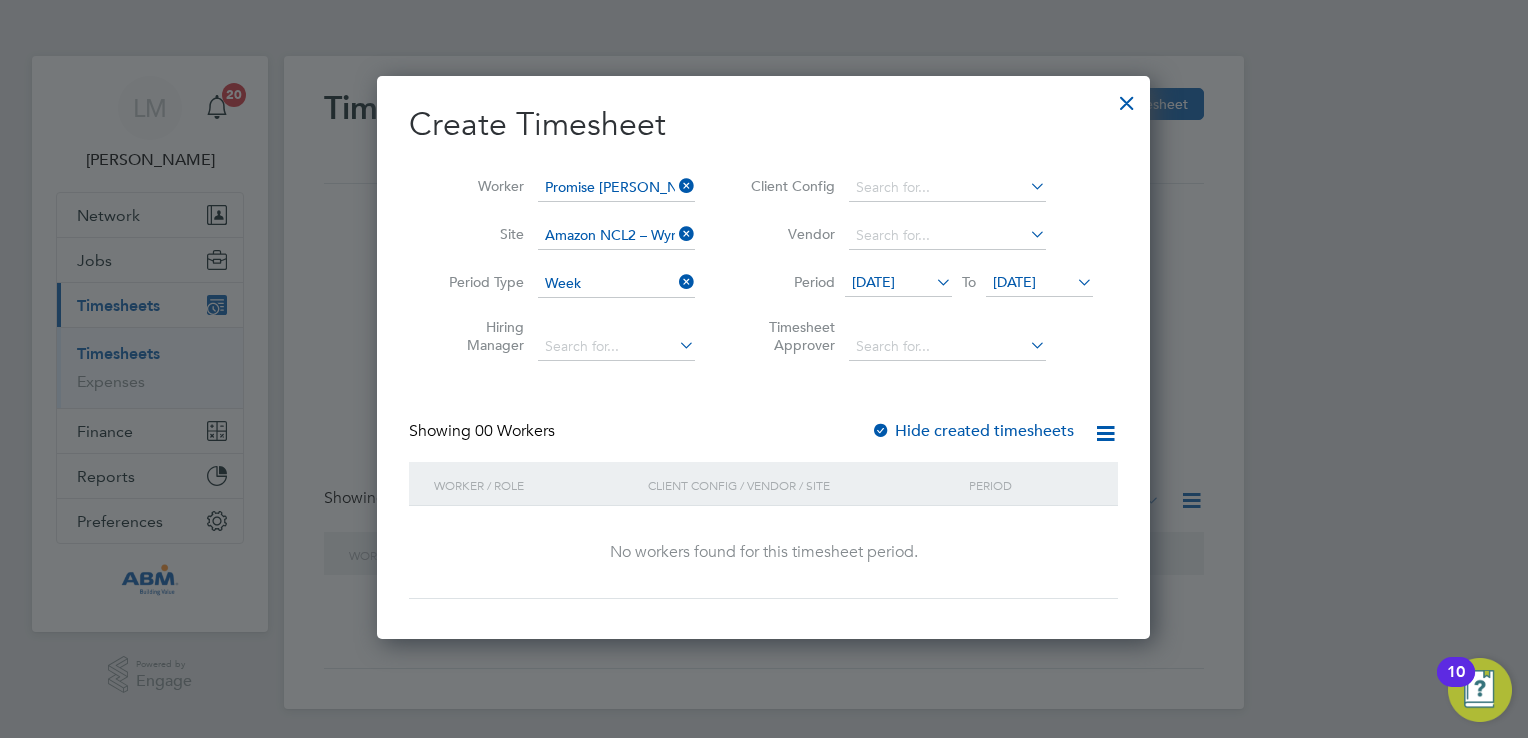 click at bounding box center [675, 345] 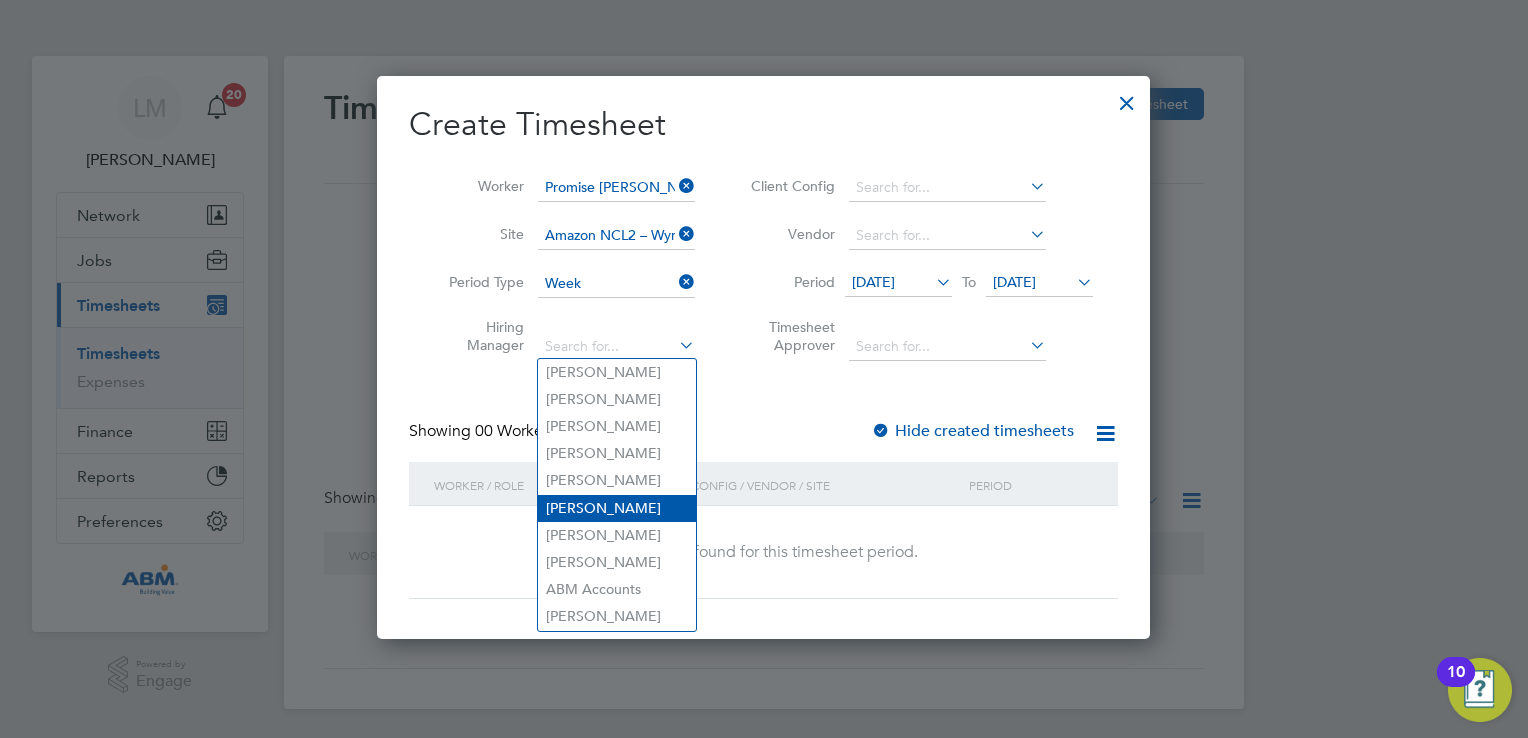 click on "[PERSON_NAME]" 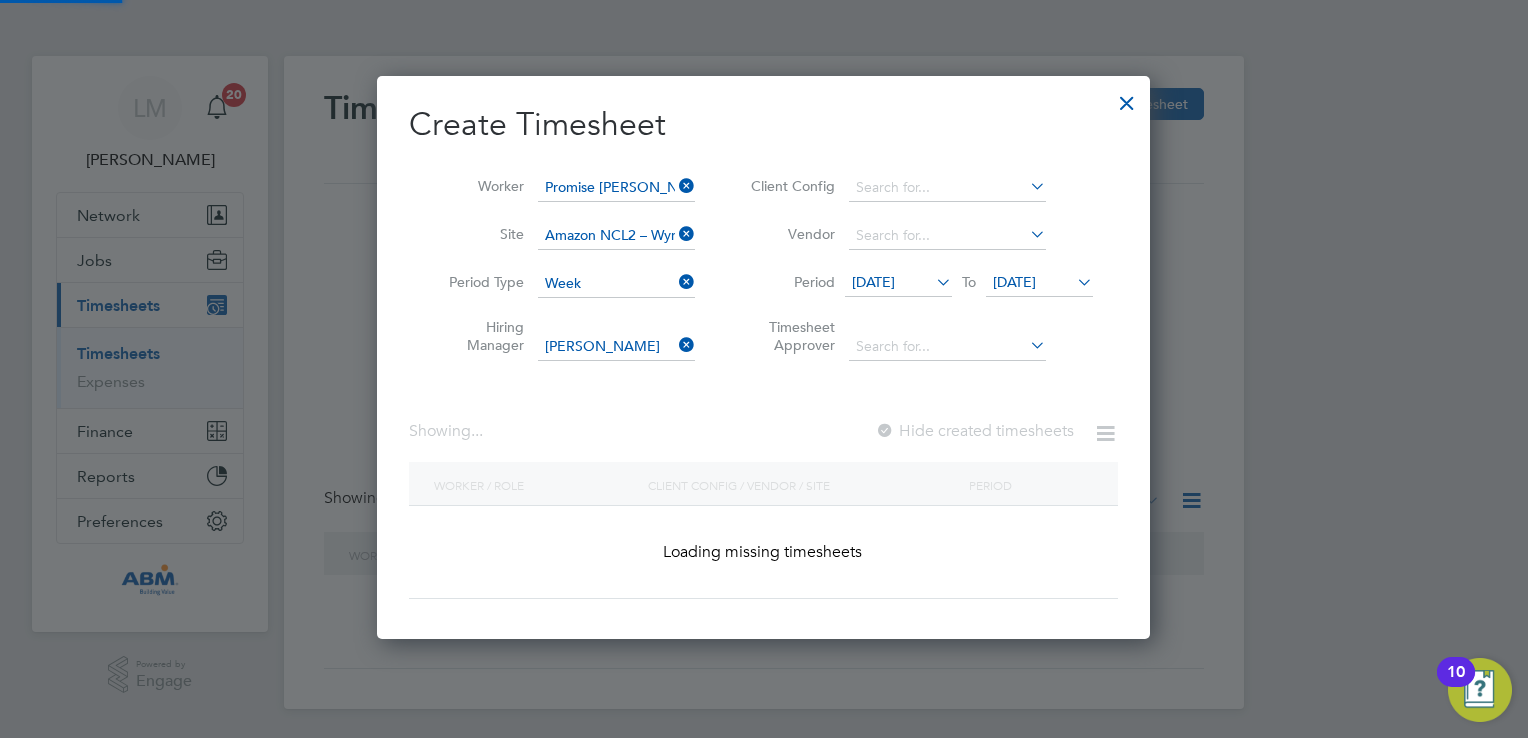scroll, scrollTop: 10, scrollLeft: 10, axis: both 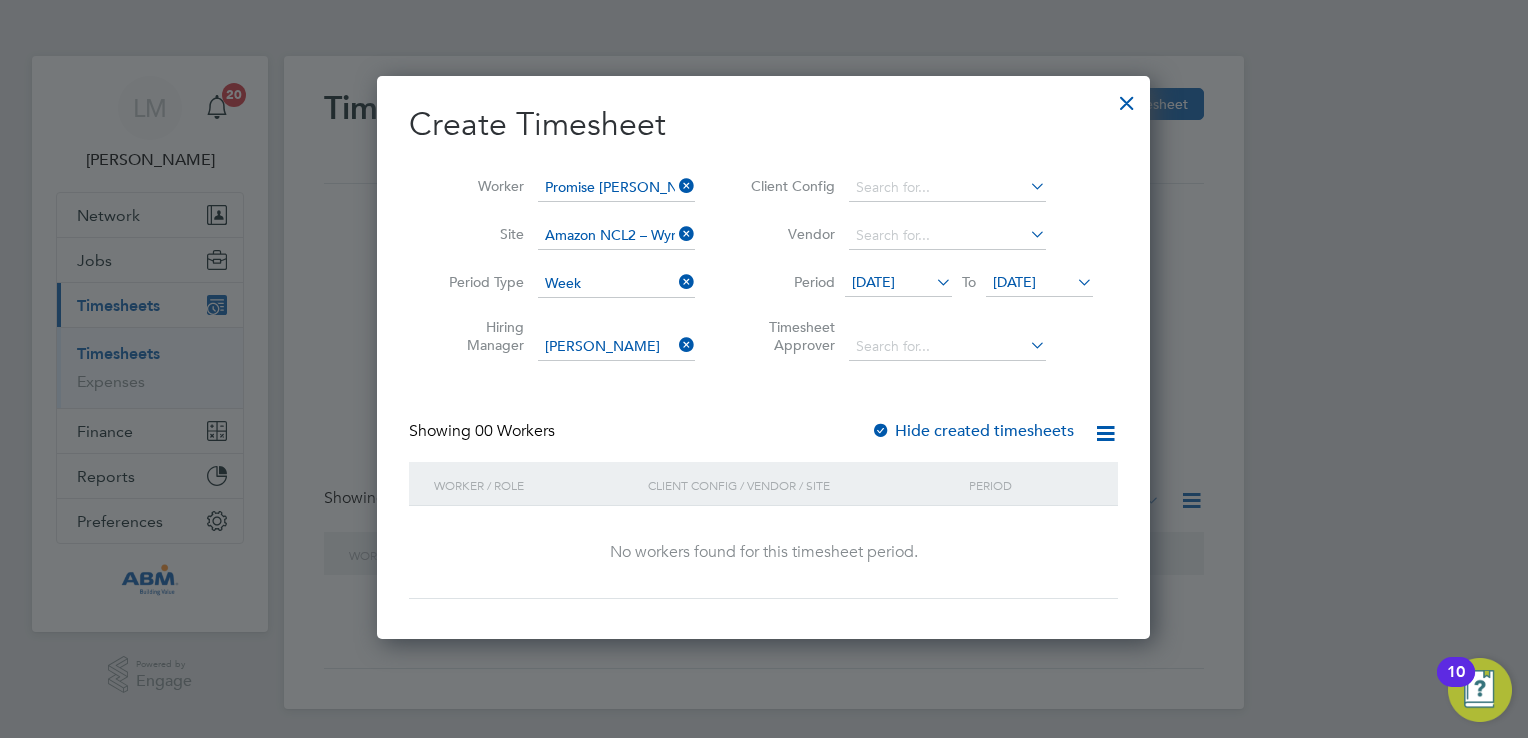 click at bounding box center (1026, 234) 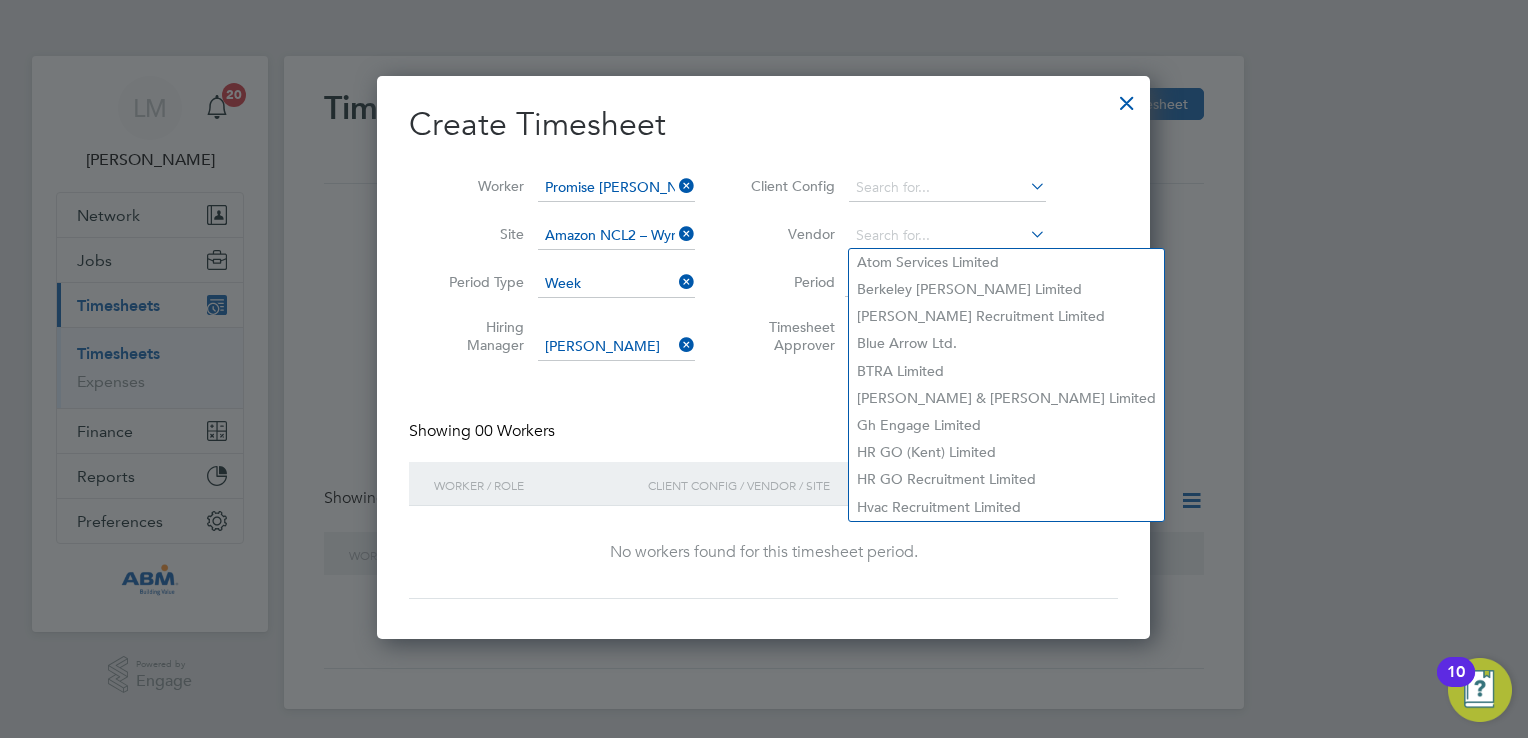 click at bounding box center [1026, 234] 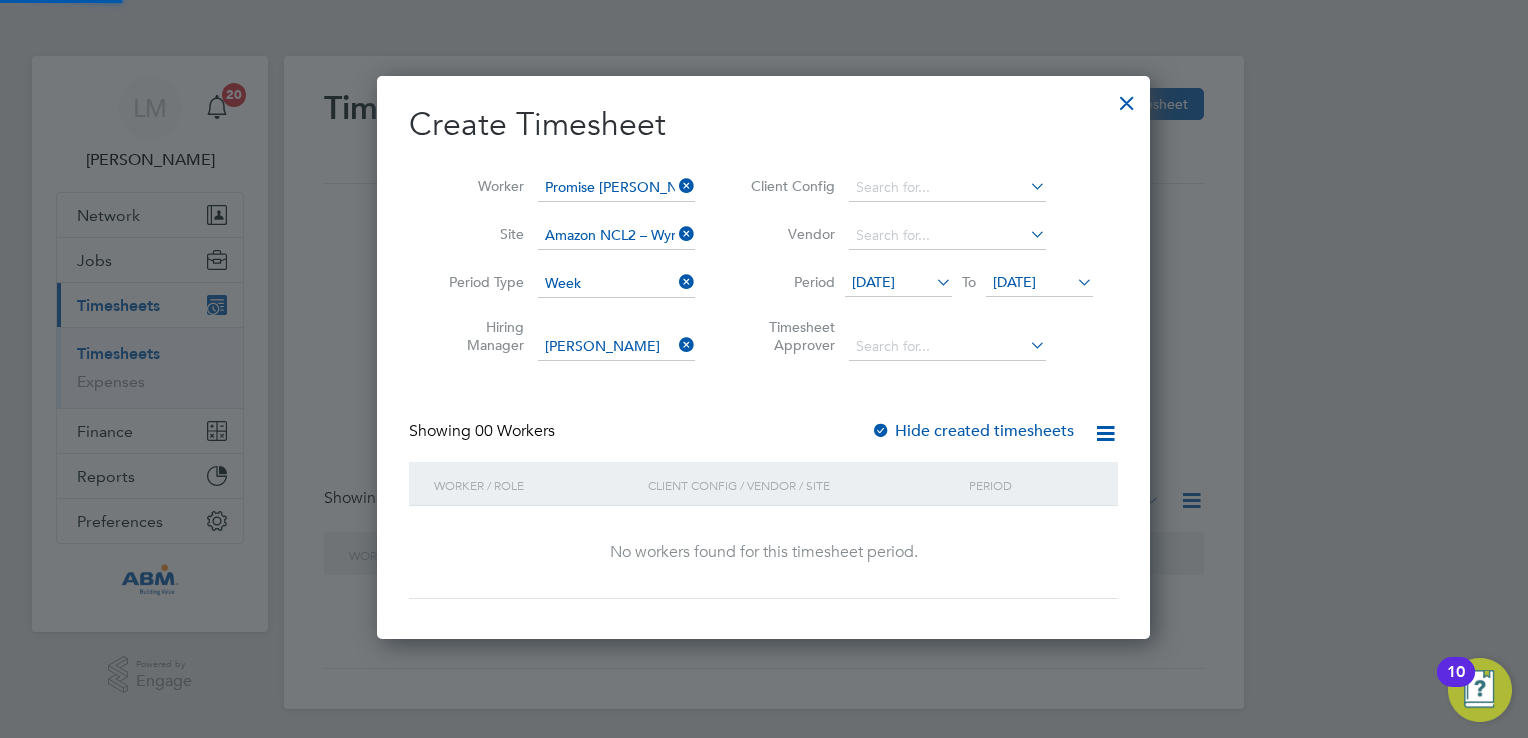 scroll, scrollTop: 10, scrollLeft: 10, axis: both 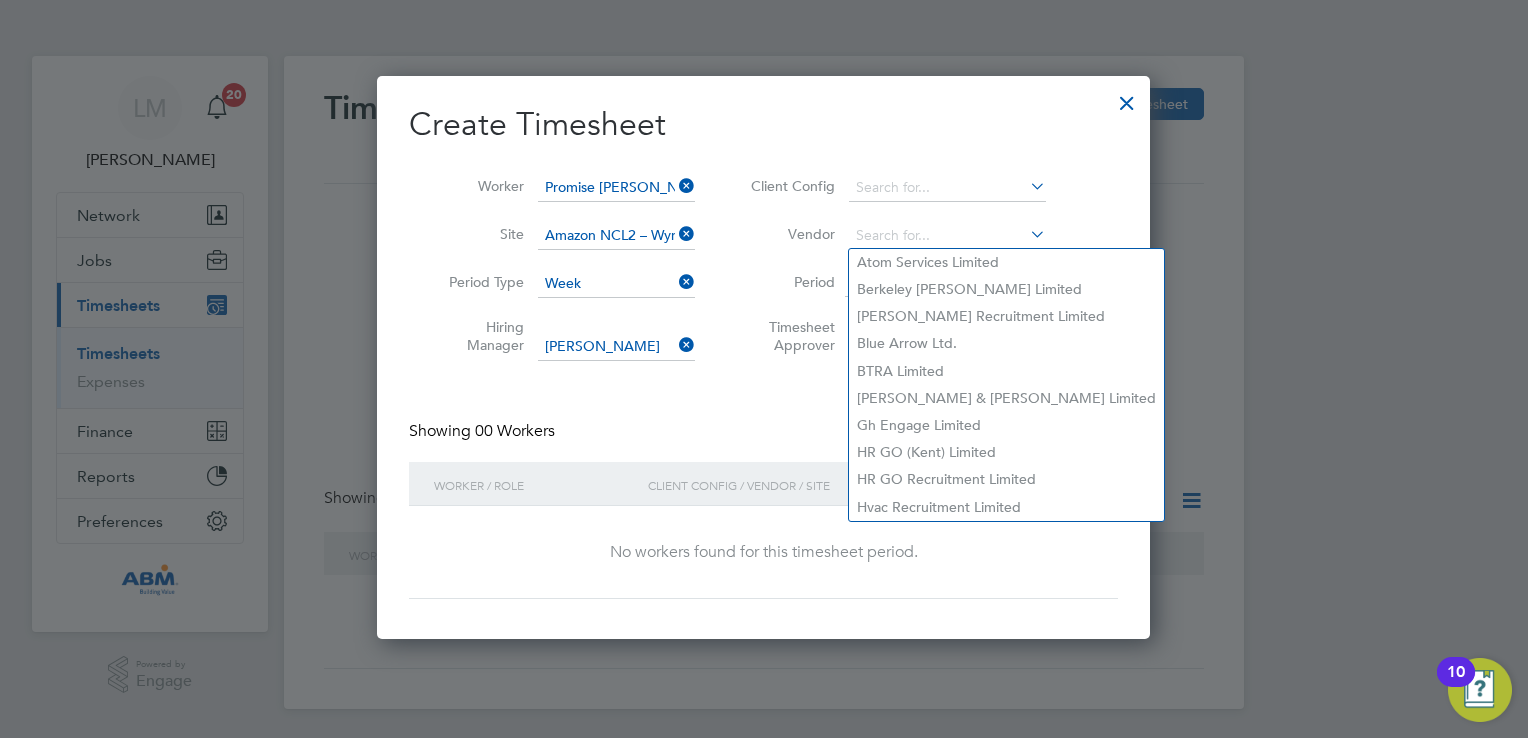 click on "Timesheet Approver" at bounding box center (919, 339) 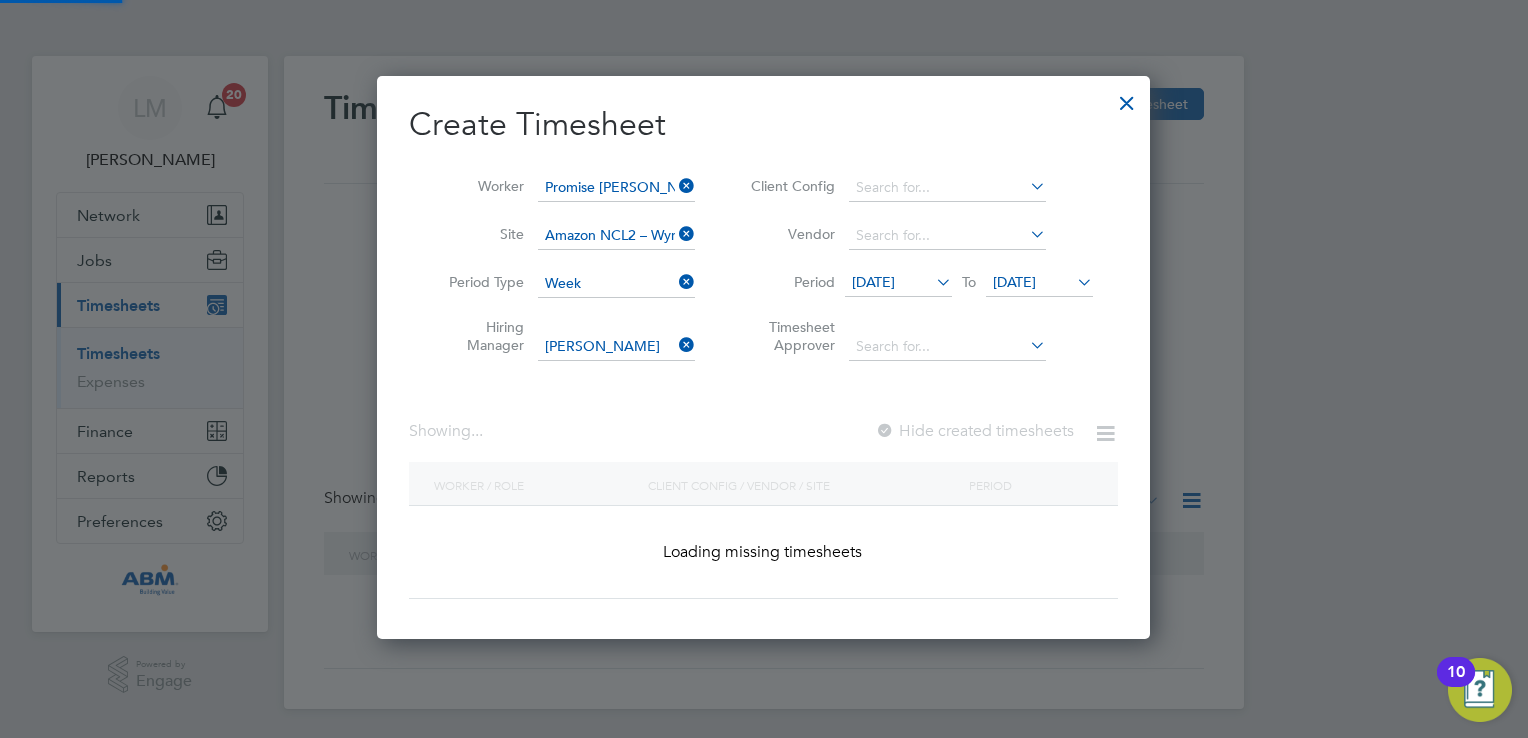 scroll, scrollTop: 10, scrollLeft: 10, axis: both 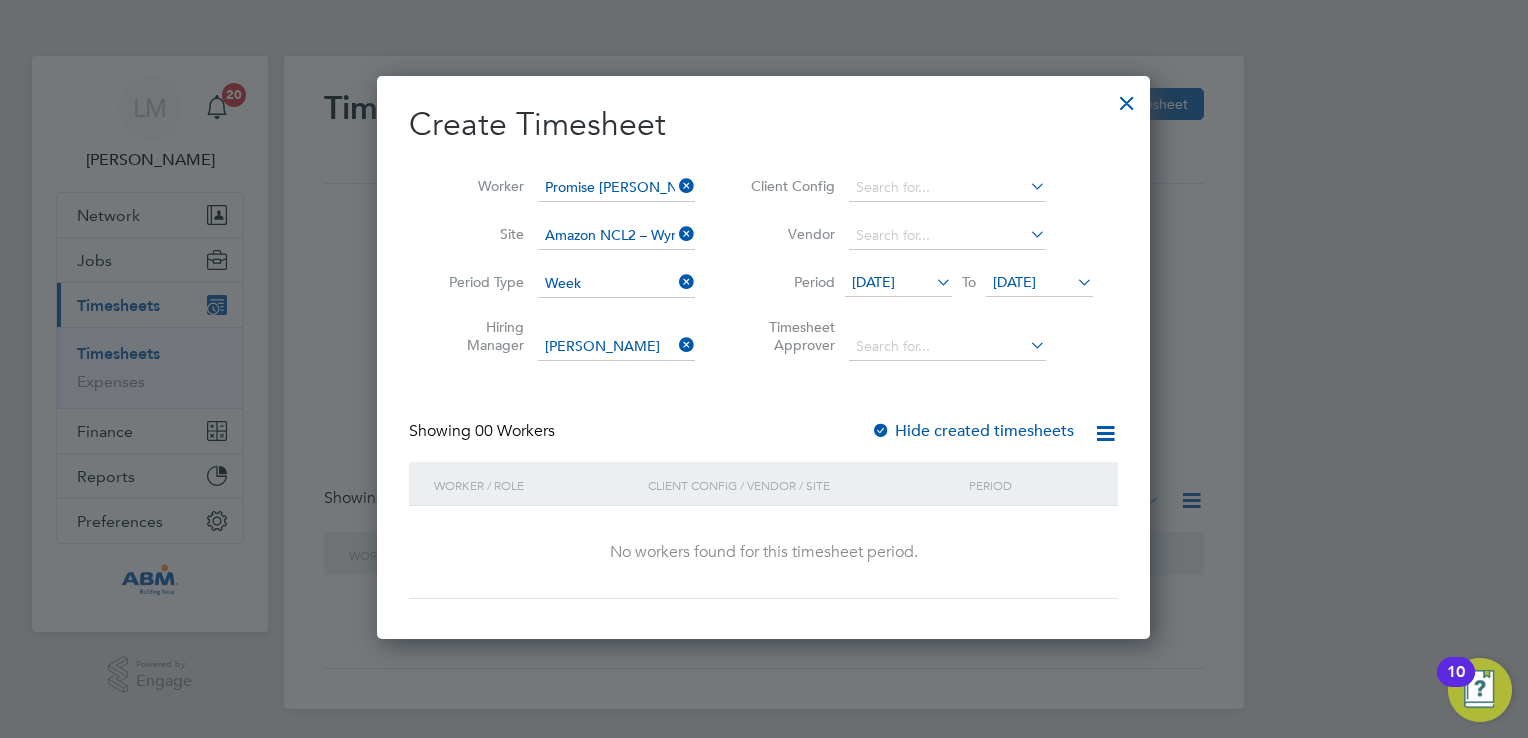 click at bounding box center (1026, 186) 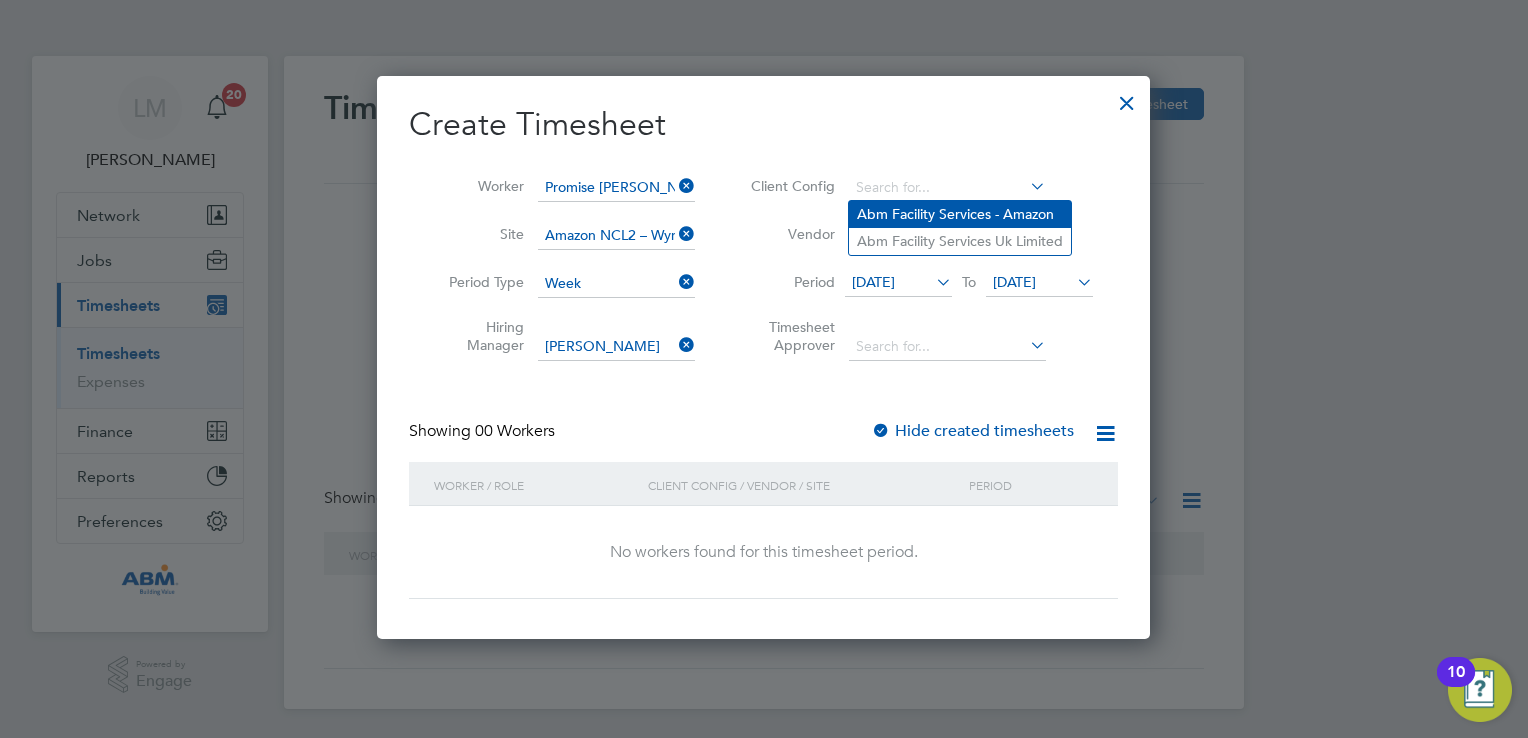 click on "Abm Facility Services - Amazon" 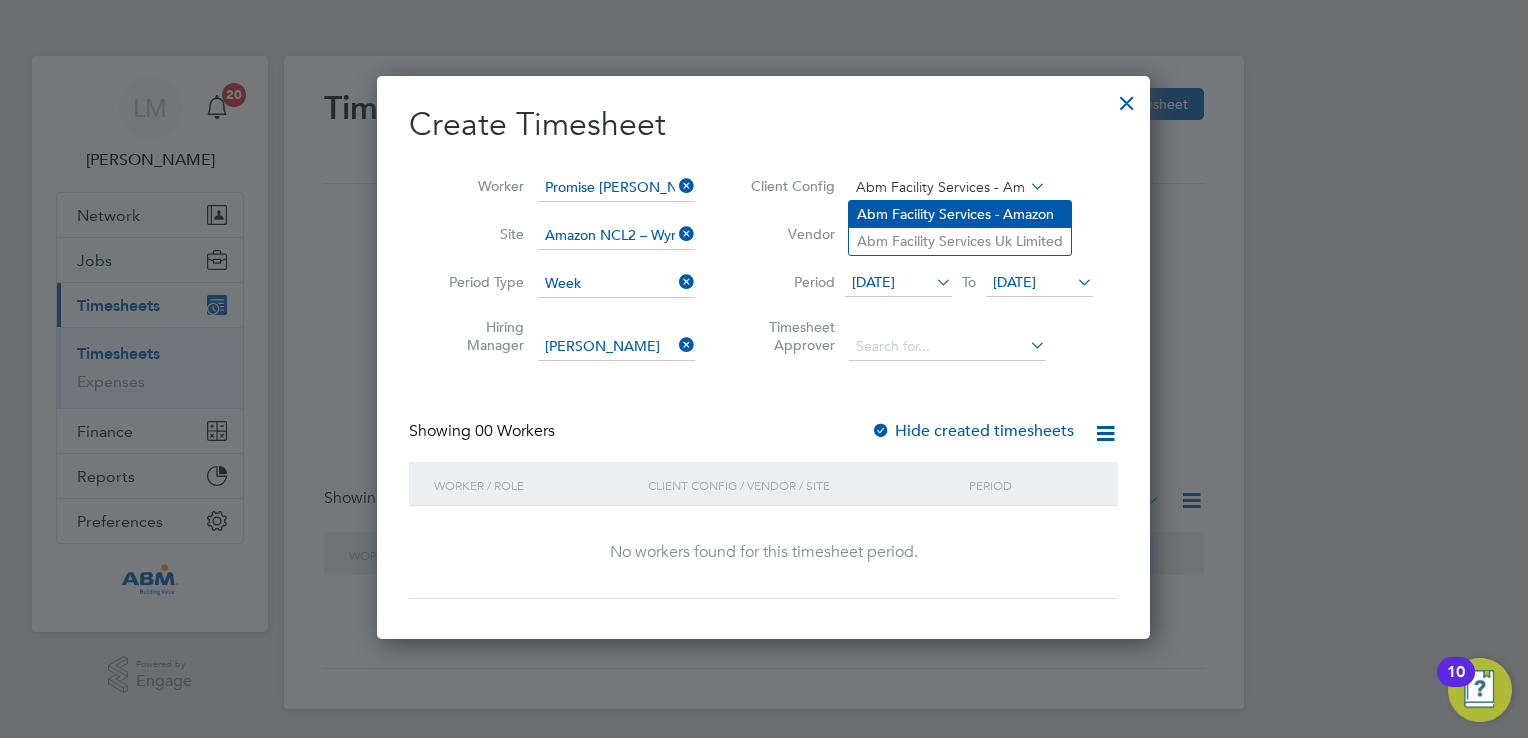 scroll, scrollTop: 10, scrollLeft: 10, axis: both 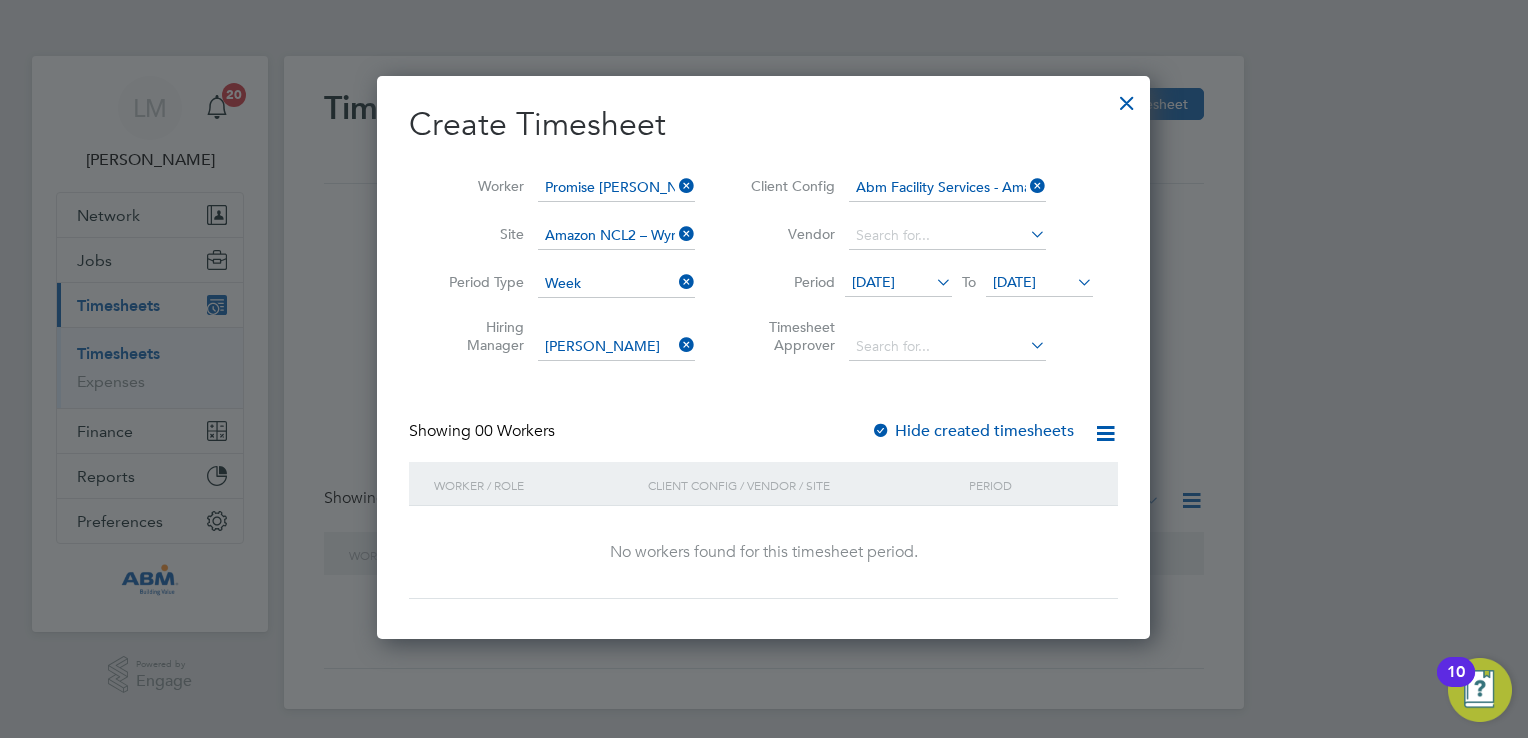 click at bounding box center [1026, 234] 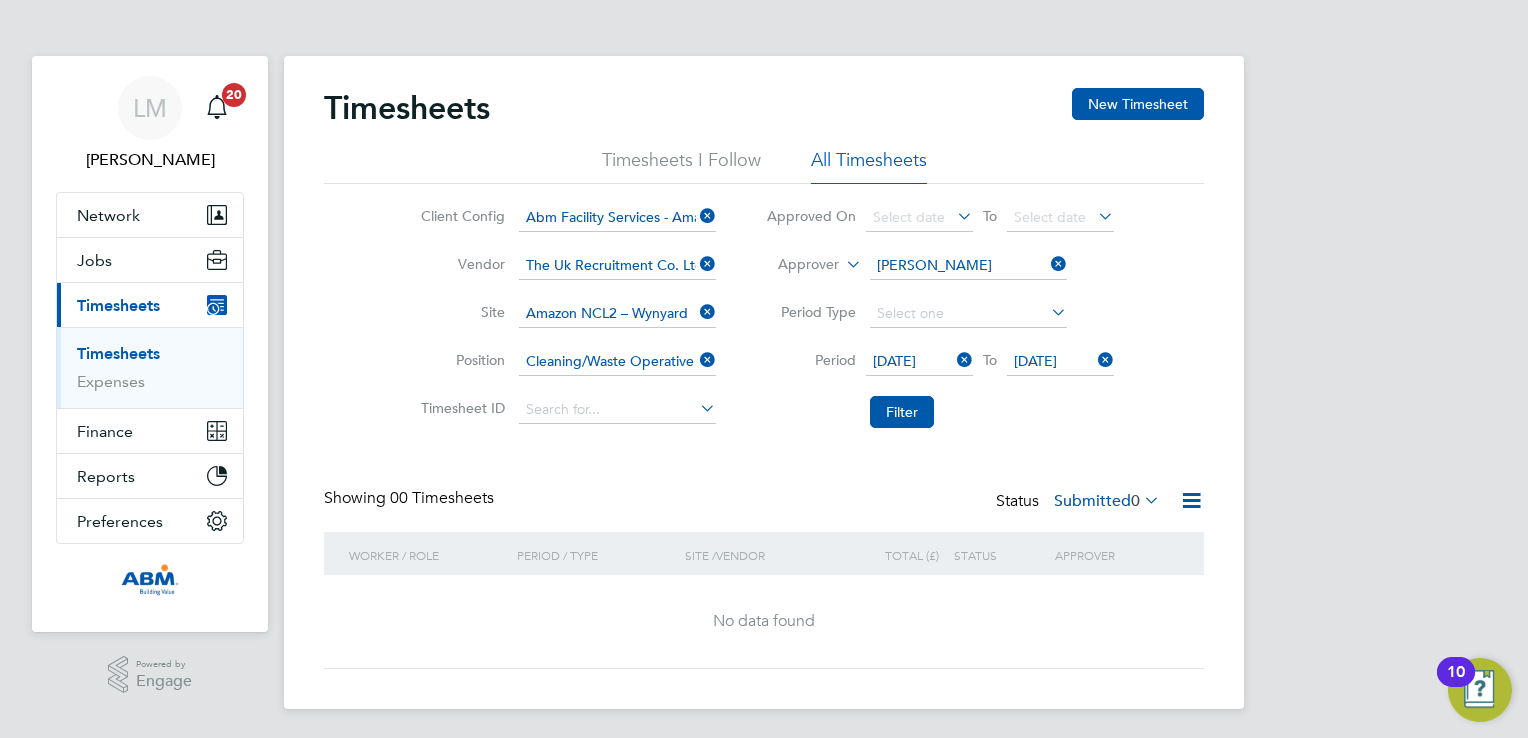 click 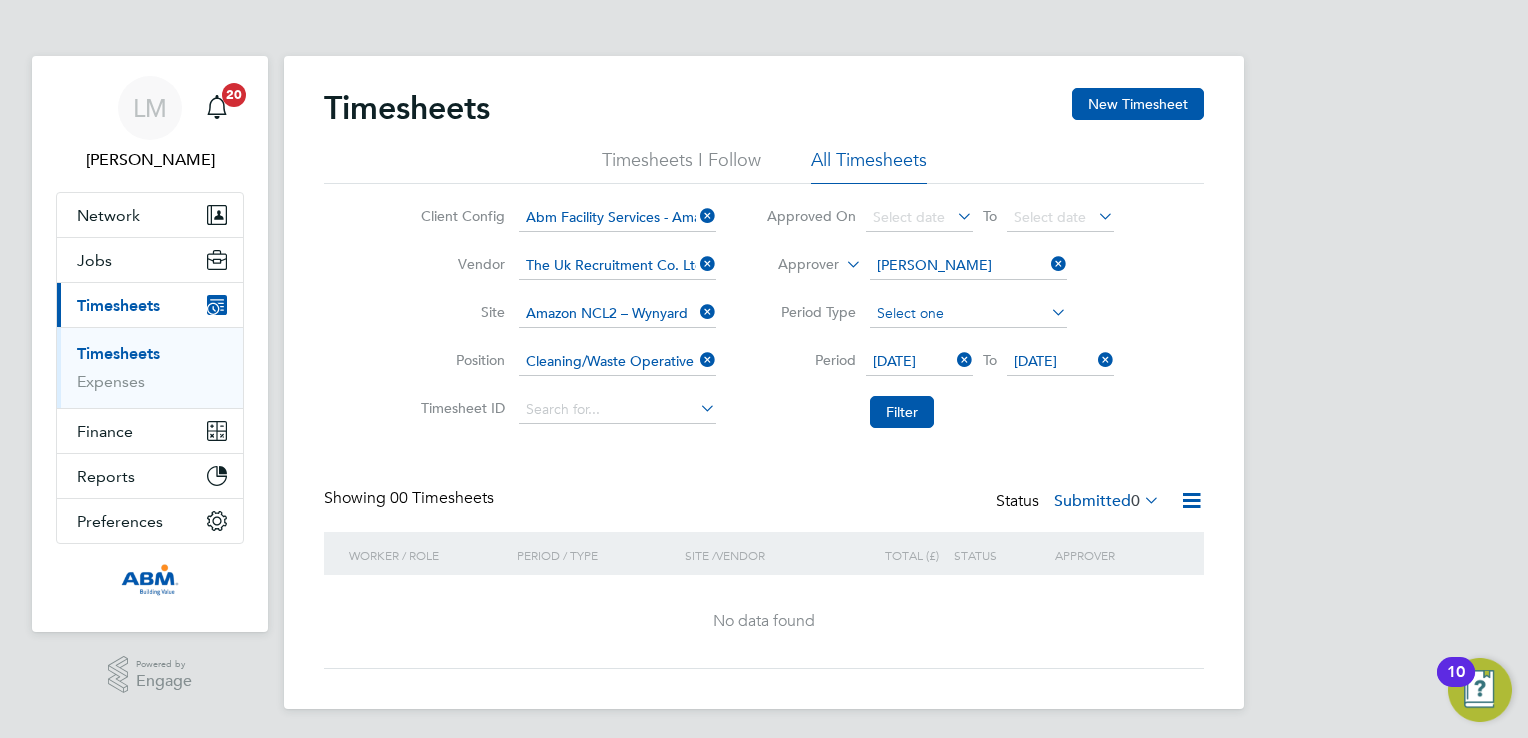 click 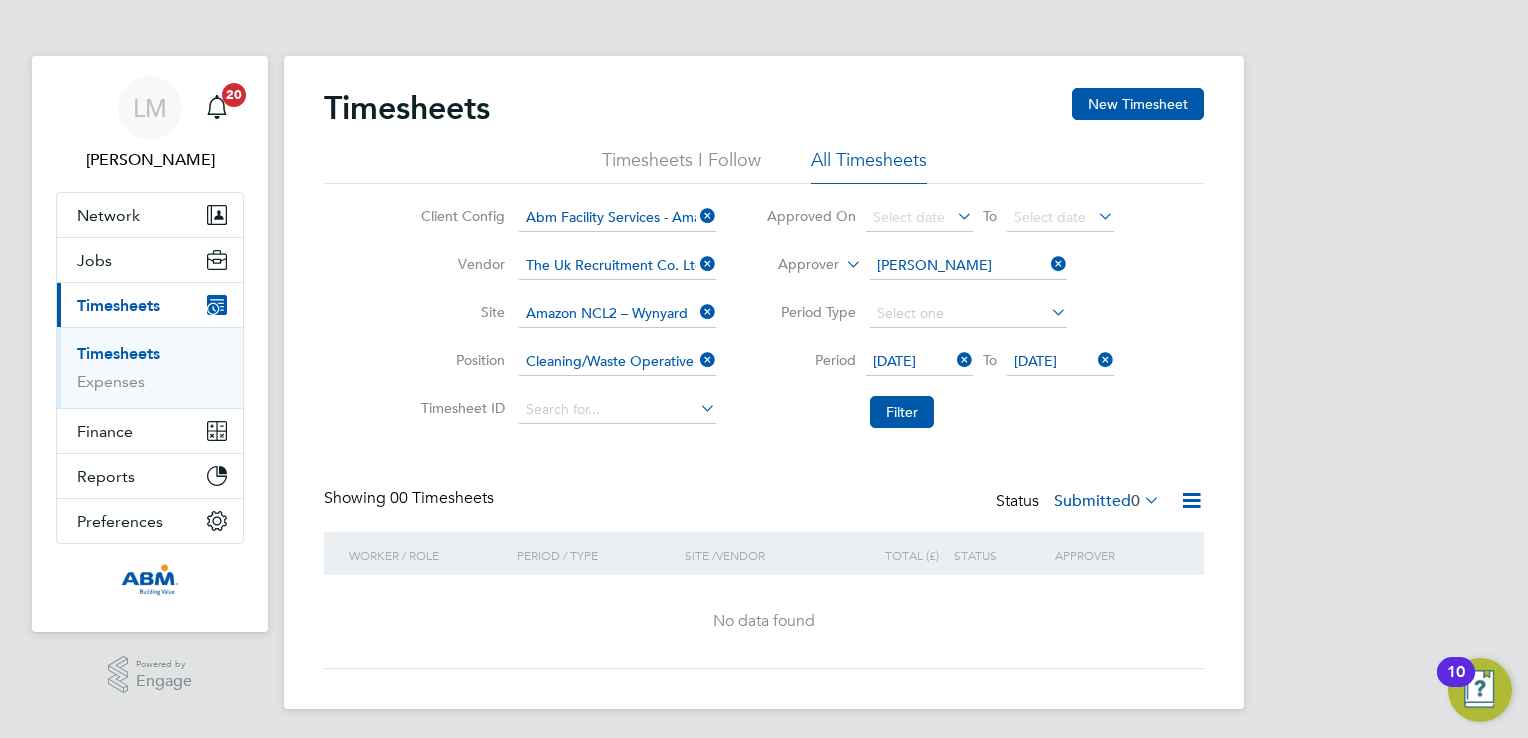 click on "Week" 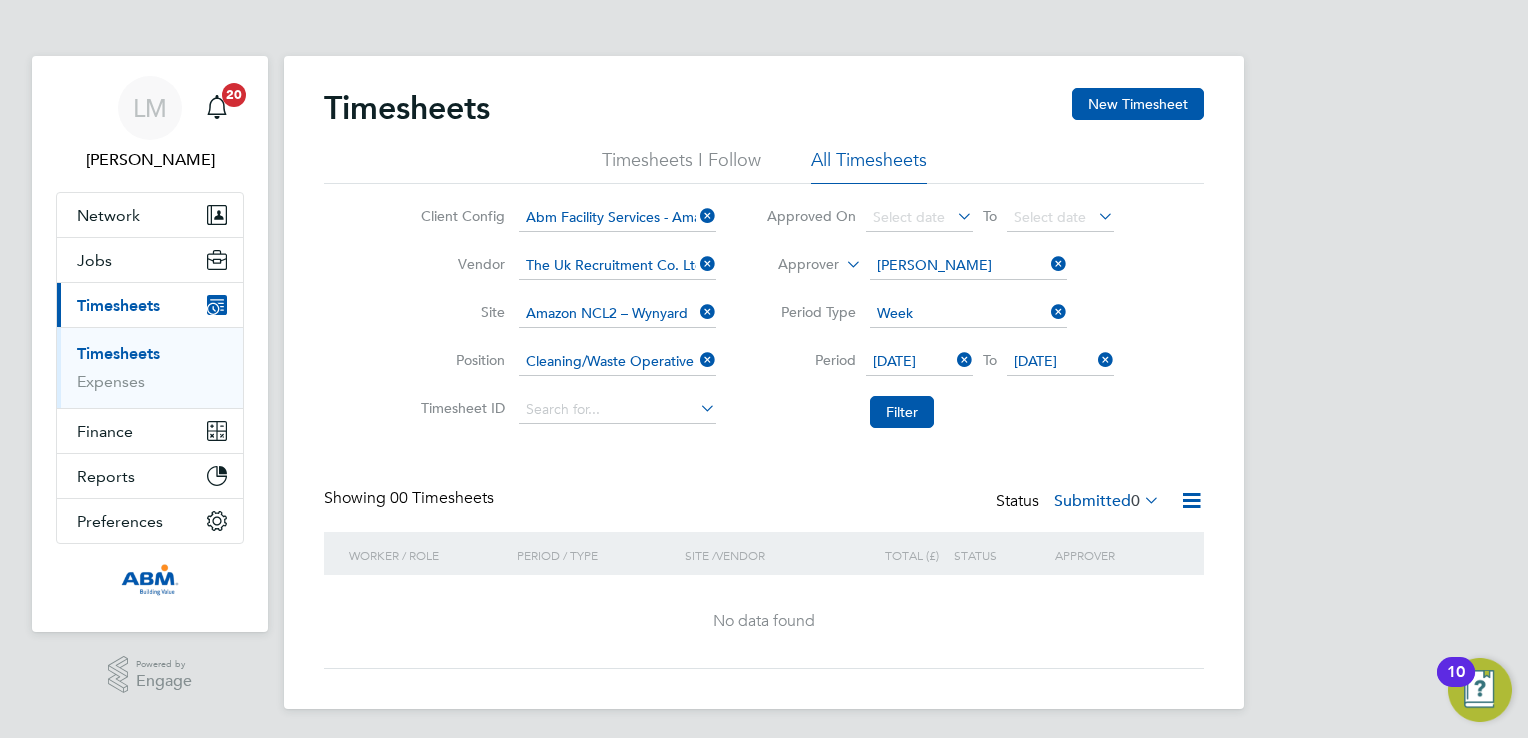click on "Select date
To
Select date" 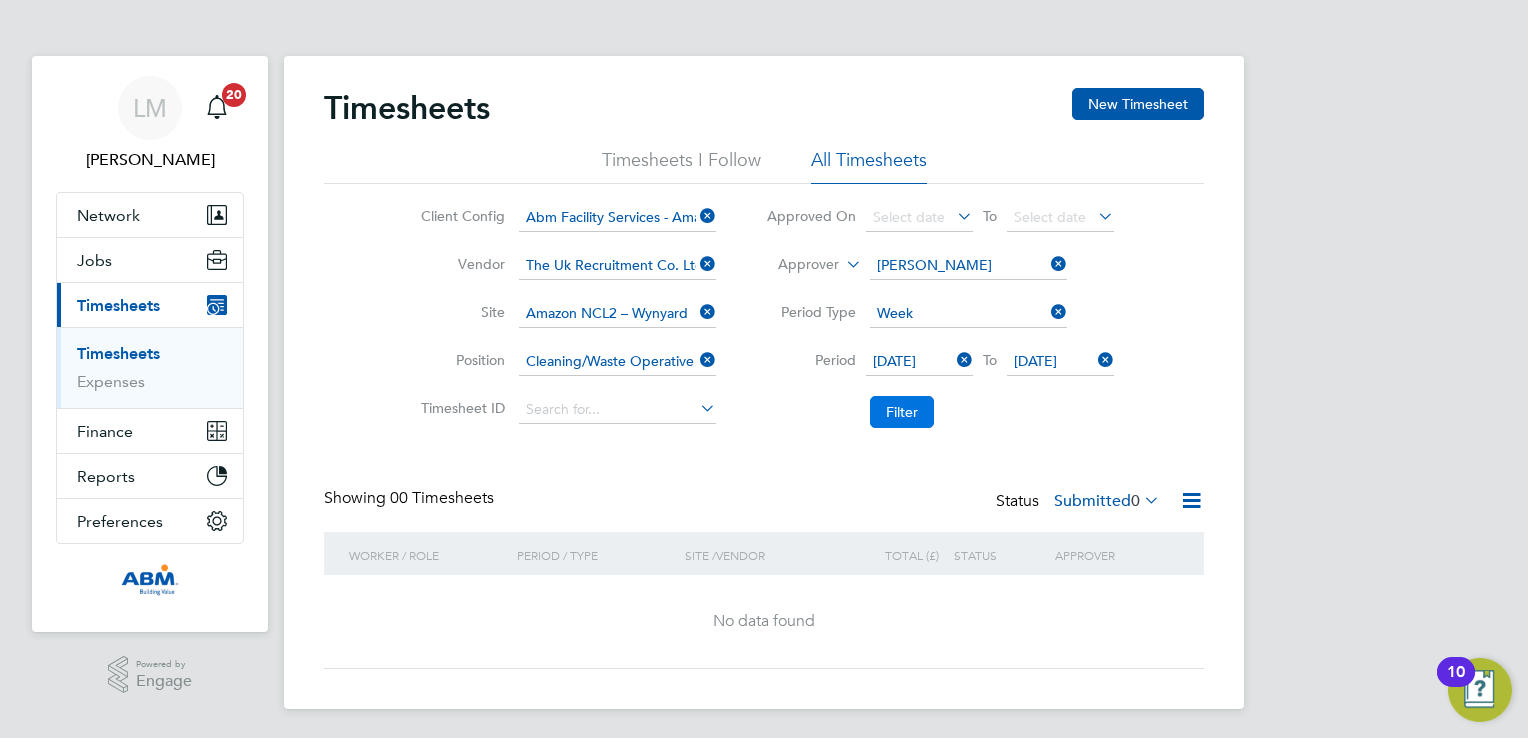 click on "Filter" 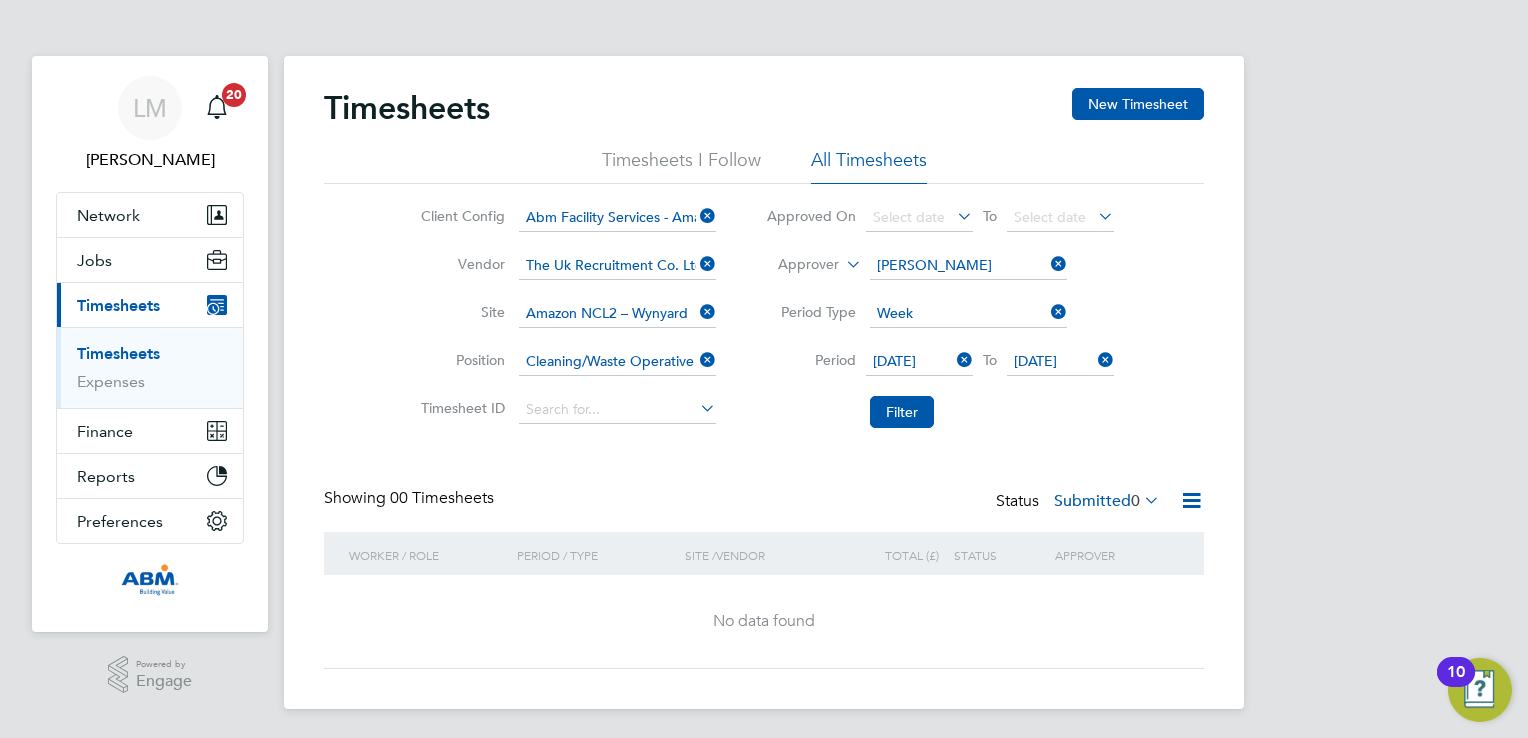click 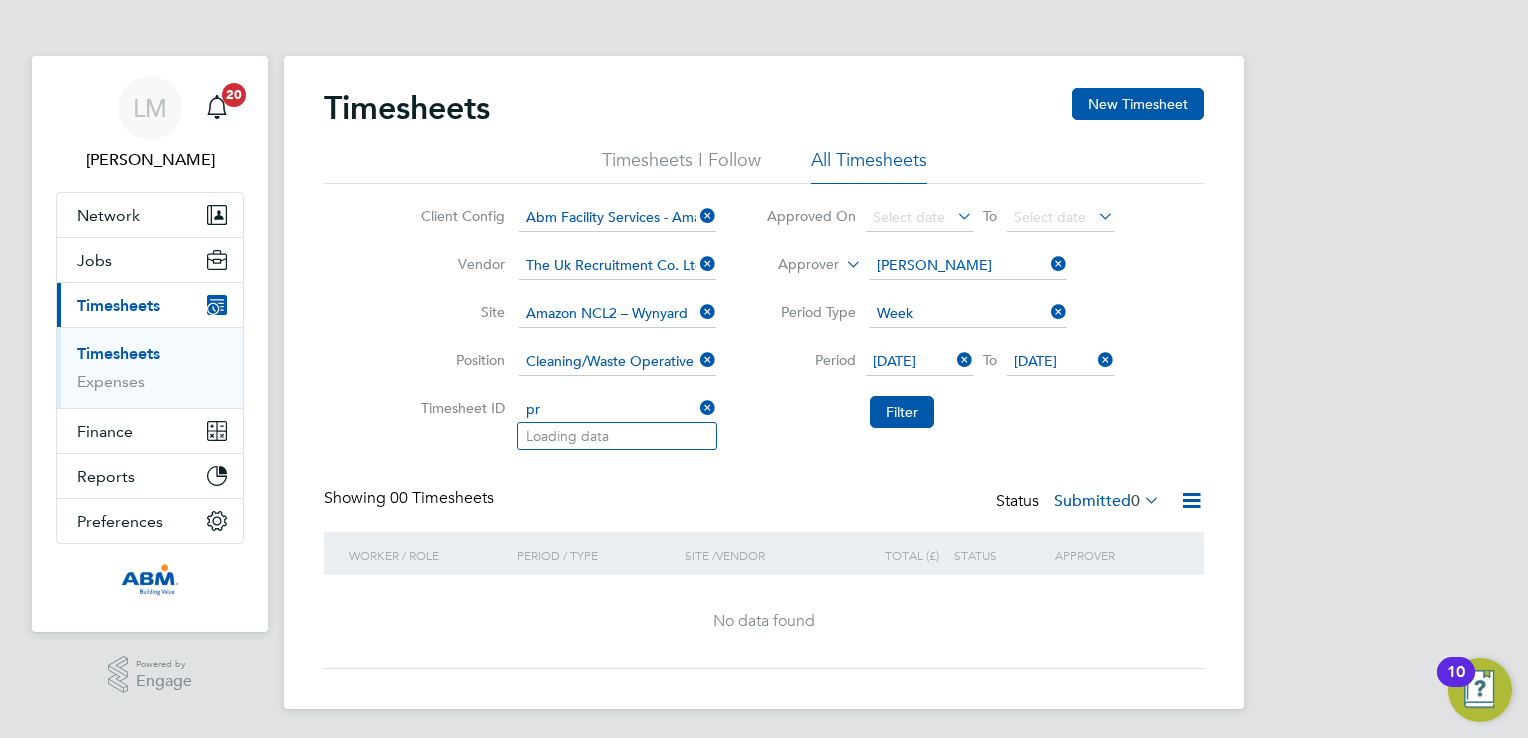 type on "p" 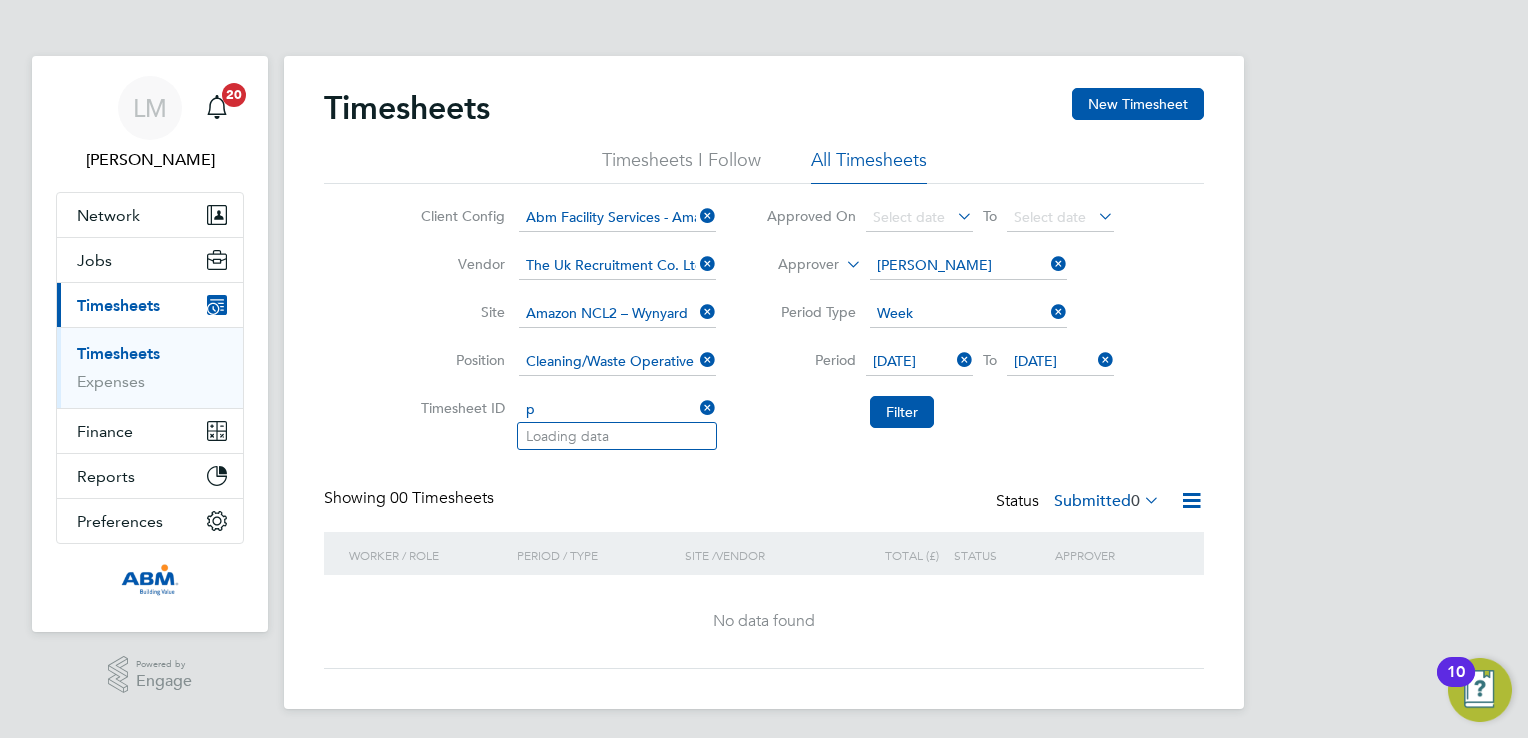 type 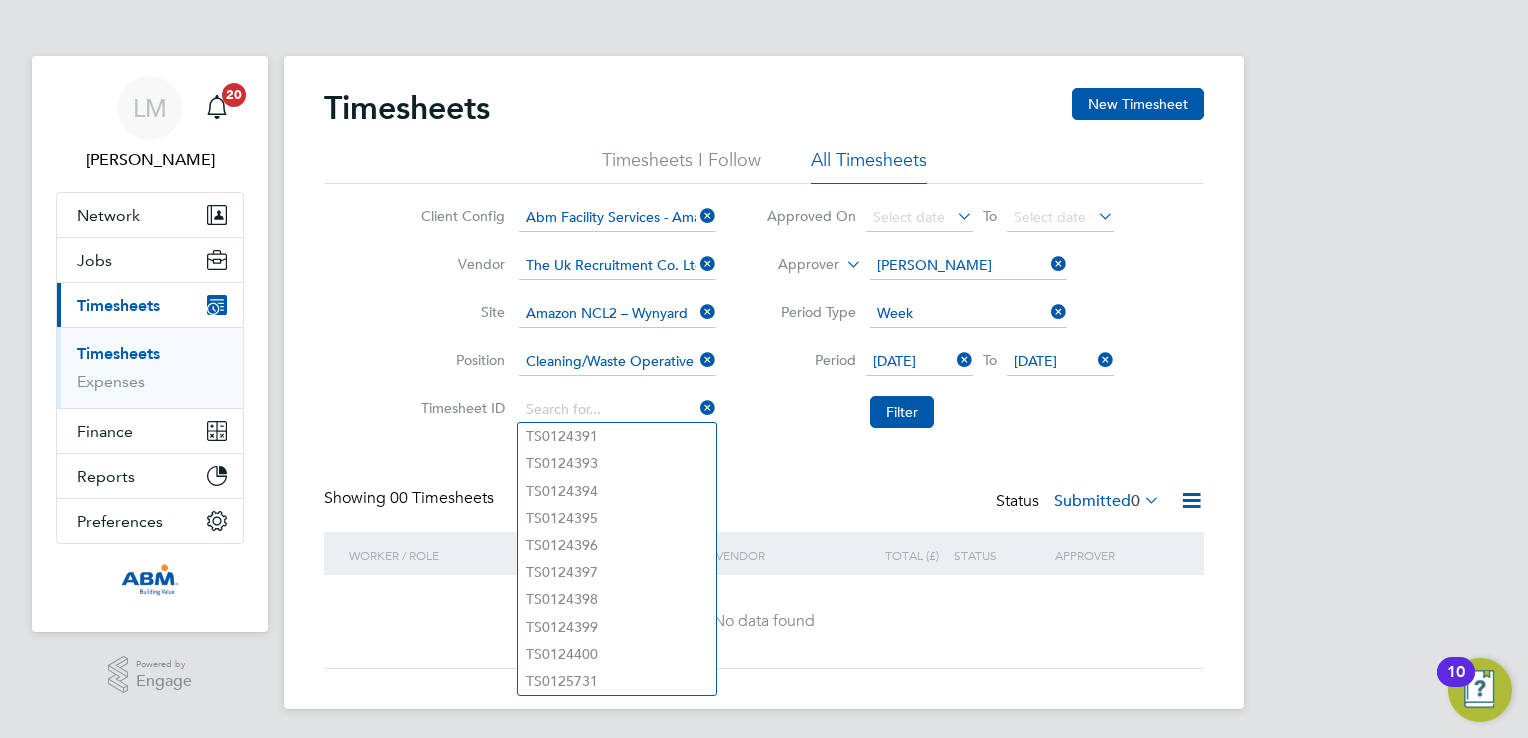 click on "Timesheets New Timesheet Timesheets I Follow All Timesheets Client Config   Abm Facility Services - Amazon Vendor   The Uk Recruitment Co. Ltd Site   Amazon NCL2 – Wynyard Position   Cleaning/Waste Operative - Days Timesheet ID   Approved On
Select date
To
Select date
Approver     Lynne Morgan Period Type   Week Period
05 Jul 2025
To
11 Jul 2025
Filter Showing   00 Timesheets Status  Submitted  0  Worker / Role Worker / Period Period / Type Site /  Vendor Total (£)   Total / Status Status Approver No data found Show   more" 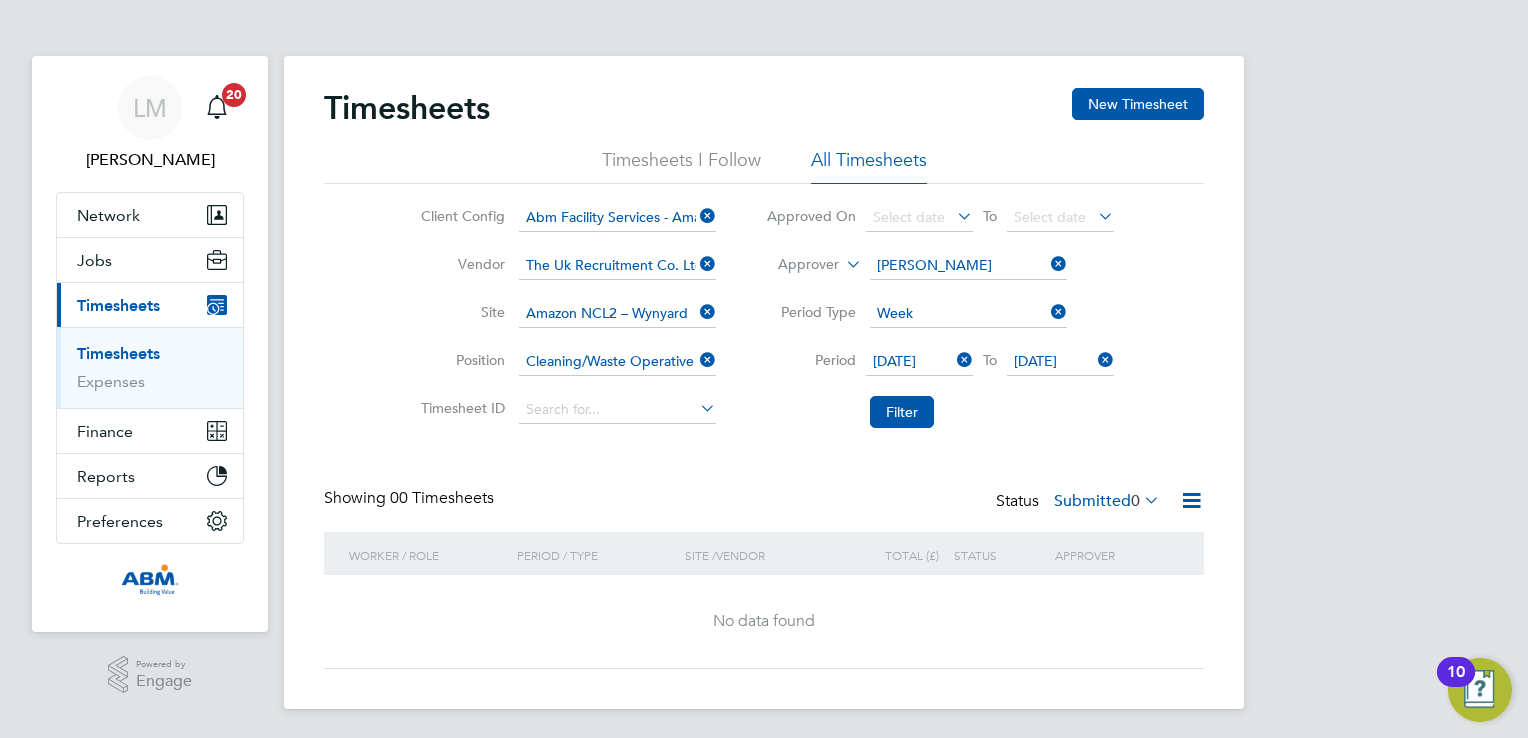 click 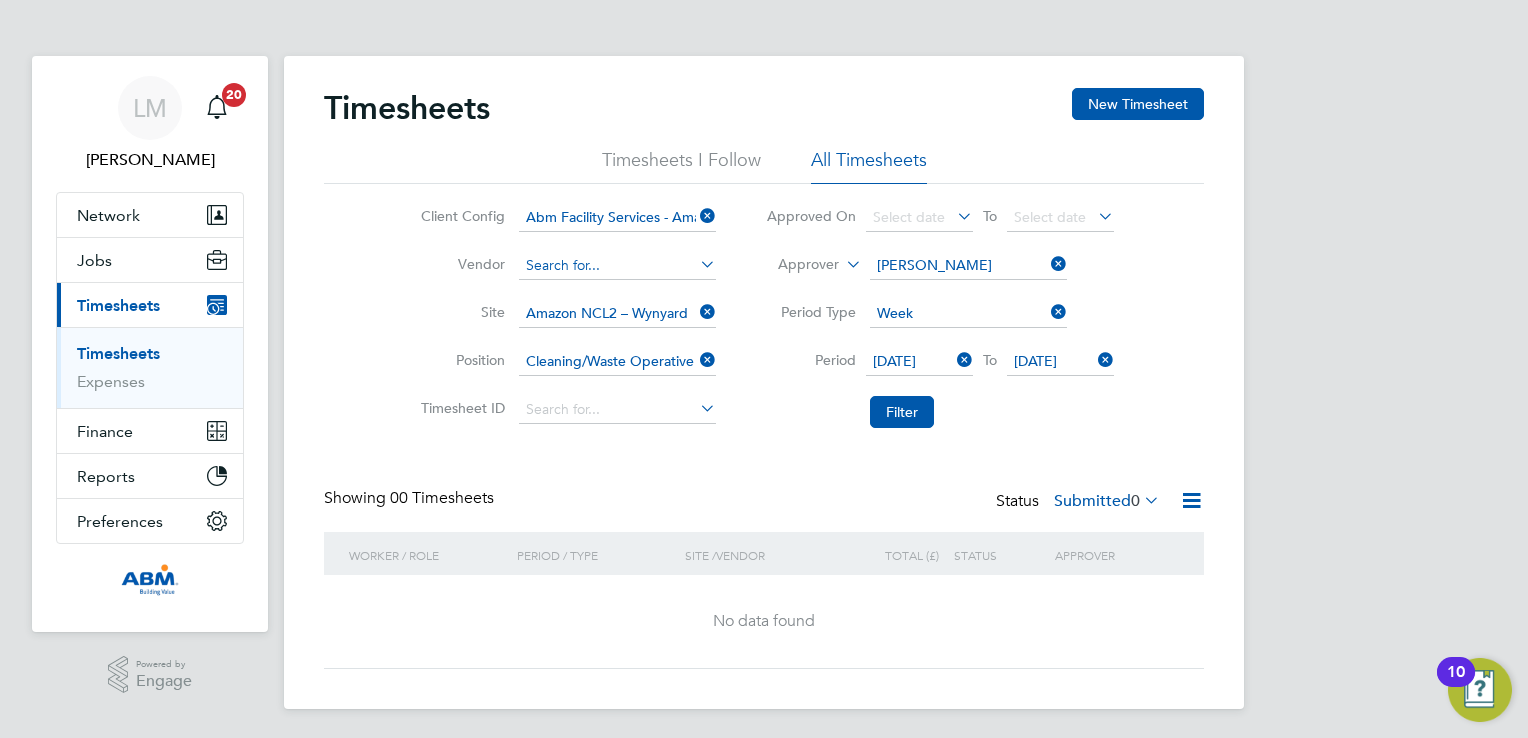 click 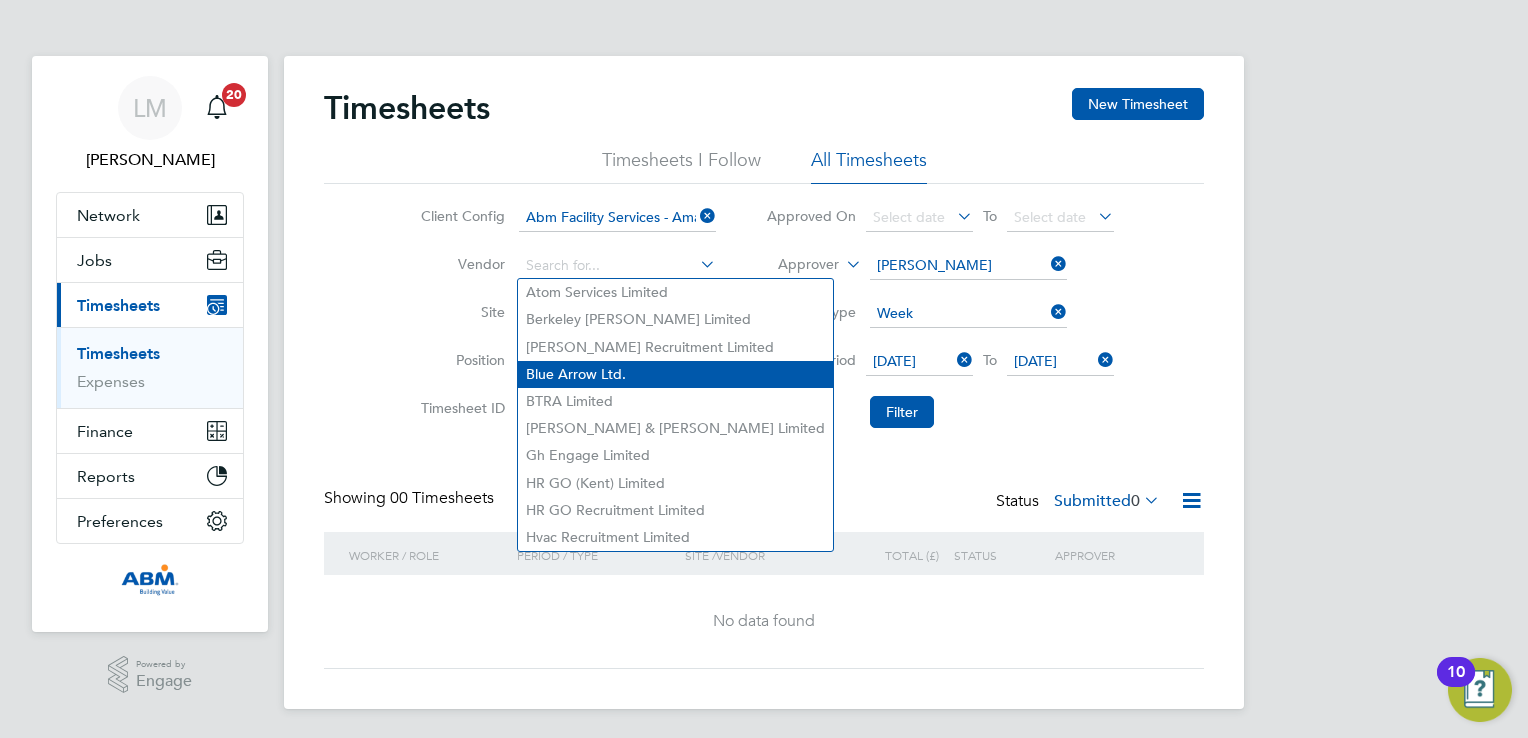 click on "Blue Arrow Ltd." 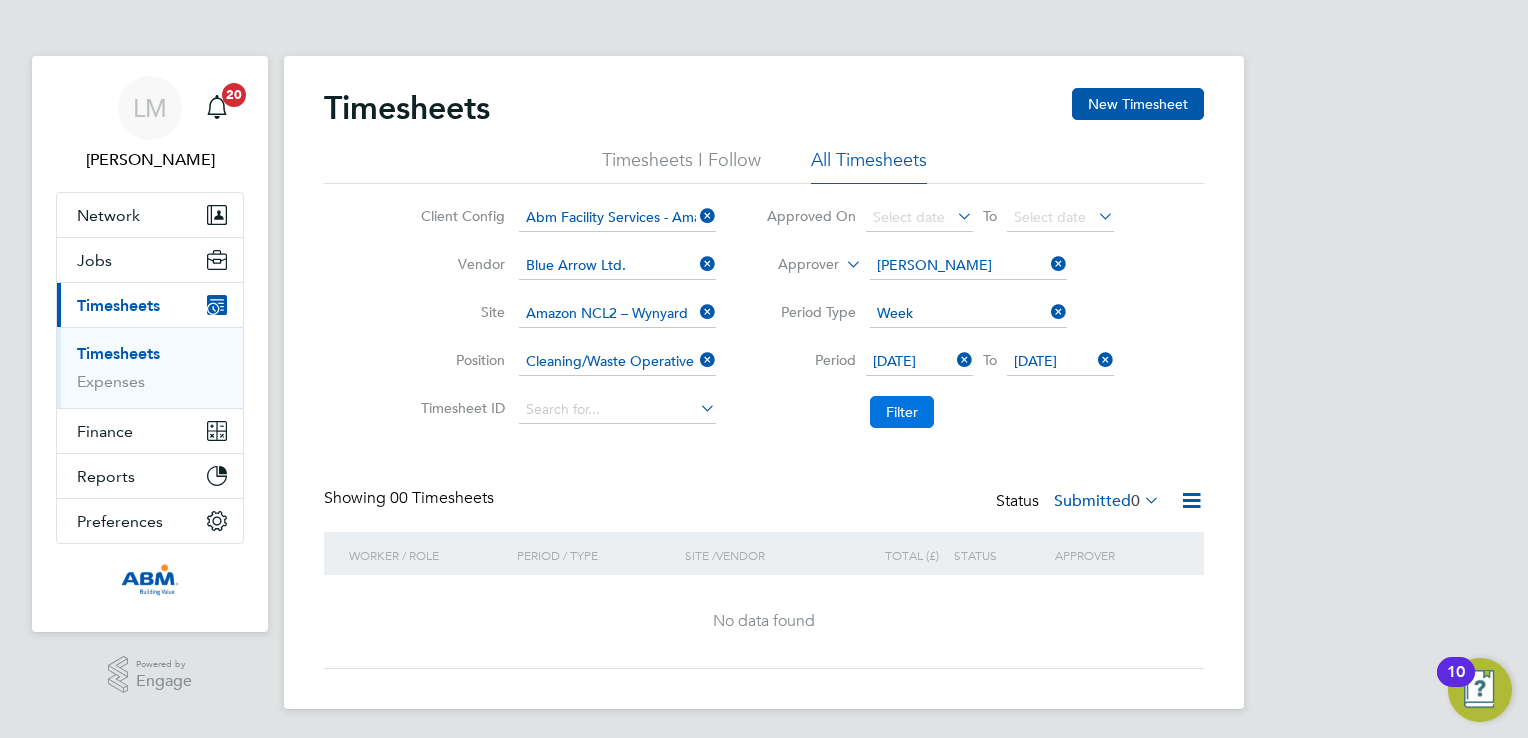 click on "Filter" 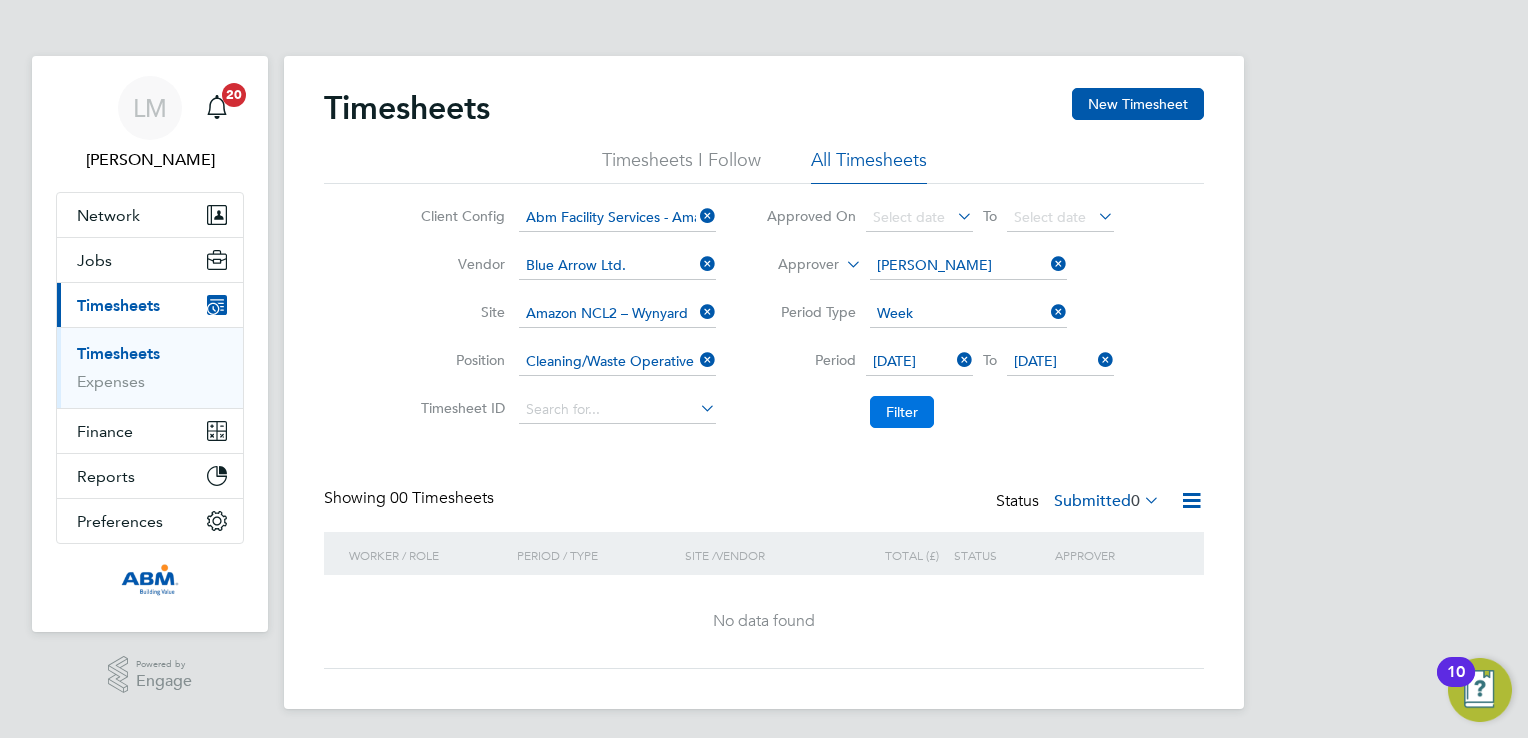 type 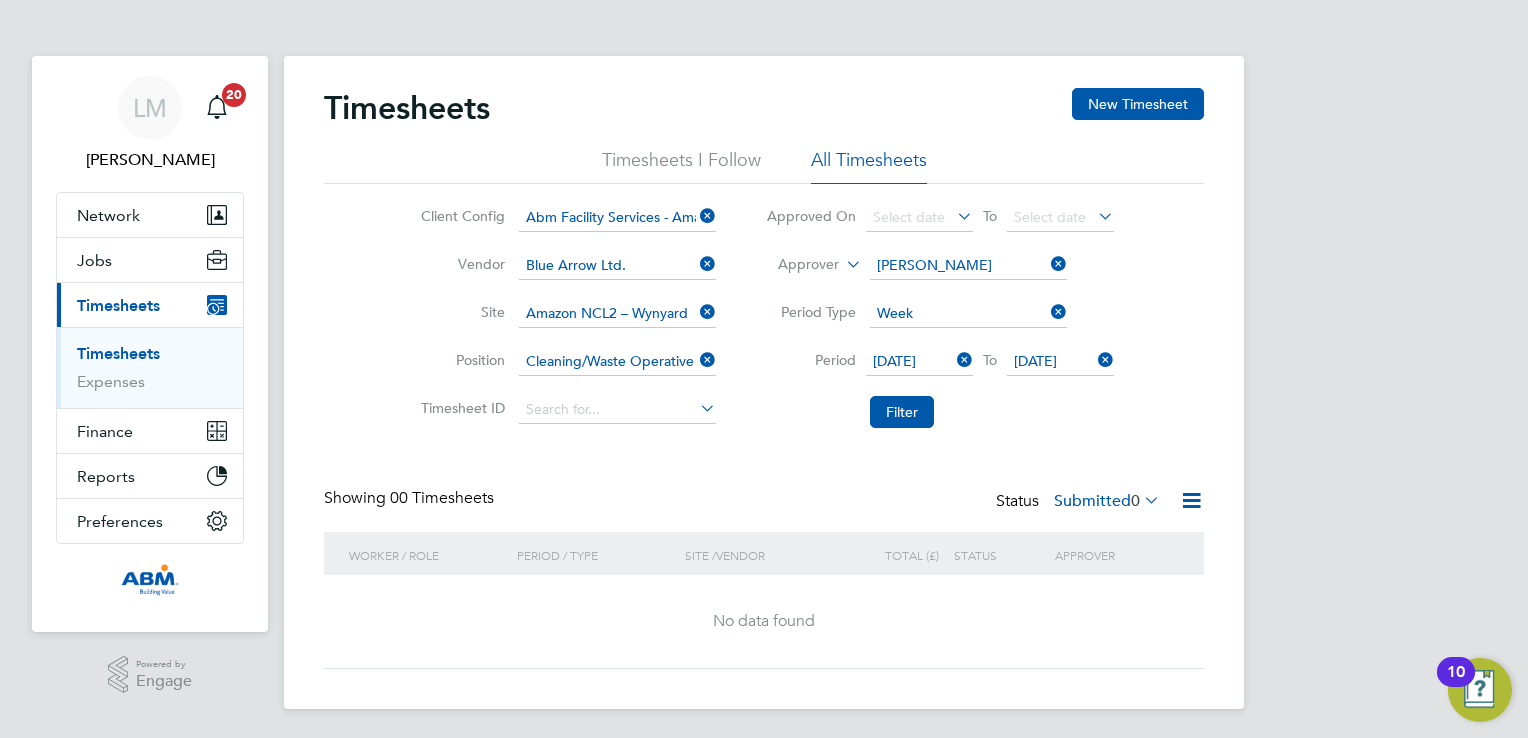 type 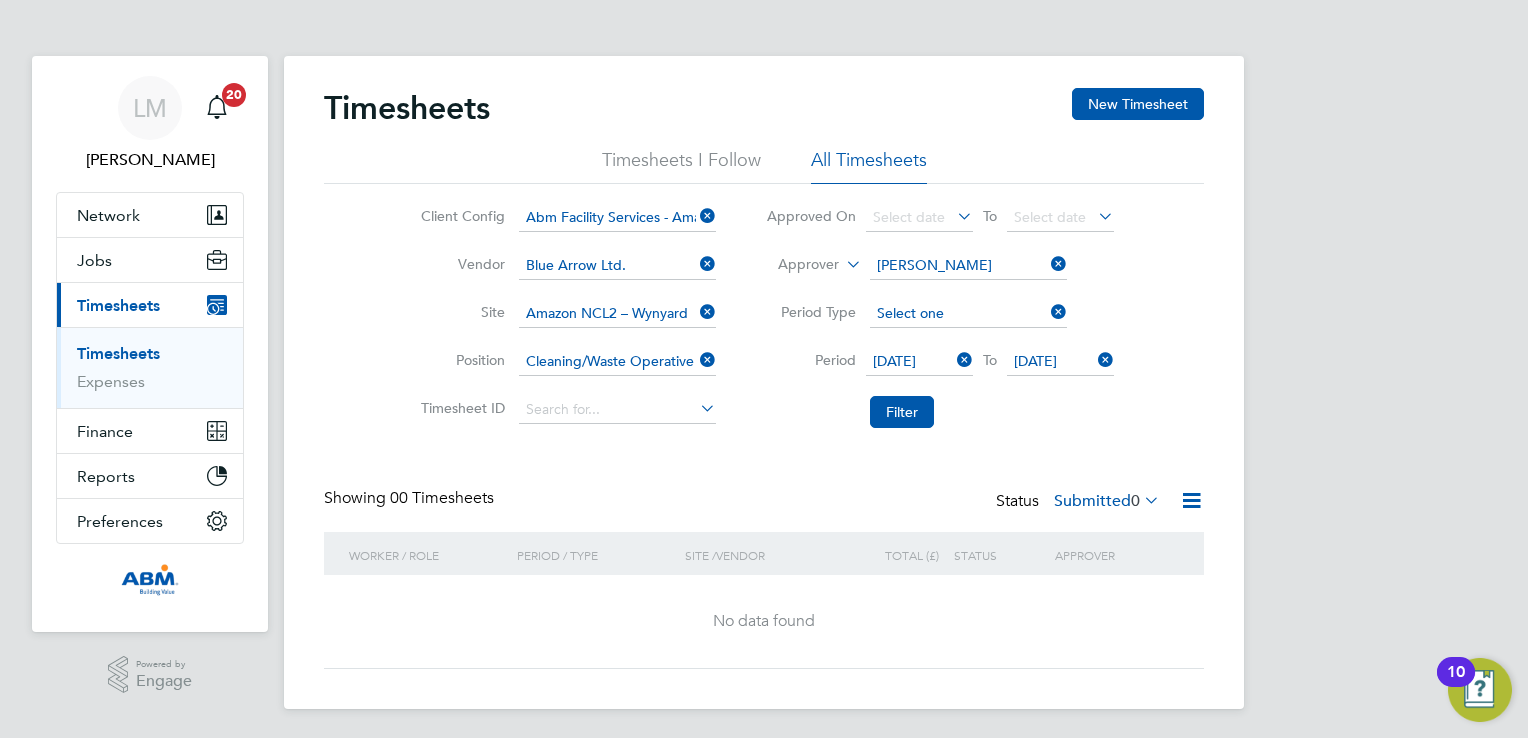 click 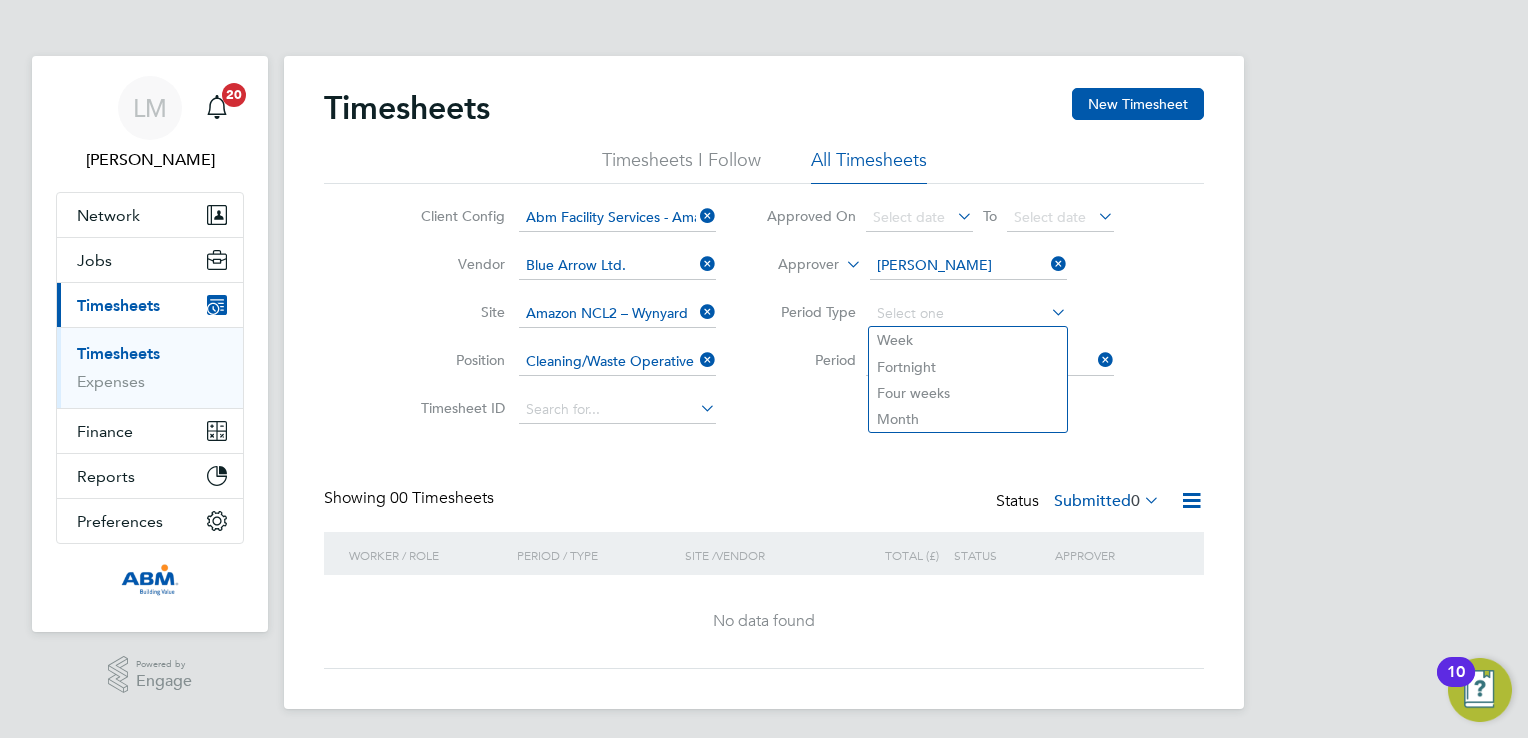 click on "Timesheets New Timesheet Timesheets I Follow All Timesheets Client Config   Abm Facility Services - Amazon Vendor   Blue Arrow Ltd. Site   Amazon NCL2 – Wynyard Position   Cleaning/Waste Operative - Days Timesheet ID   Approved On
Select date
To
Select date
Approver     Lynne Morgan Period Type   Period
05 Jul 2025
To
11 Jul 2025
Filter Showing   00 Timesheets Status  Submitted  0  Worker / Role Worker / Period Period / Type Site /  Vendor Total (£)   Total / Status Status Approver No data found Show   more" 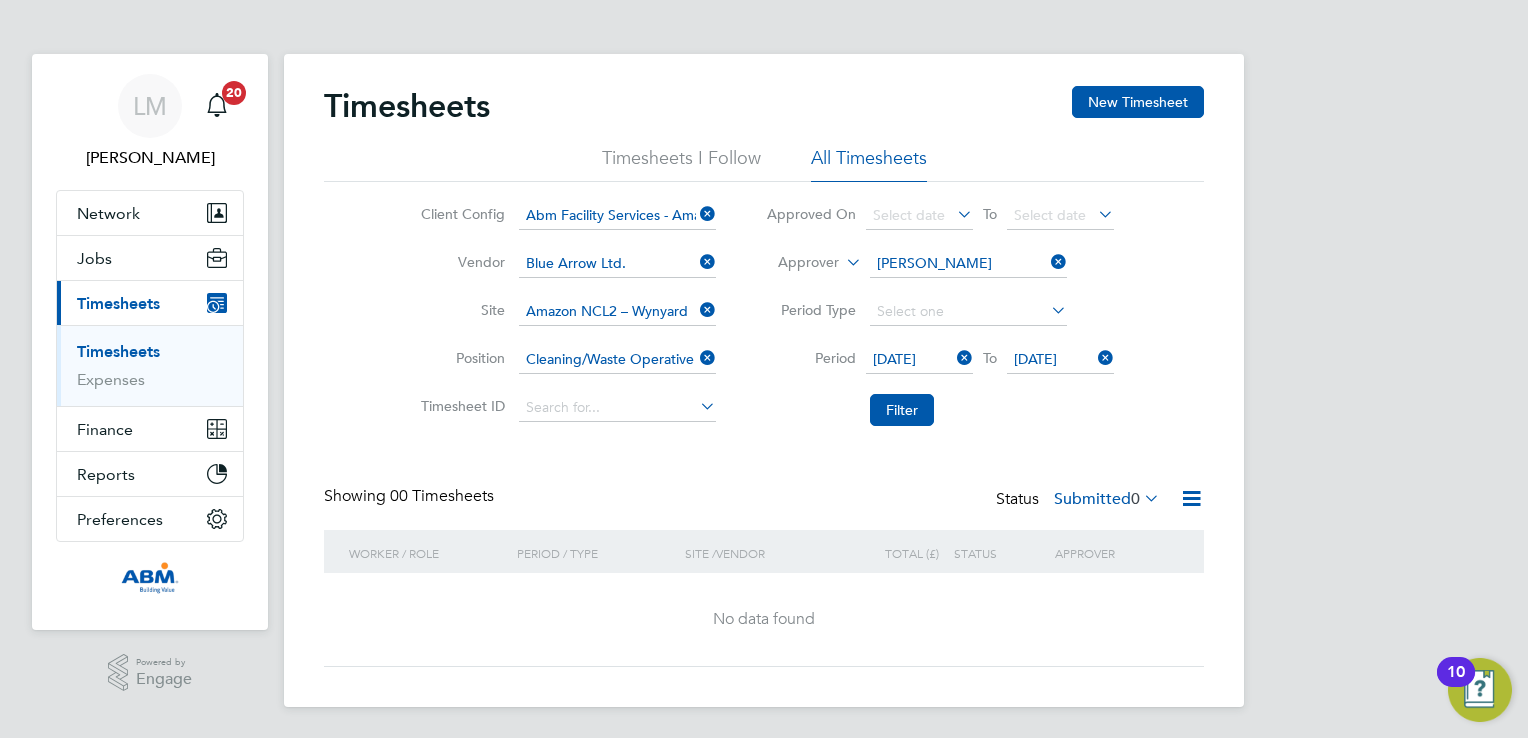 scroll, scrollTop: 0, scrollLeft: 0, axis: both 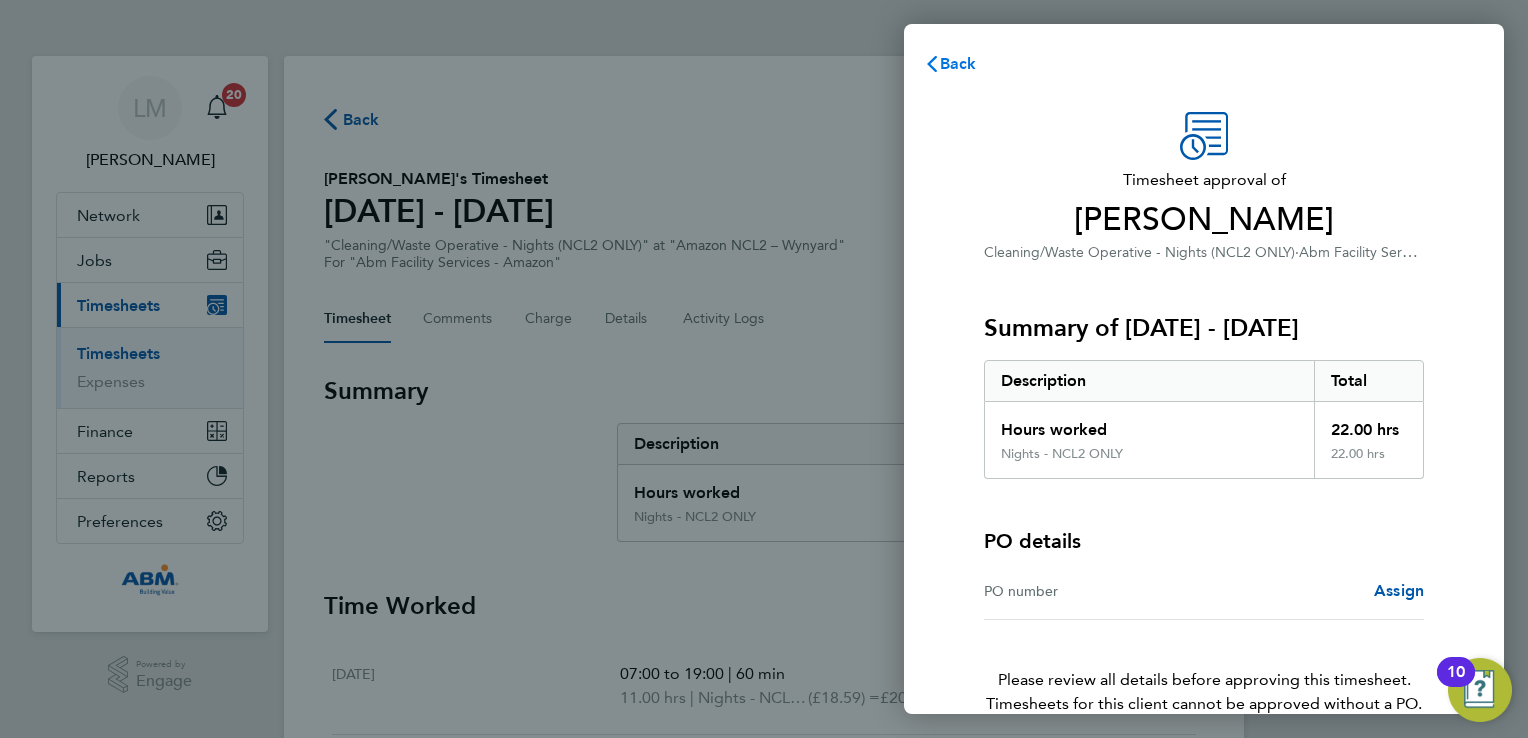 click 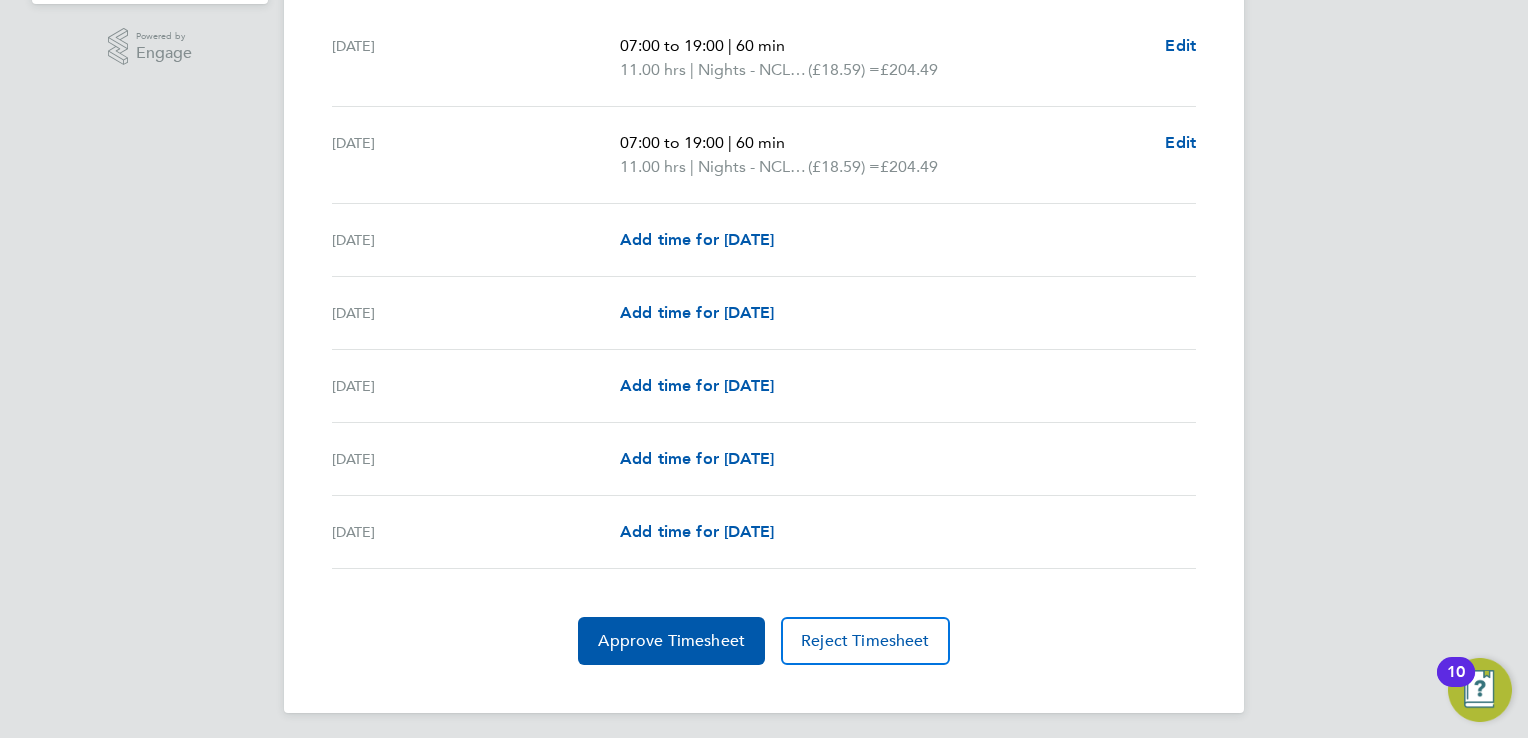 scroll, scrollTop: 632, scrollLeft: 0, axis: vertical 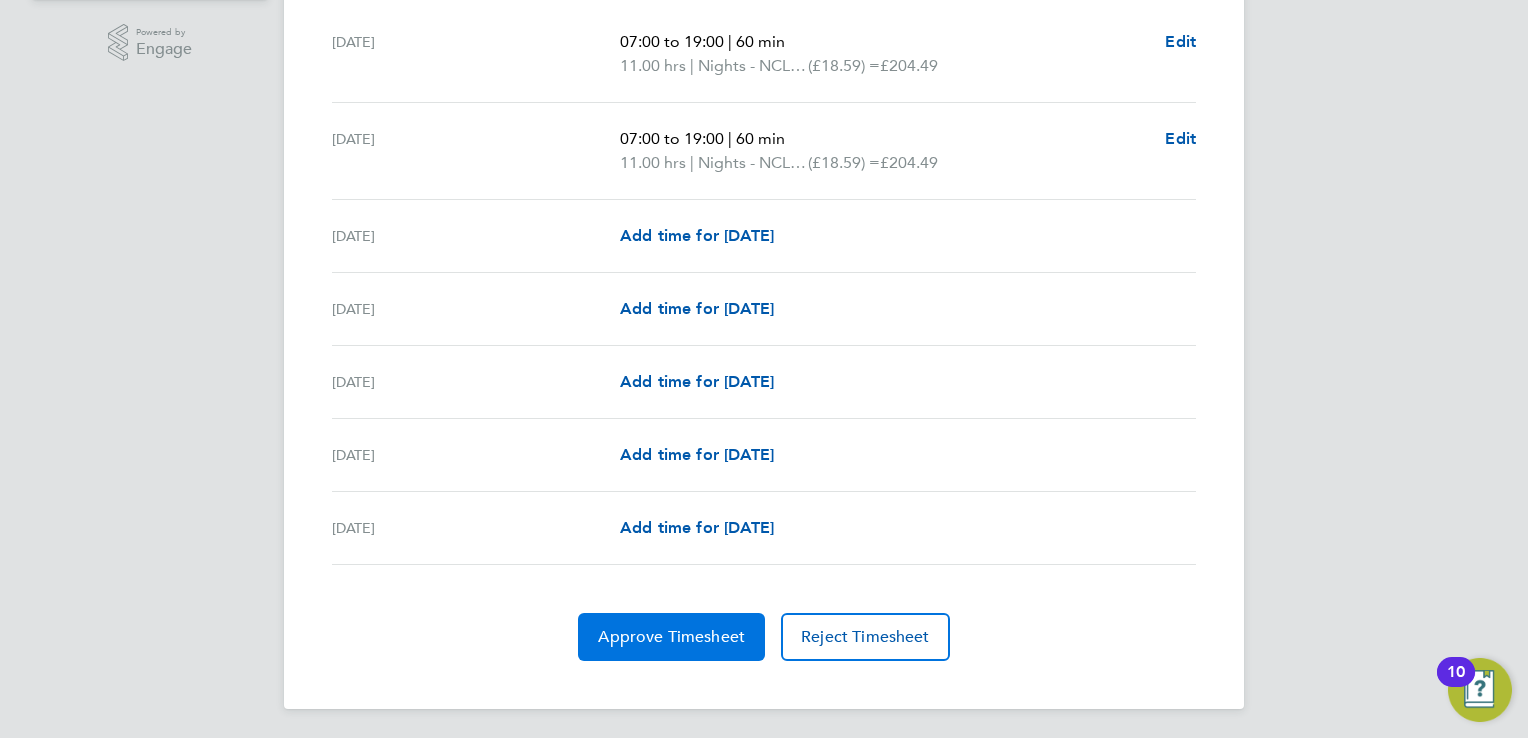 click on "Approve Timesheet" 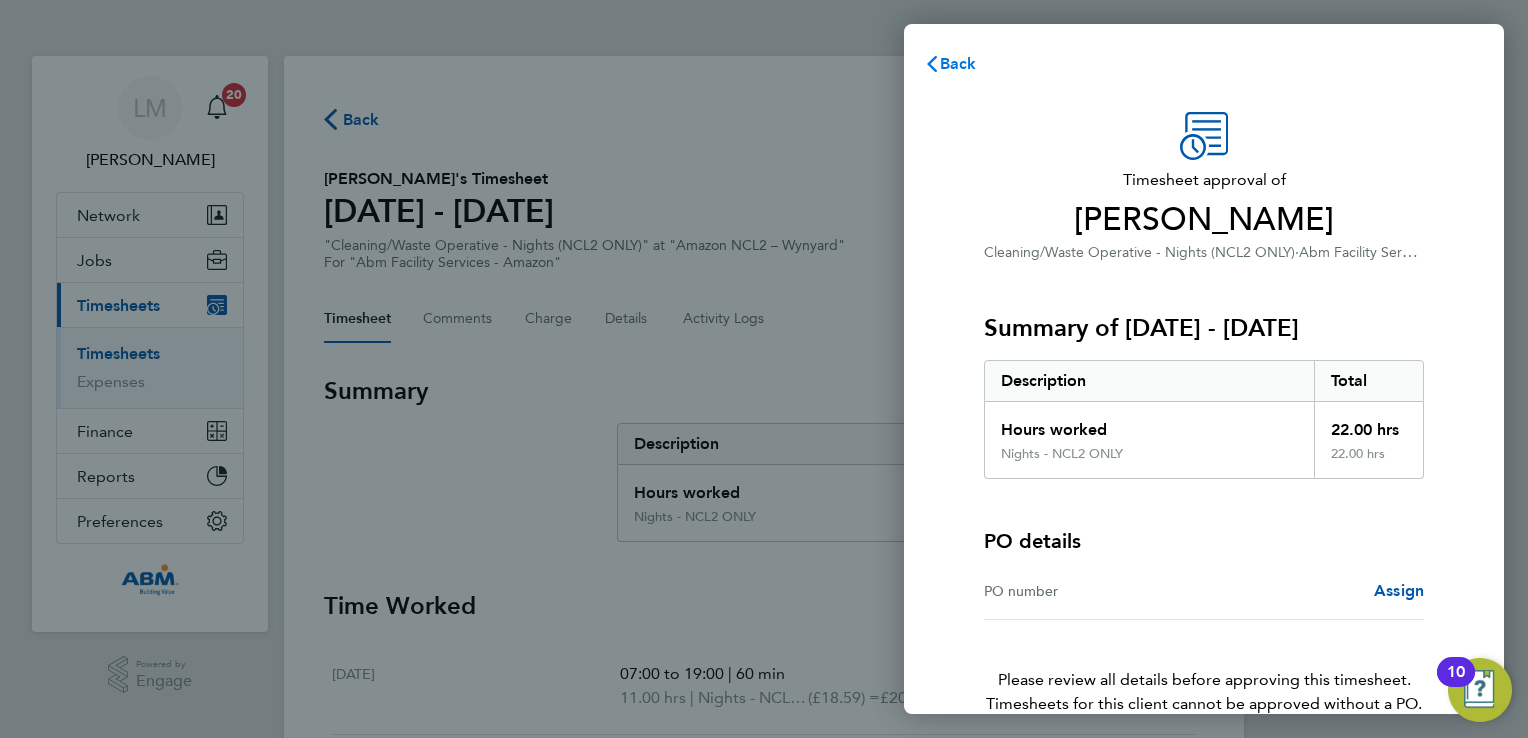 click 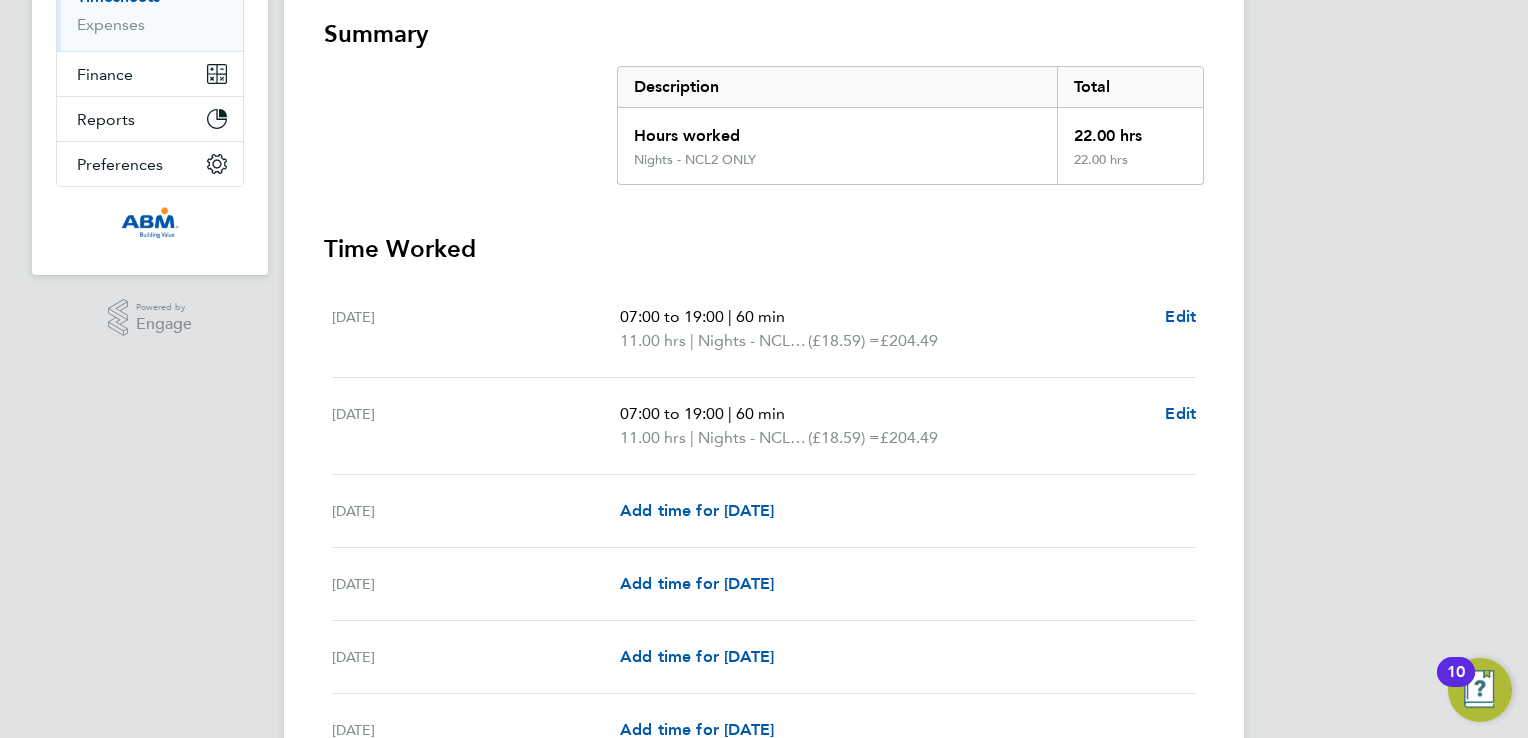 scroll, scrollTop: 0, scrollLeft: 0, axis: both 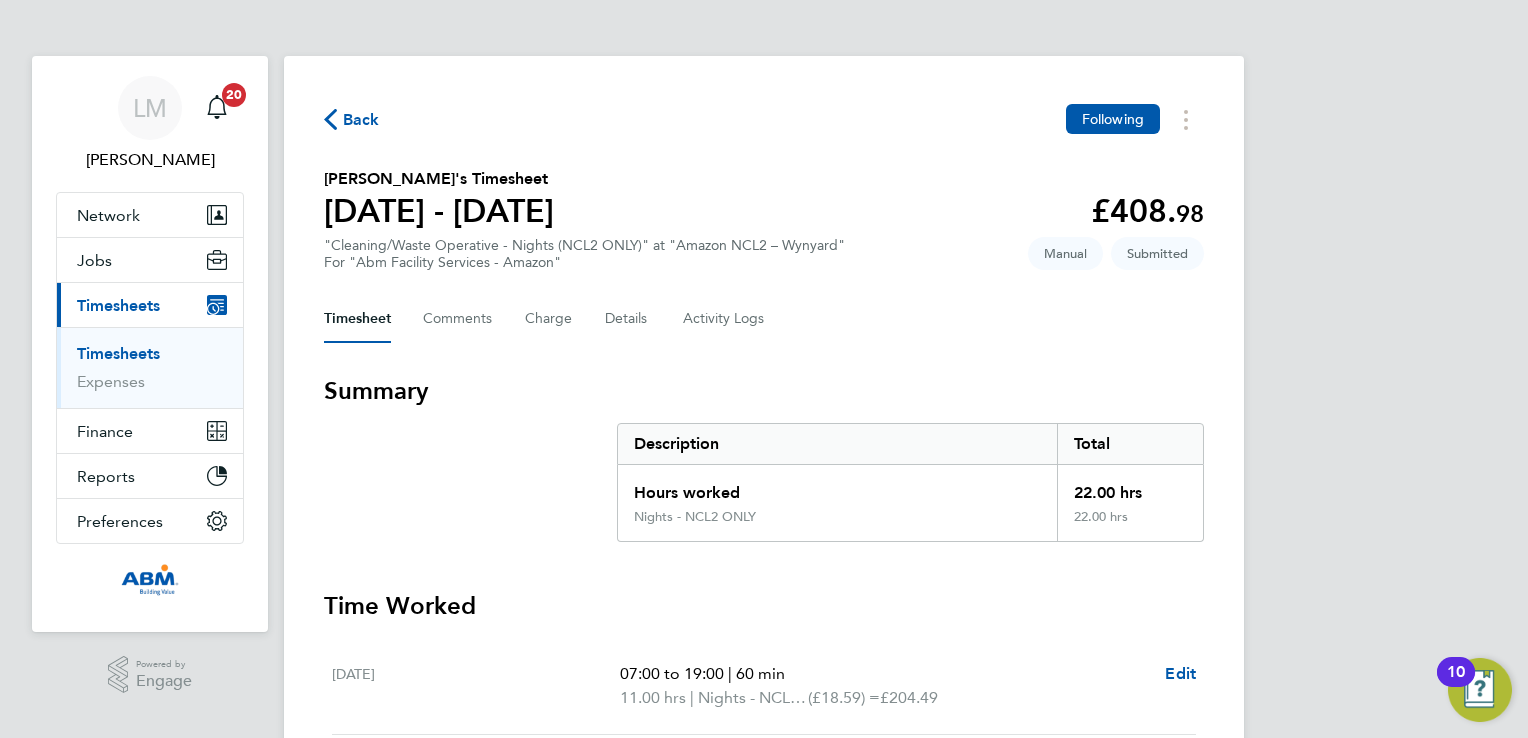 click 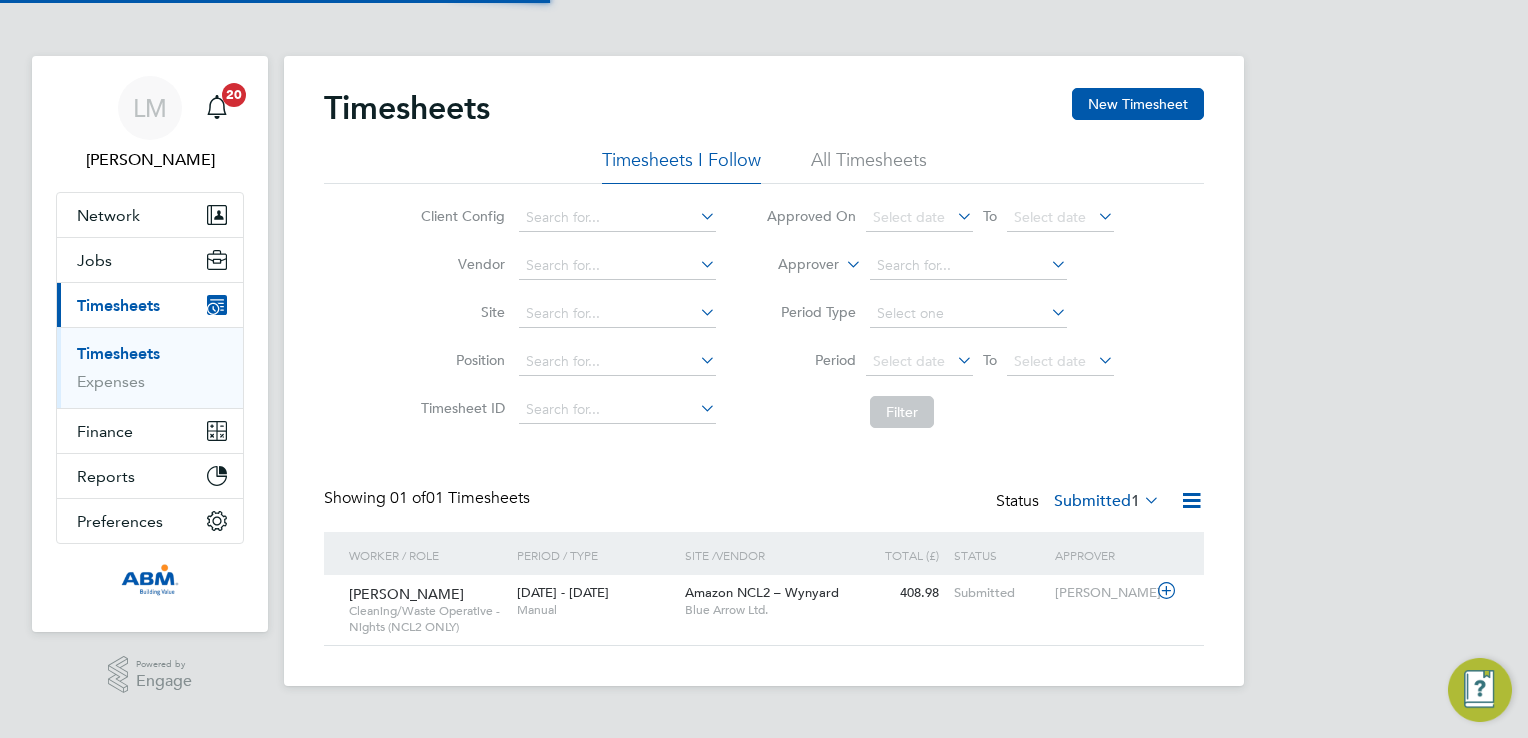 scroll, scrollTop: 9, scrollLeft: 10, axis: both 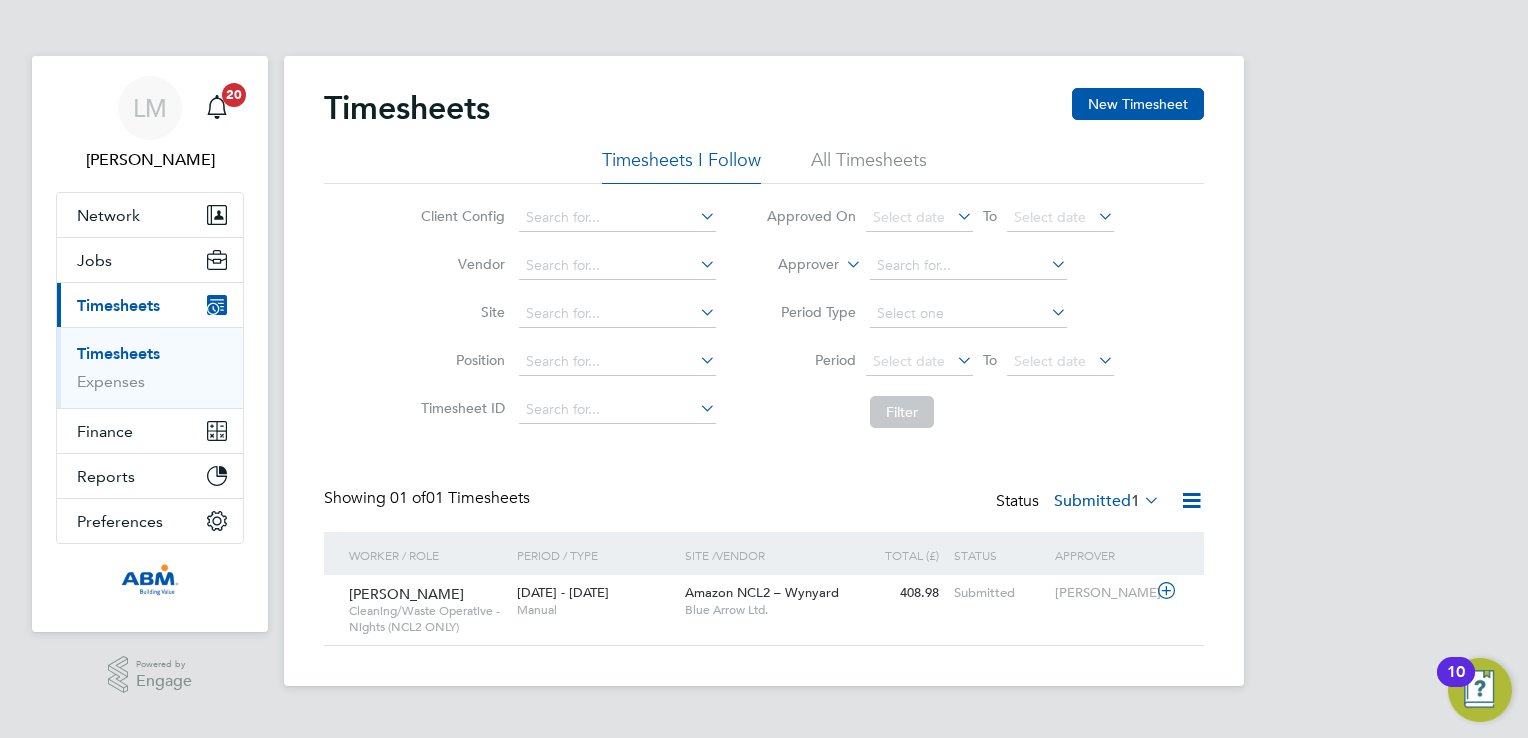 type 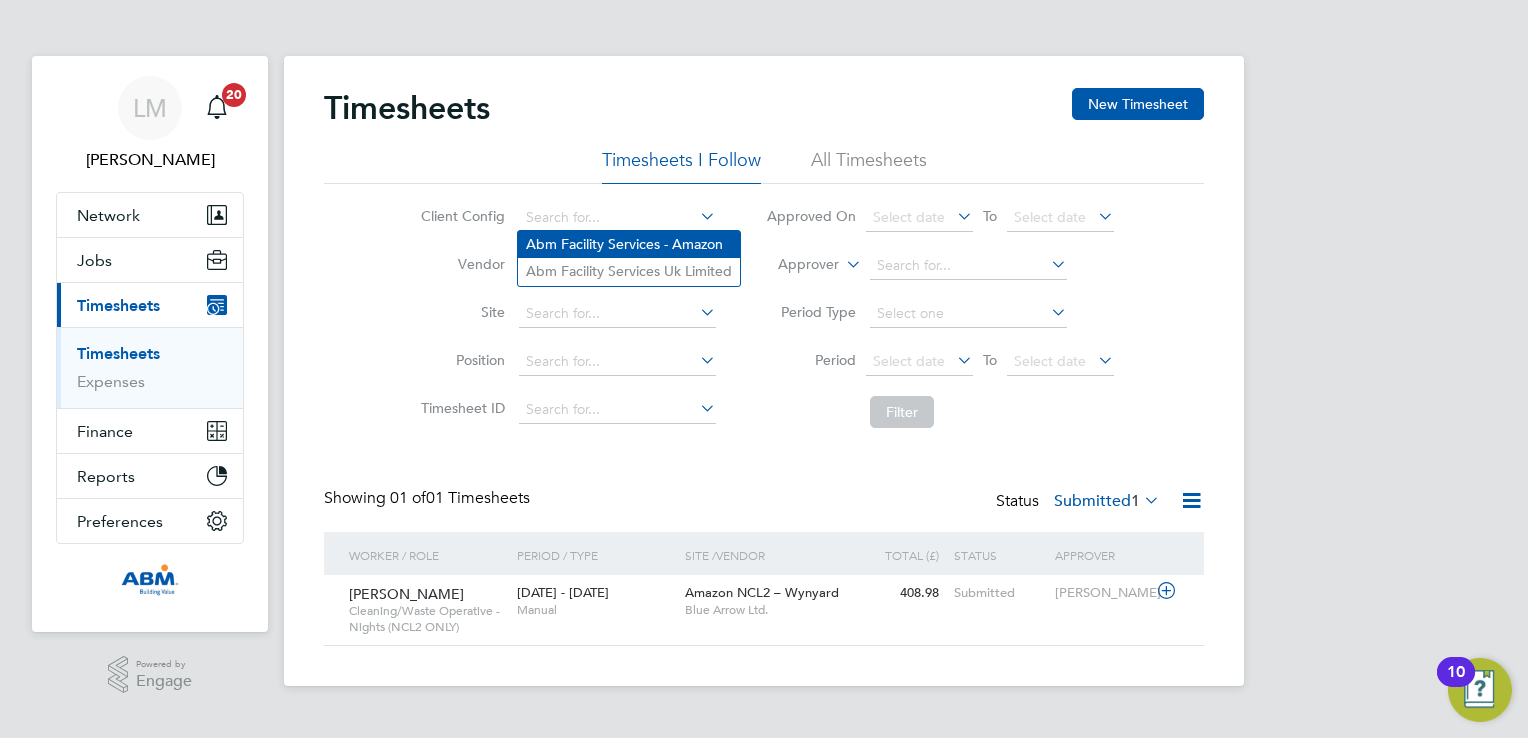 click on "Abm Facility Services - Amazon" 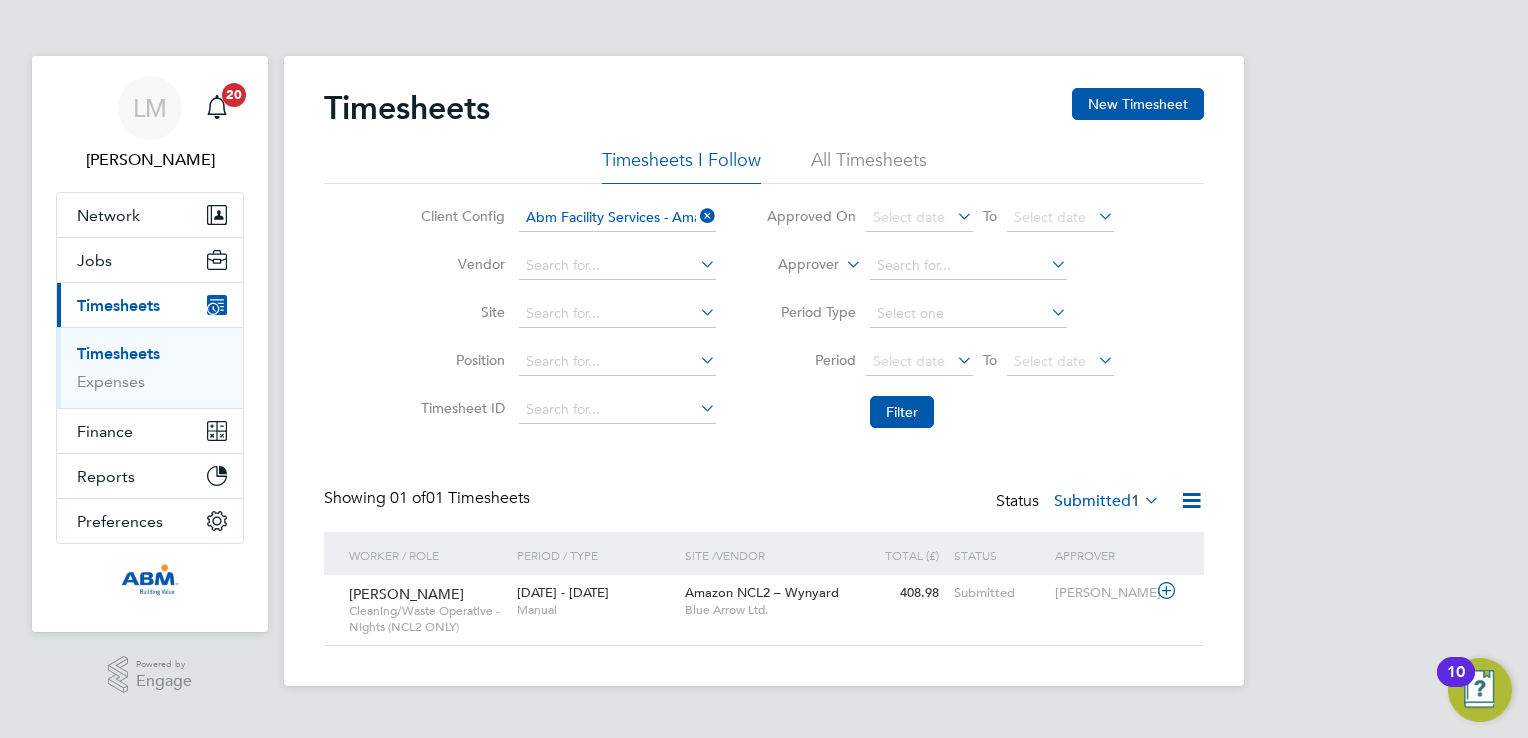 click 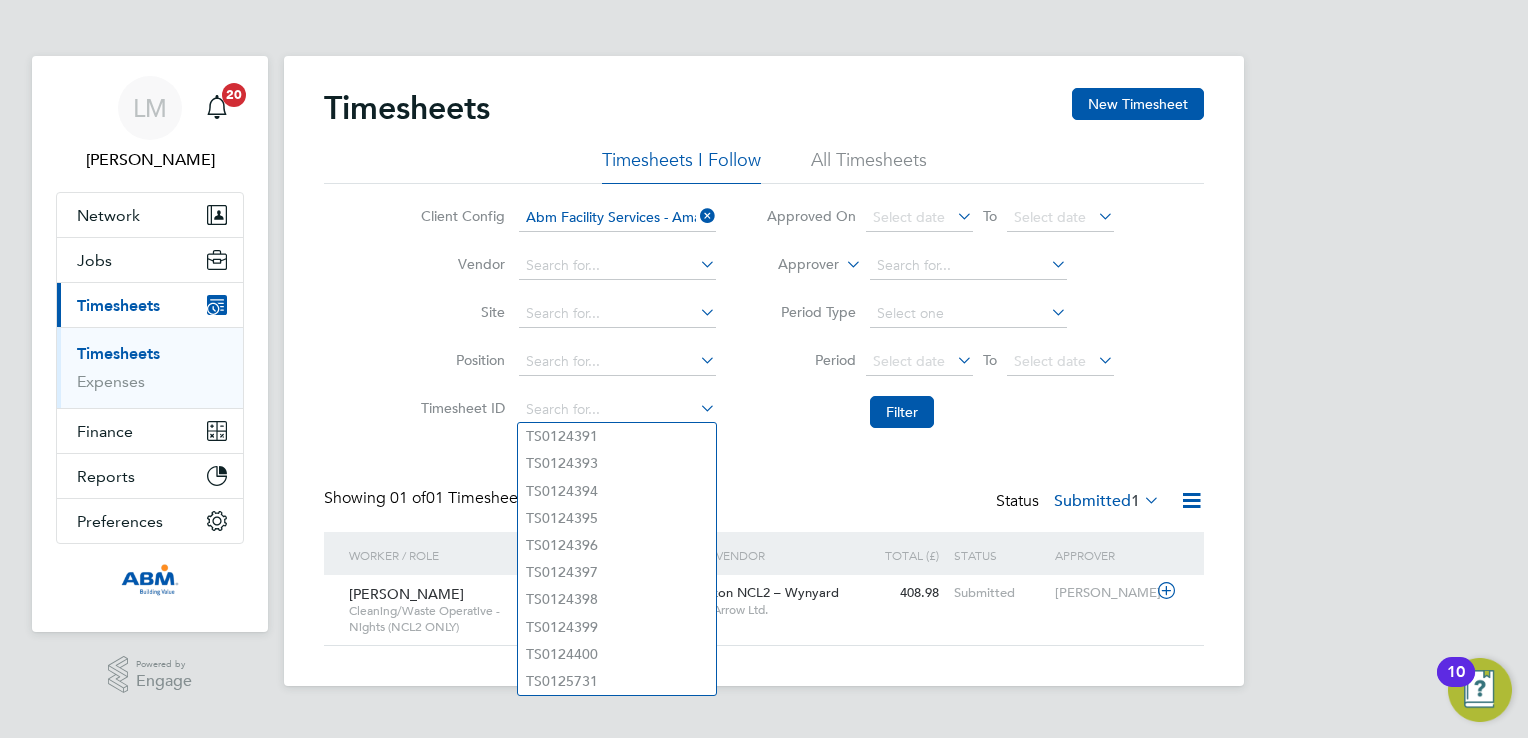 click 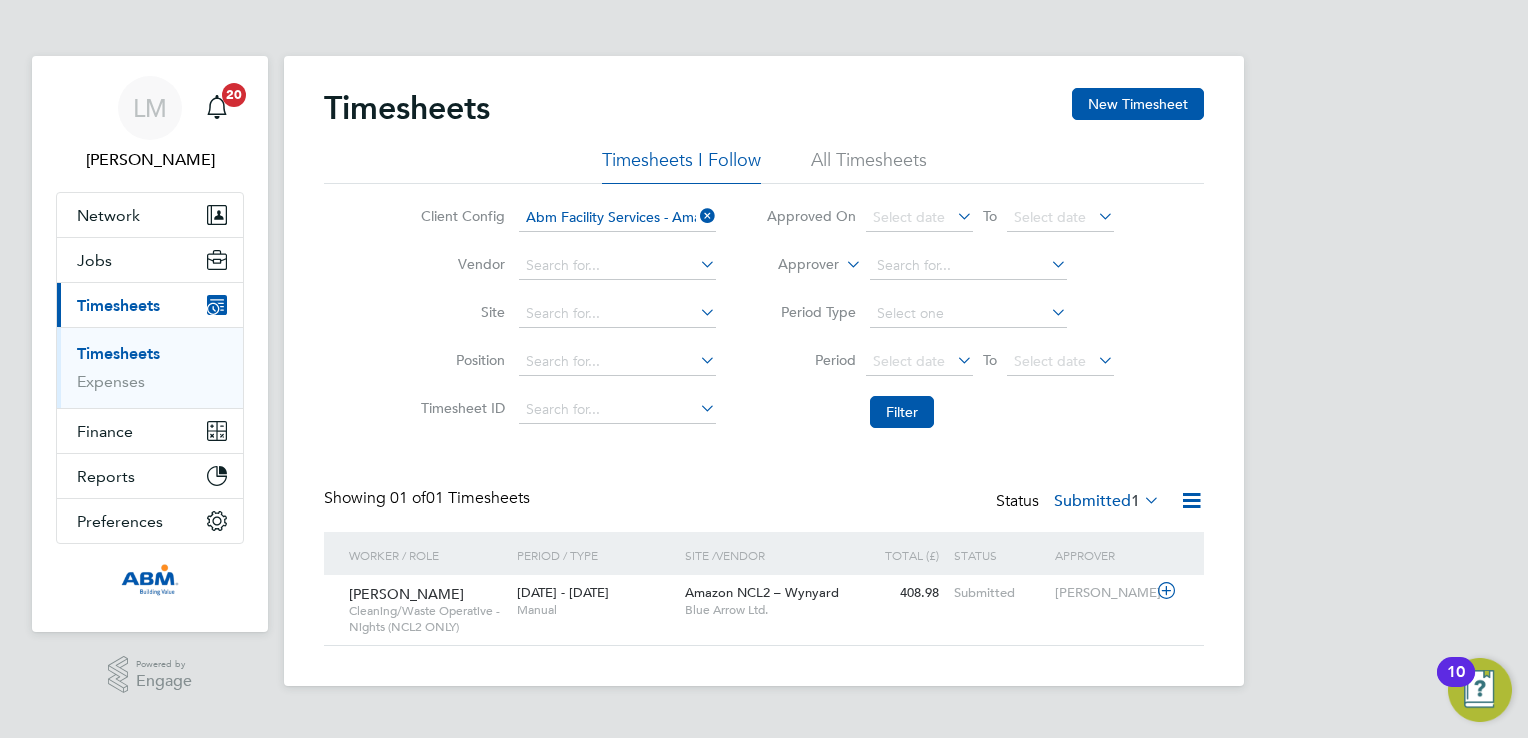 click 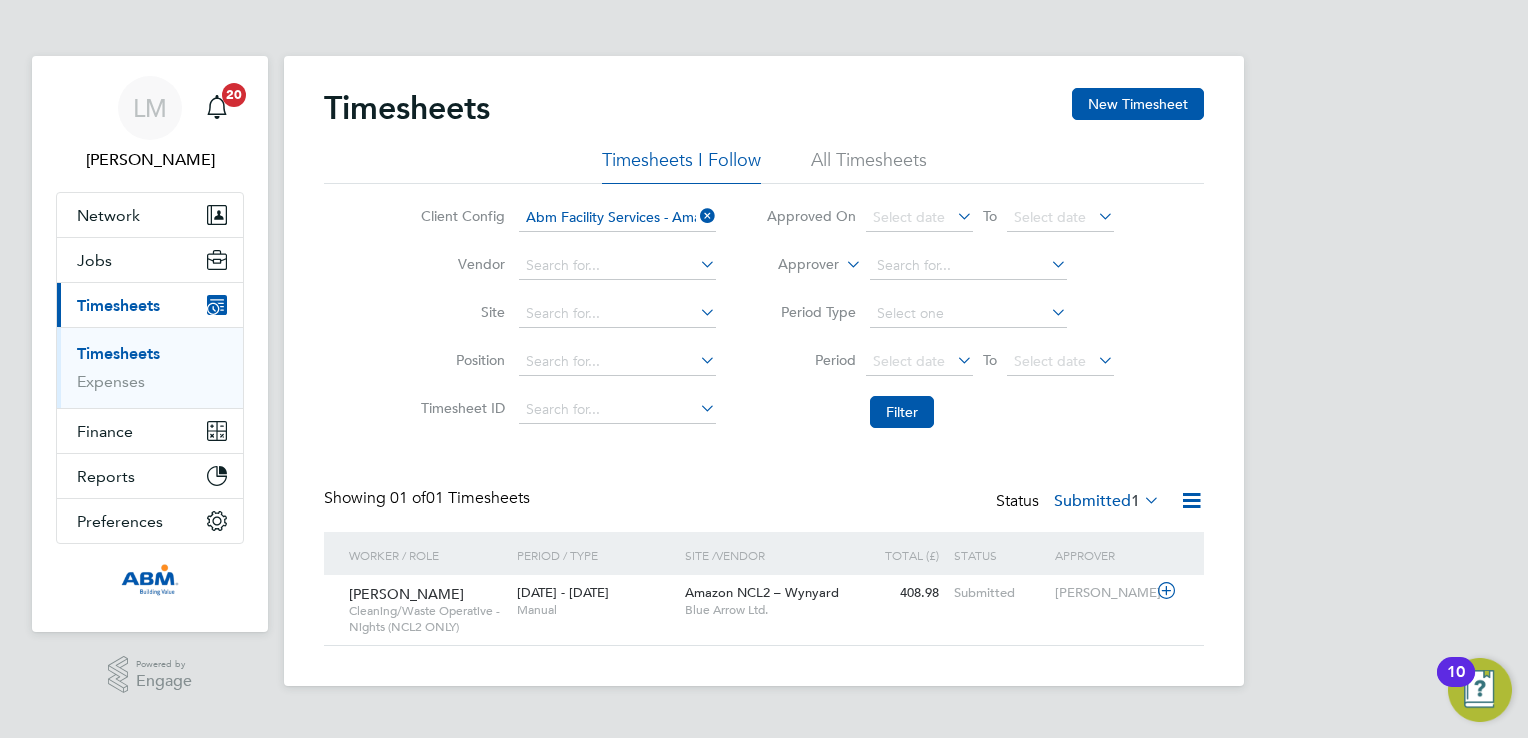 click on "Blue Arrow Ltd." 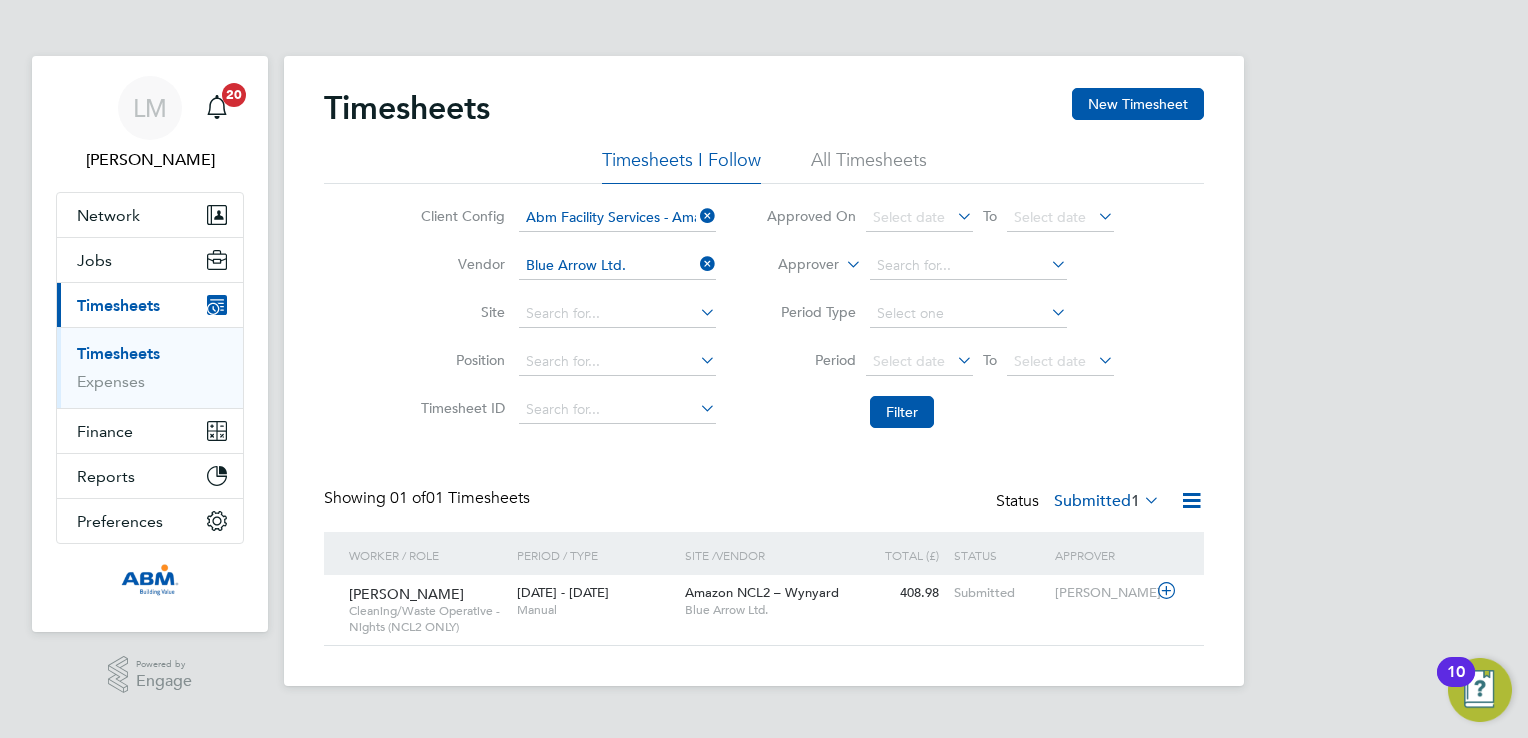click 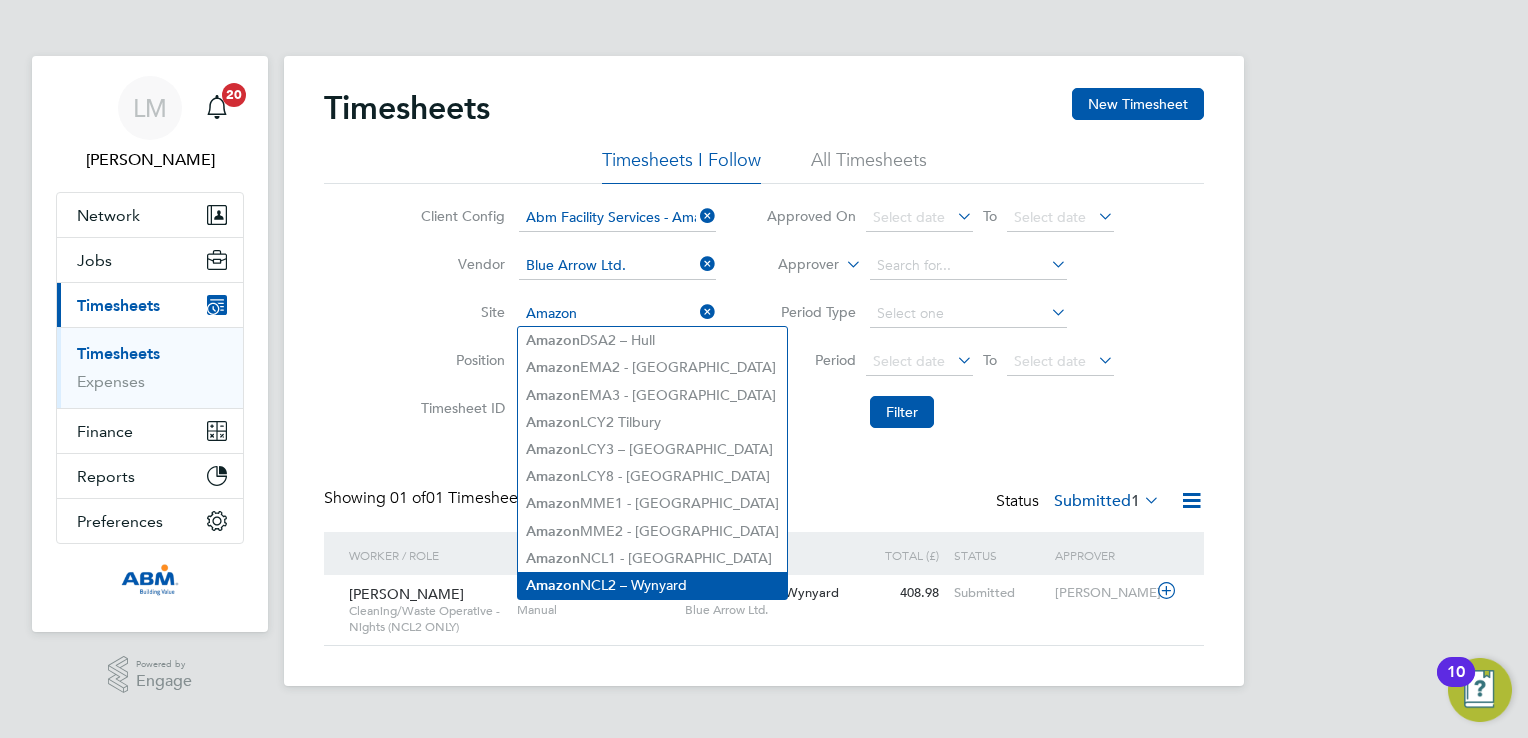 click on "Amazon  NCL2 – Wynyard" 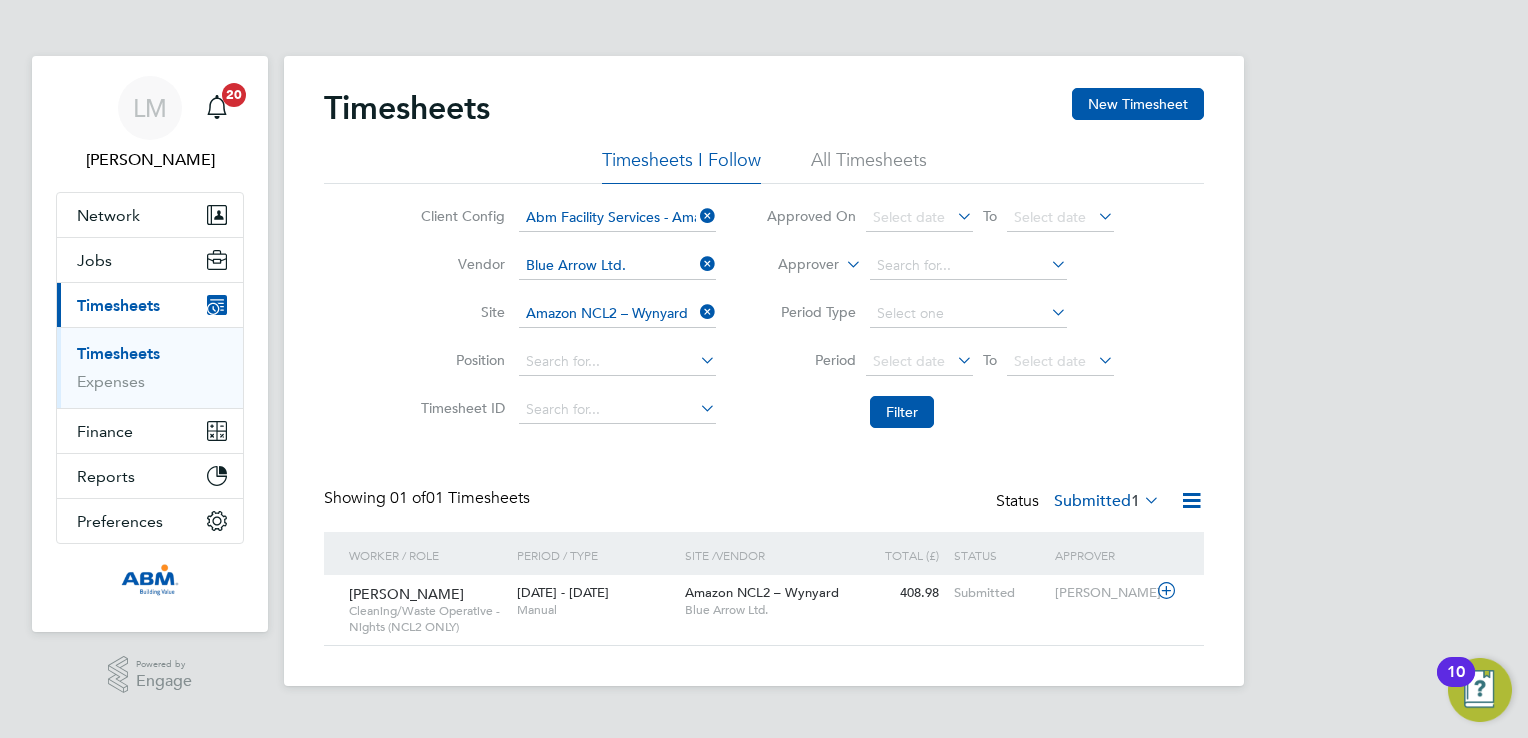 click 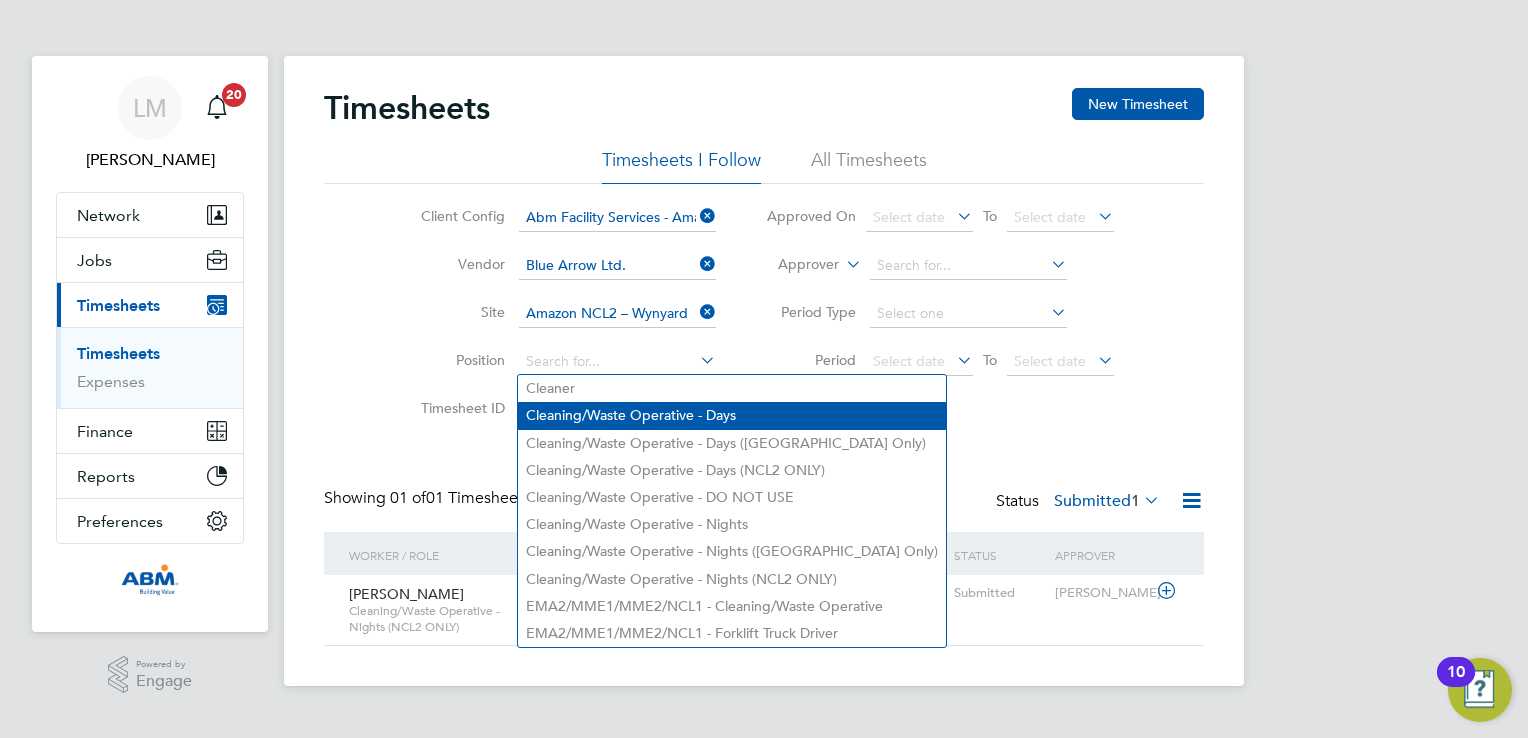 click on "Cleaning/Waste Operative - Days" 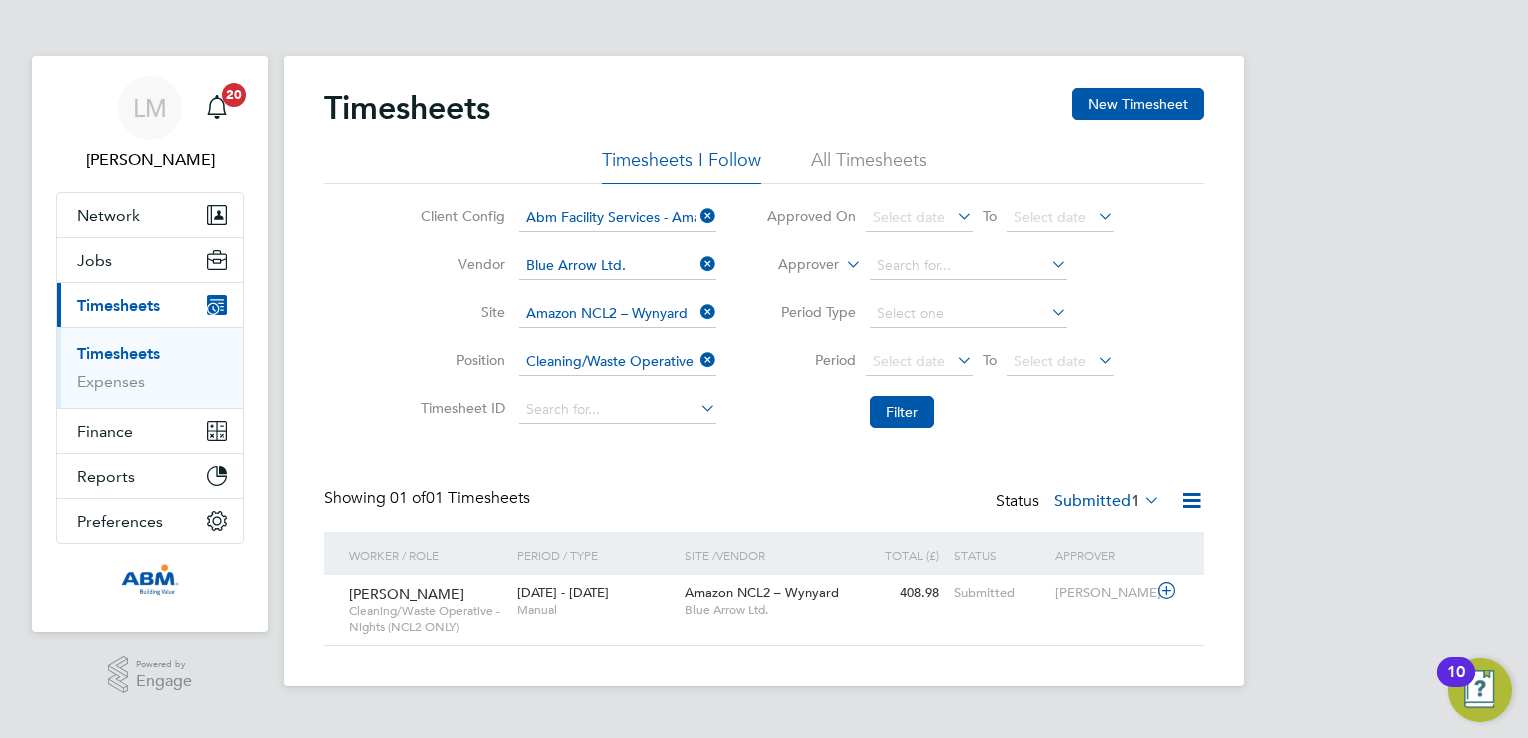 click on "Timesheet ID" 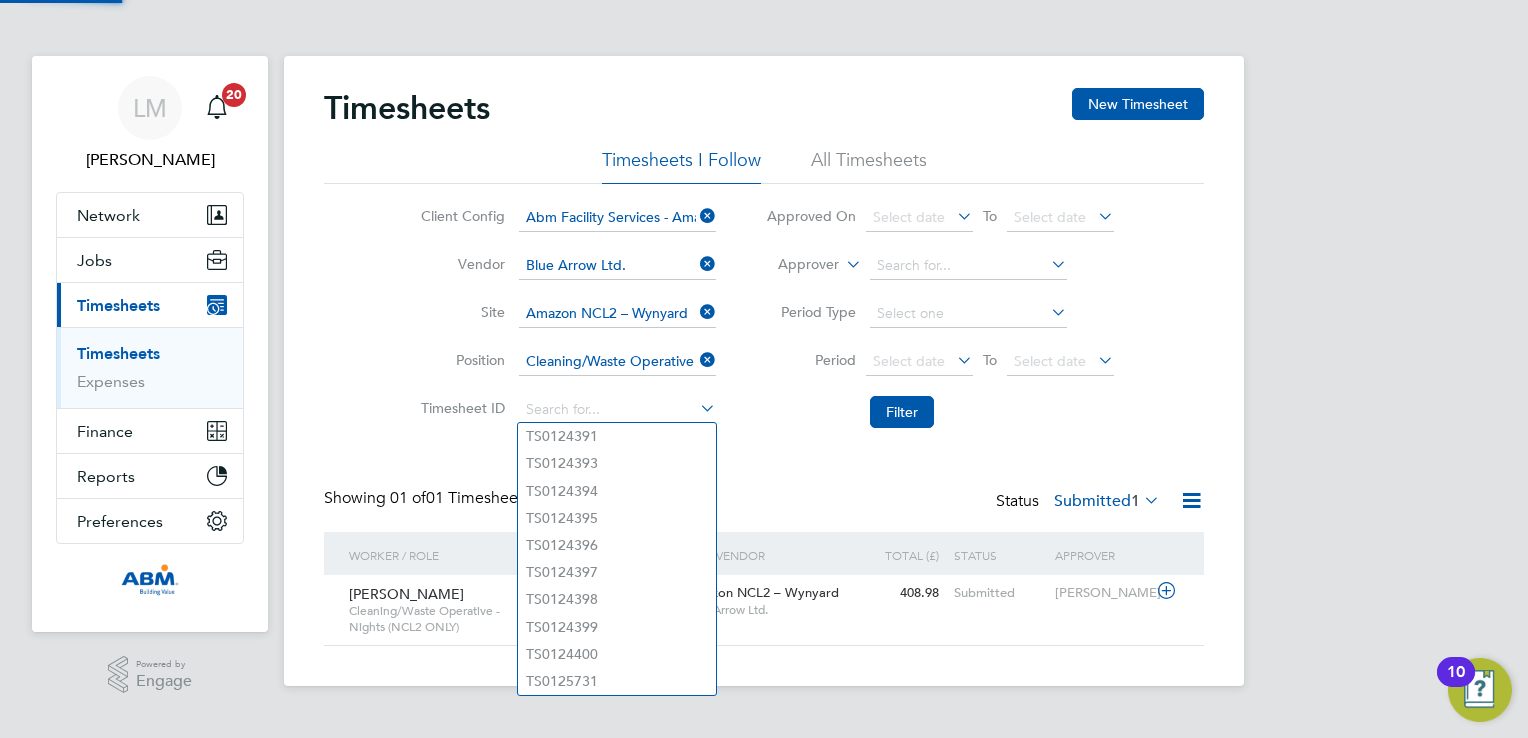 click 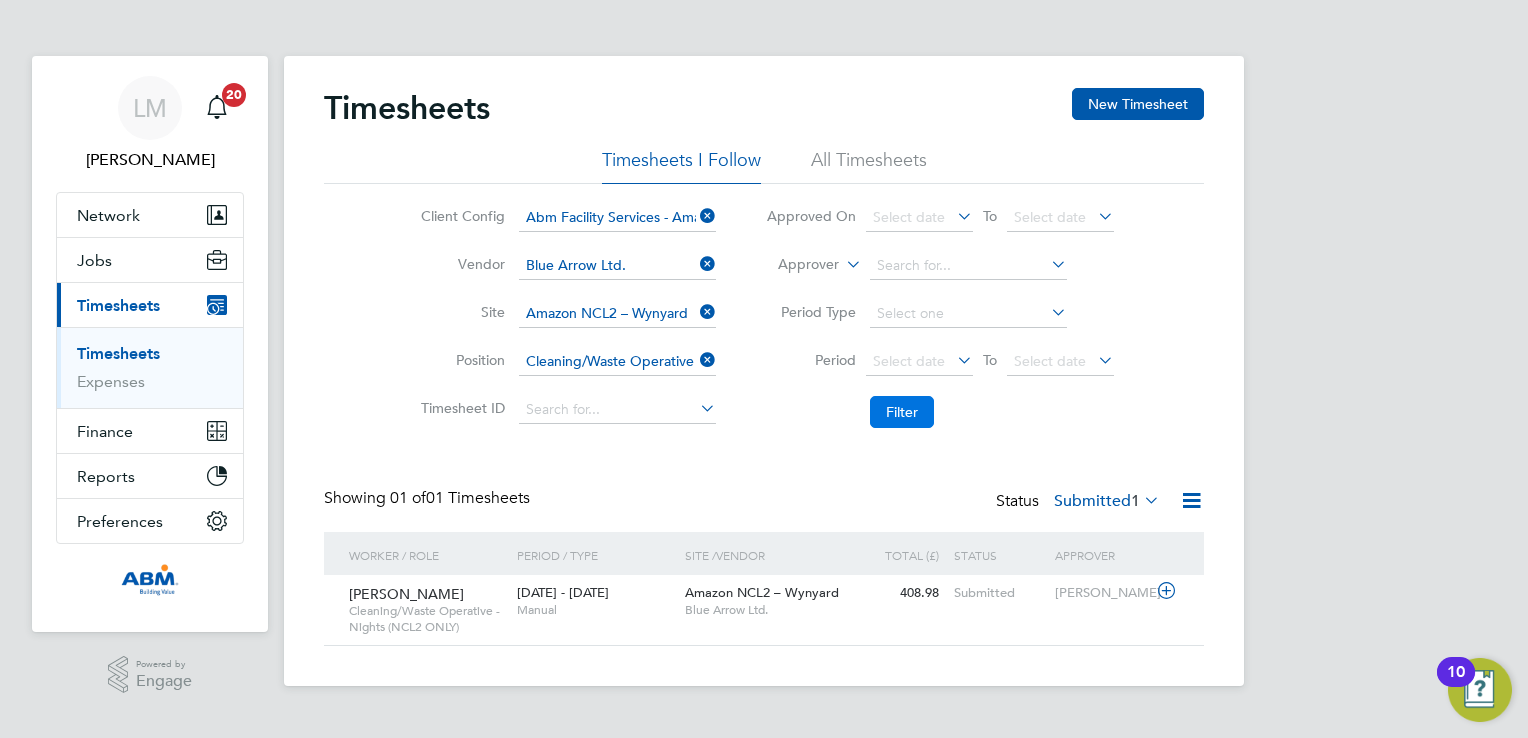 click on "Filter" 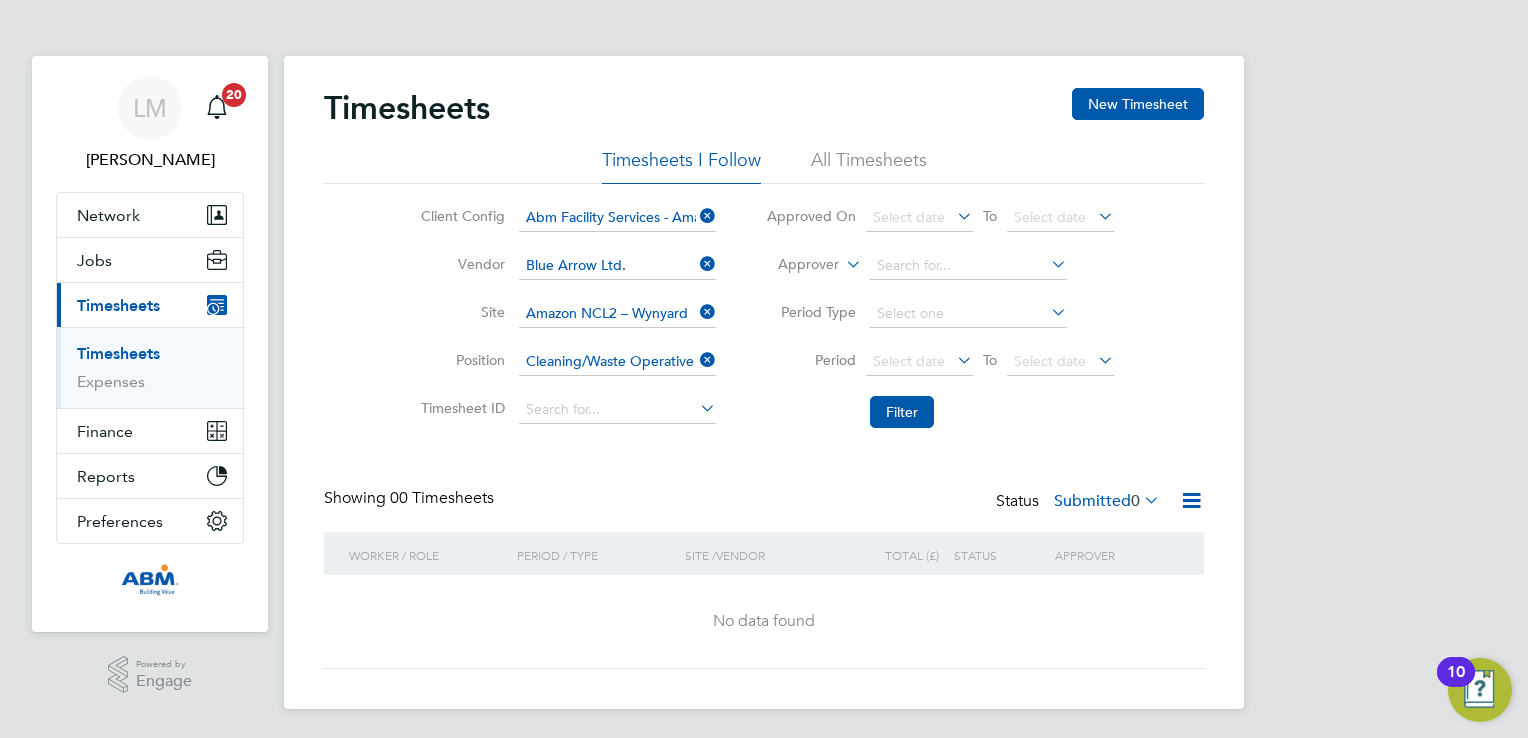 click 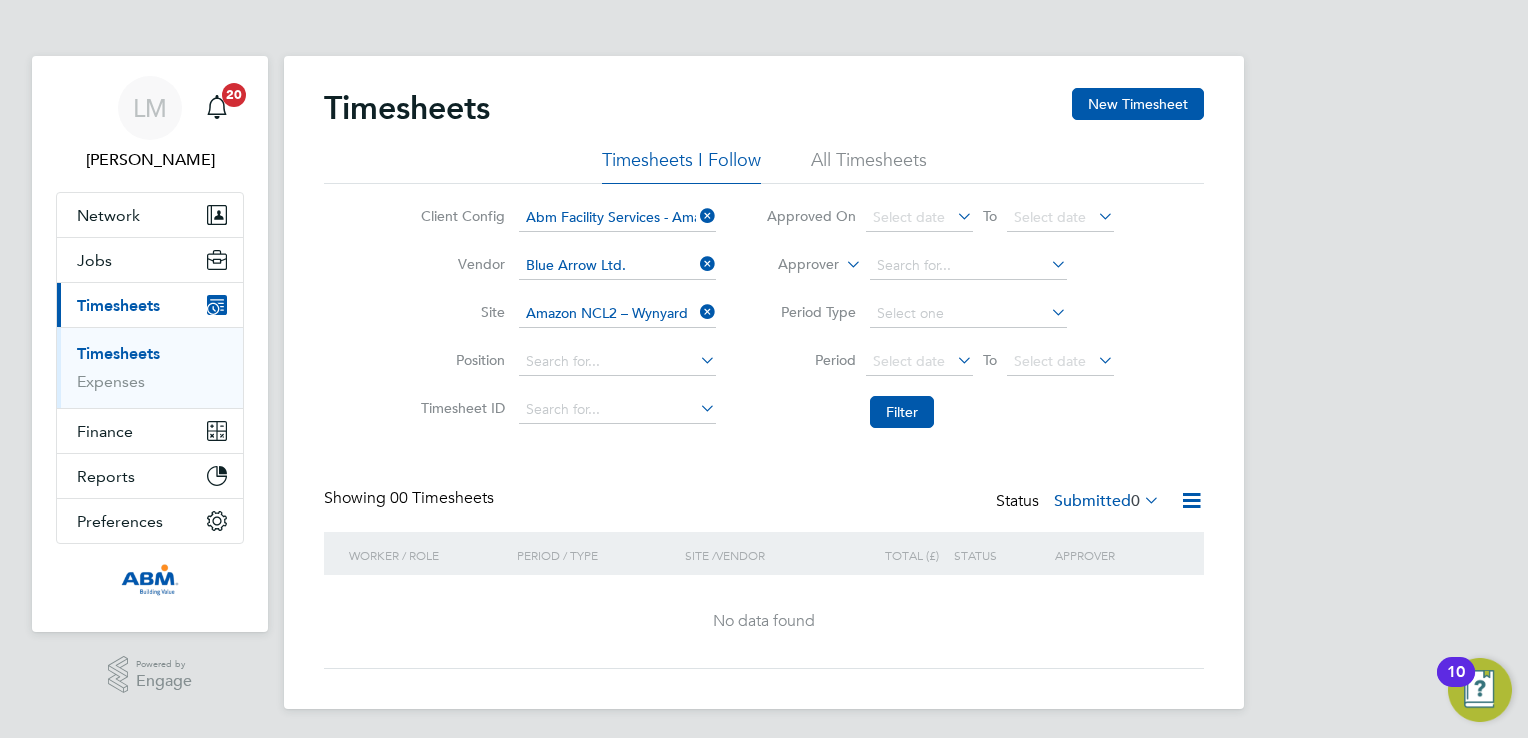 click 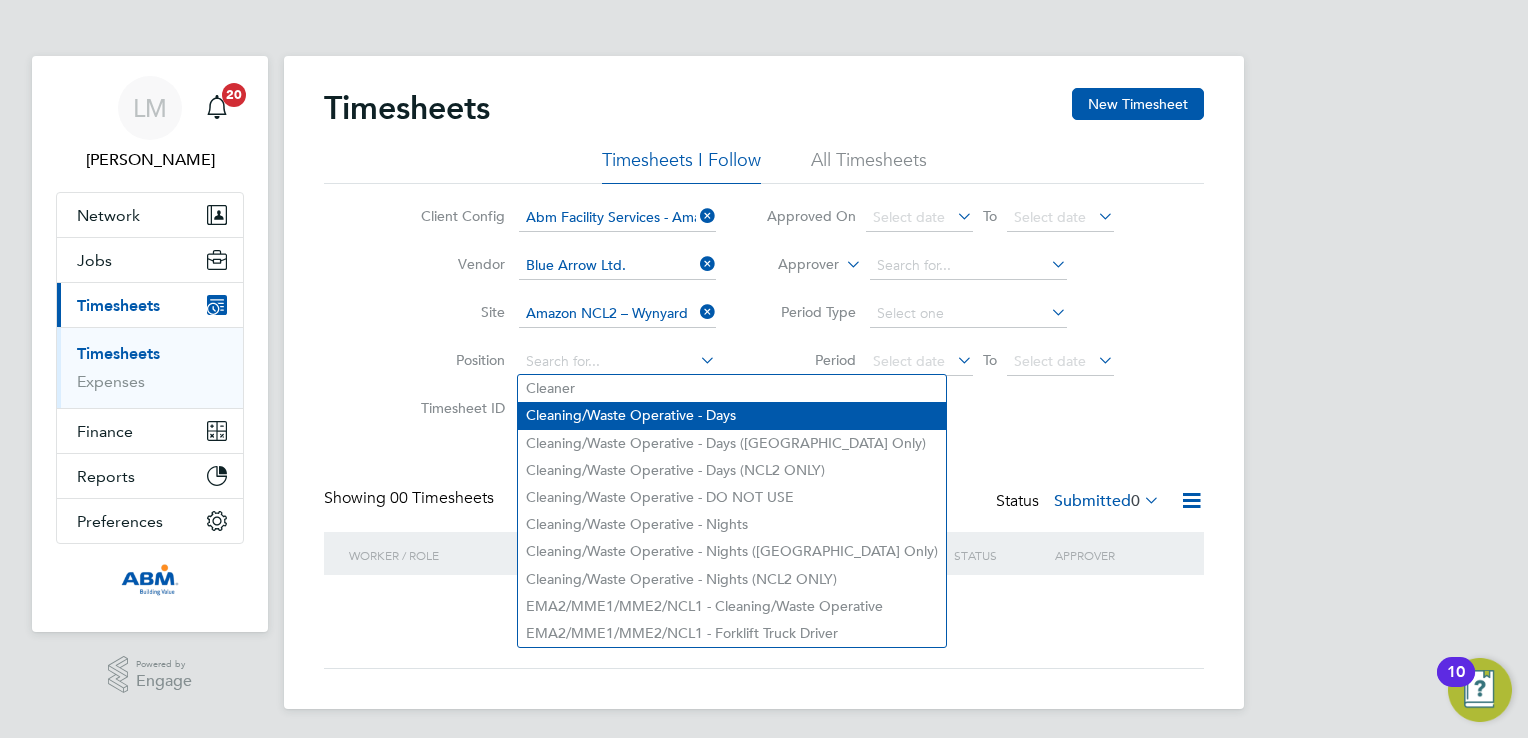 click on "Cleaning/Waste Operative - Days" 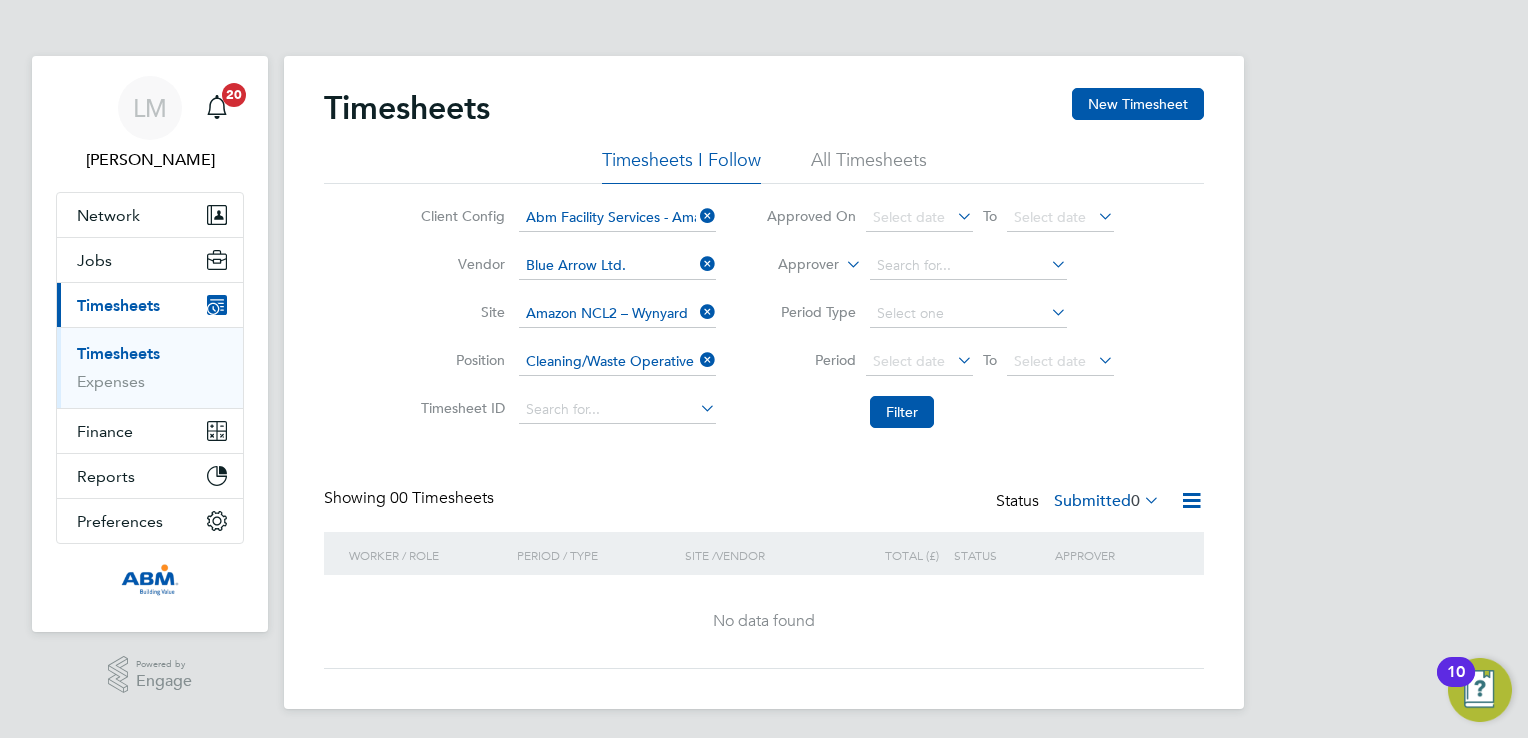 click 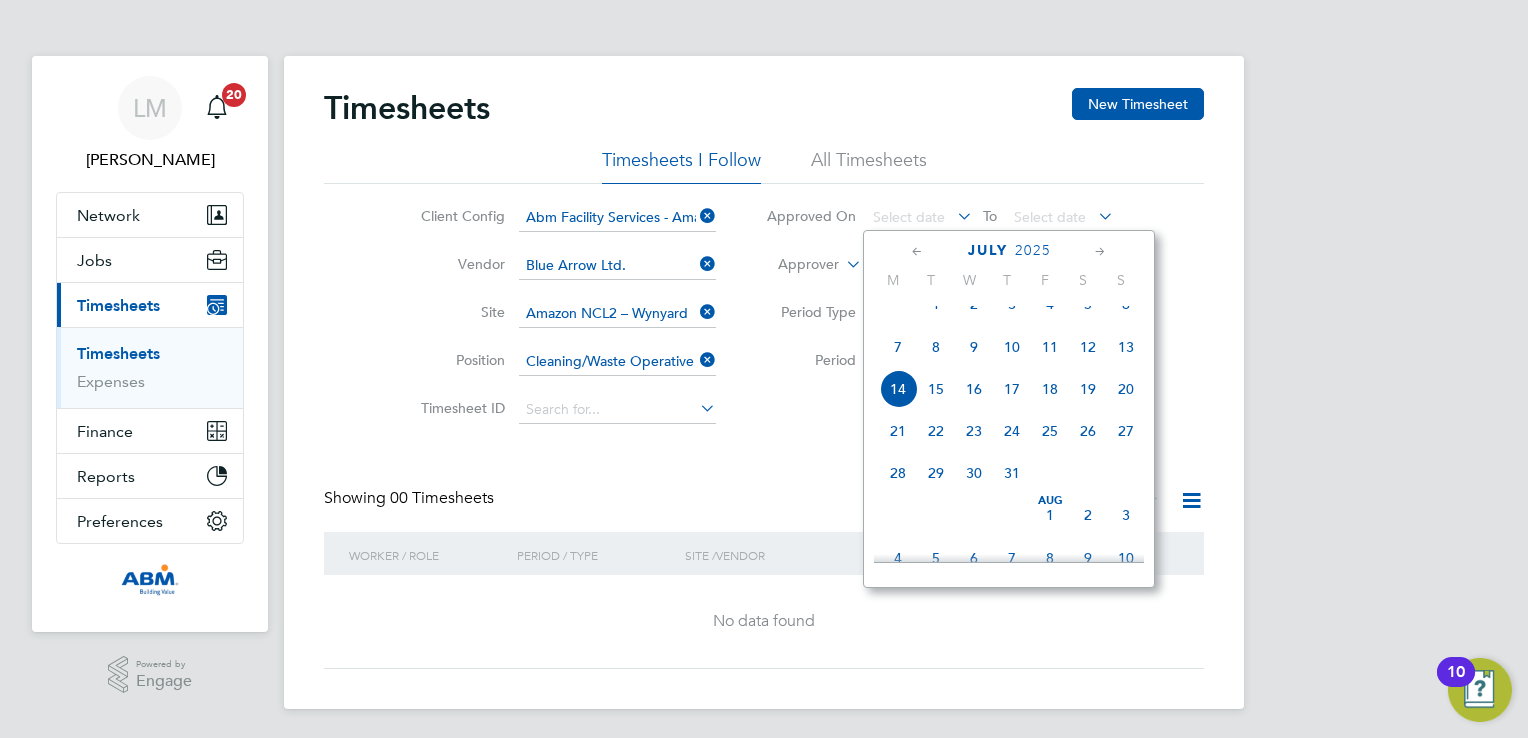 click on "14" 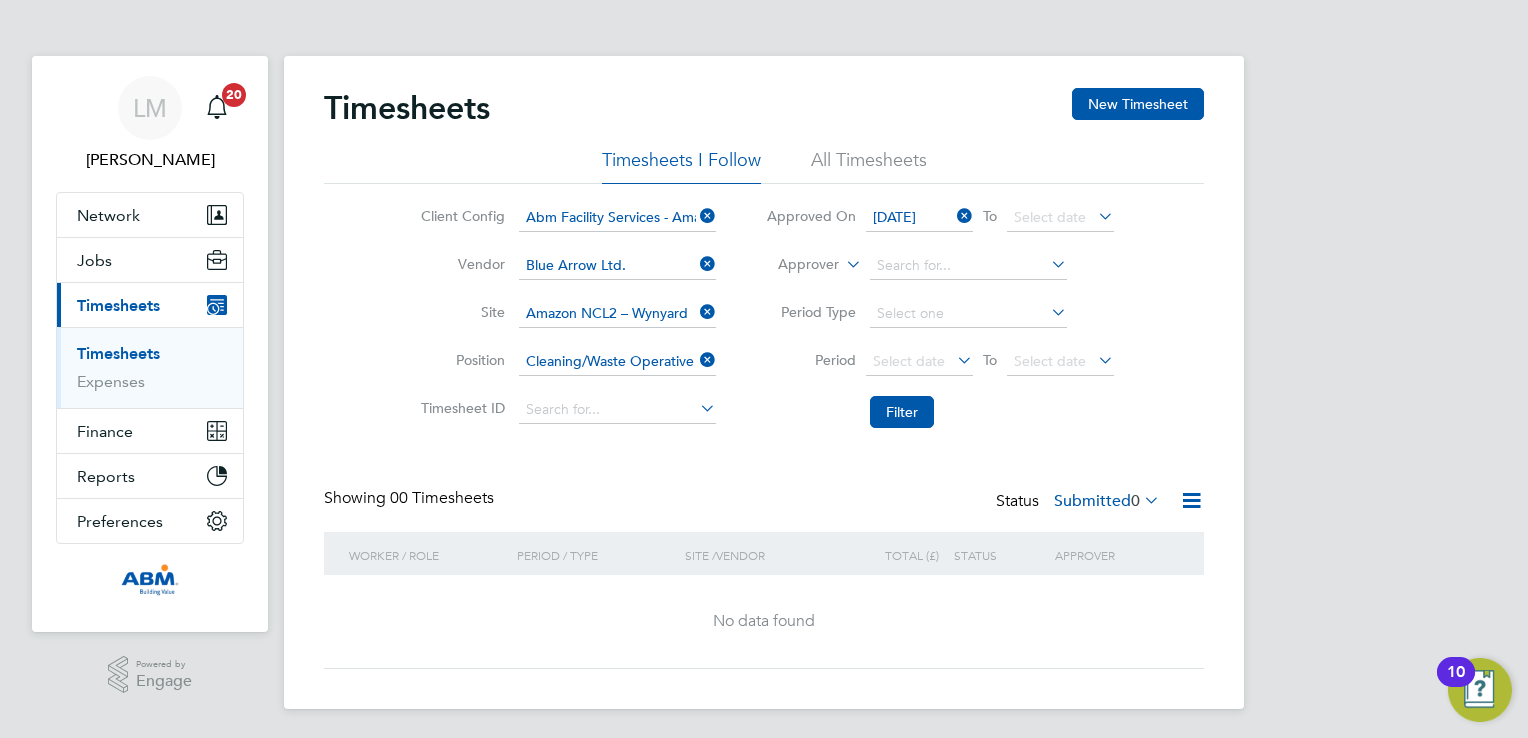 click 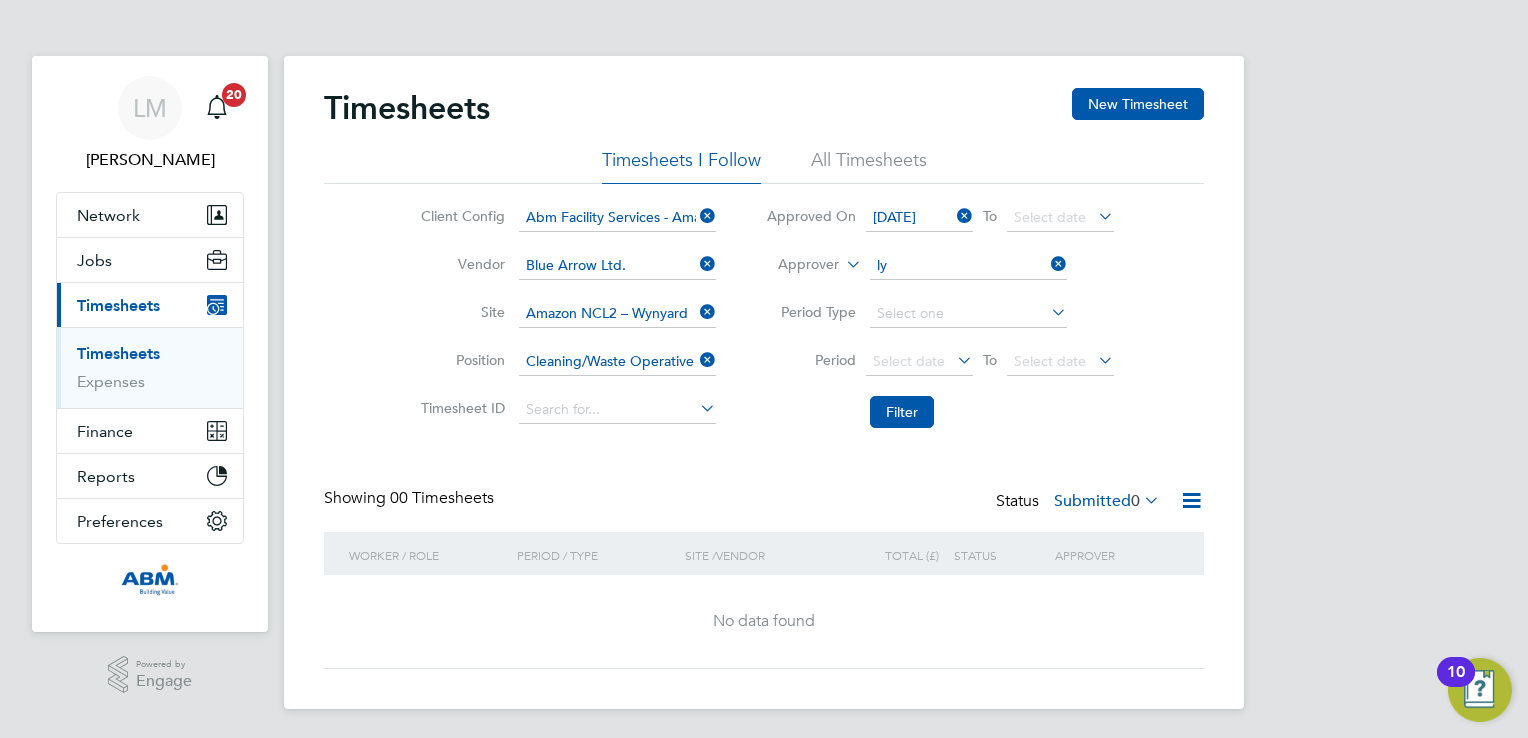 click on "Ly nne Morgan" 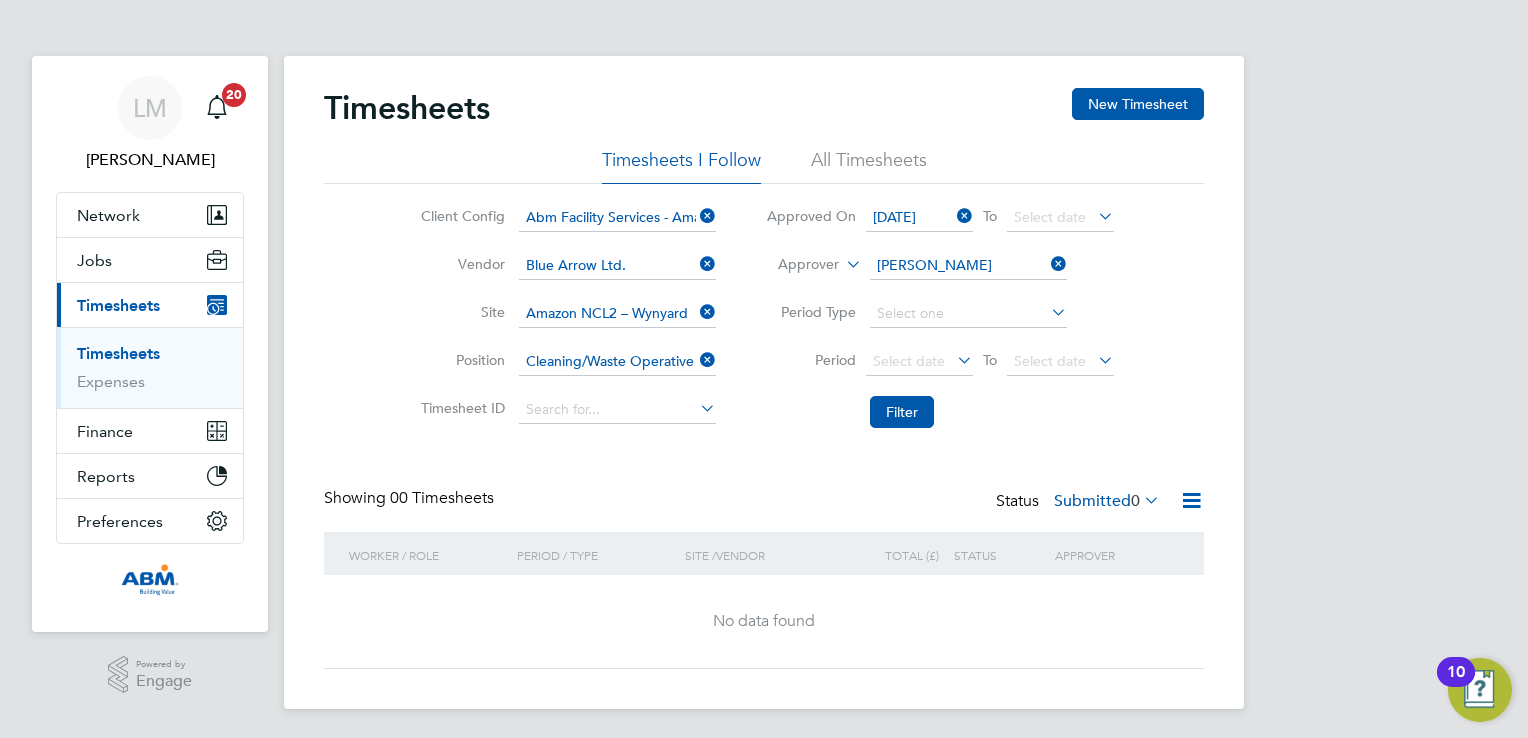 click 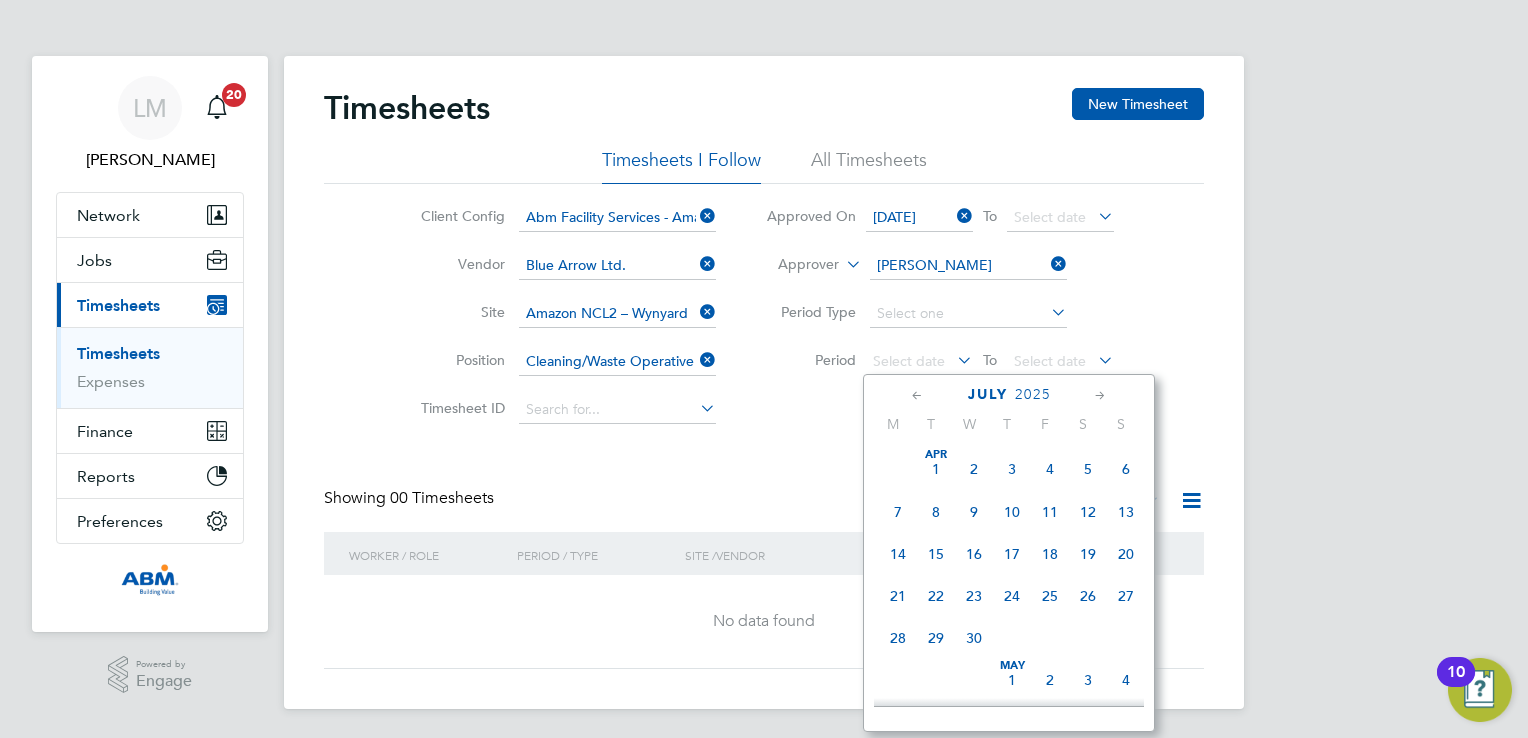 scroll, scrollTop: 696, scrollLeft: 0, axis: vertical 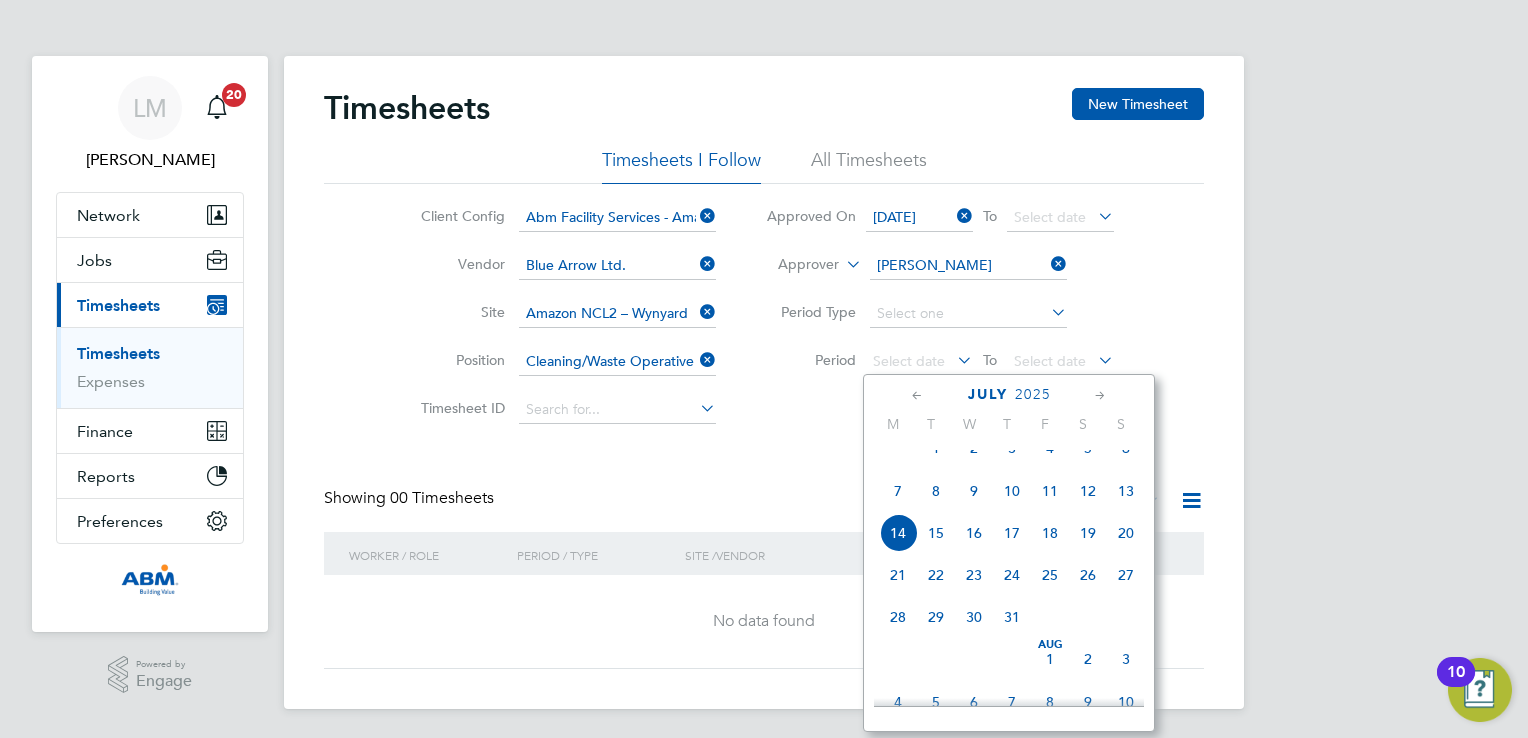 click on "6" 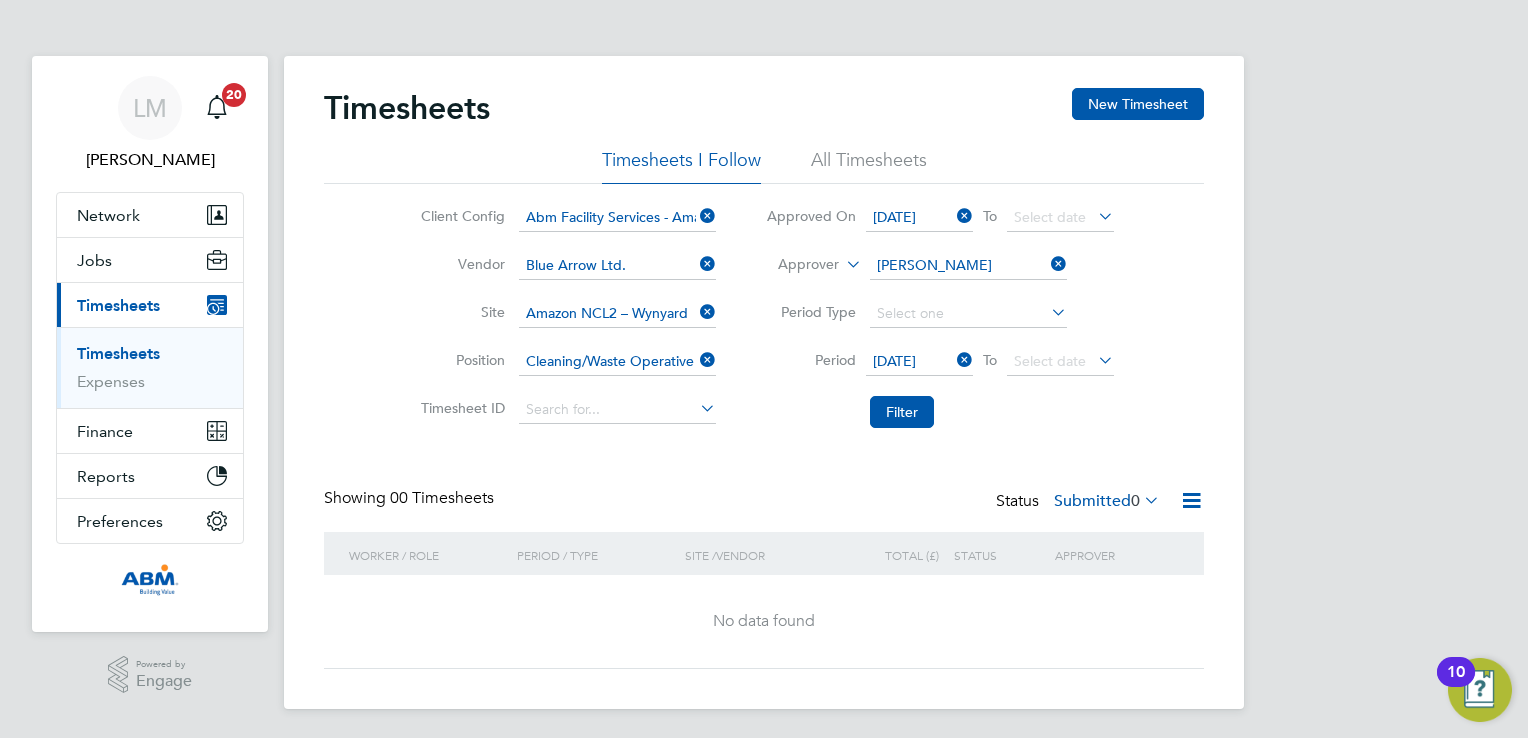 click on "06 Jul 2025" 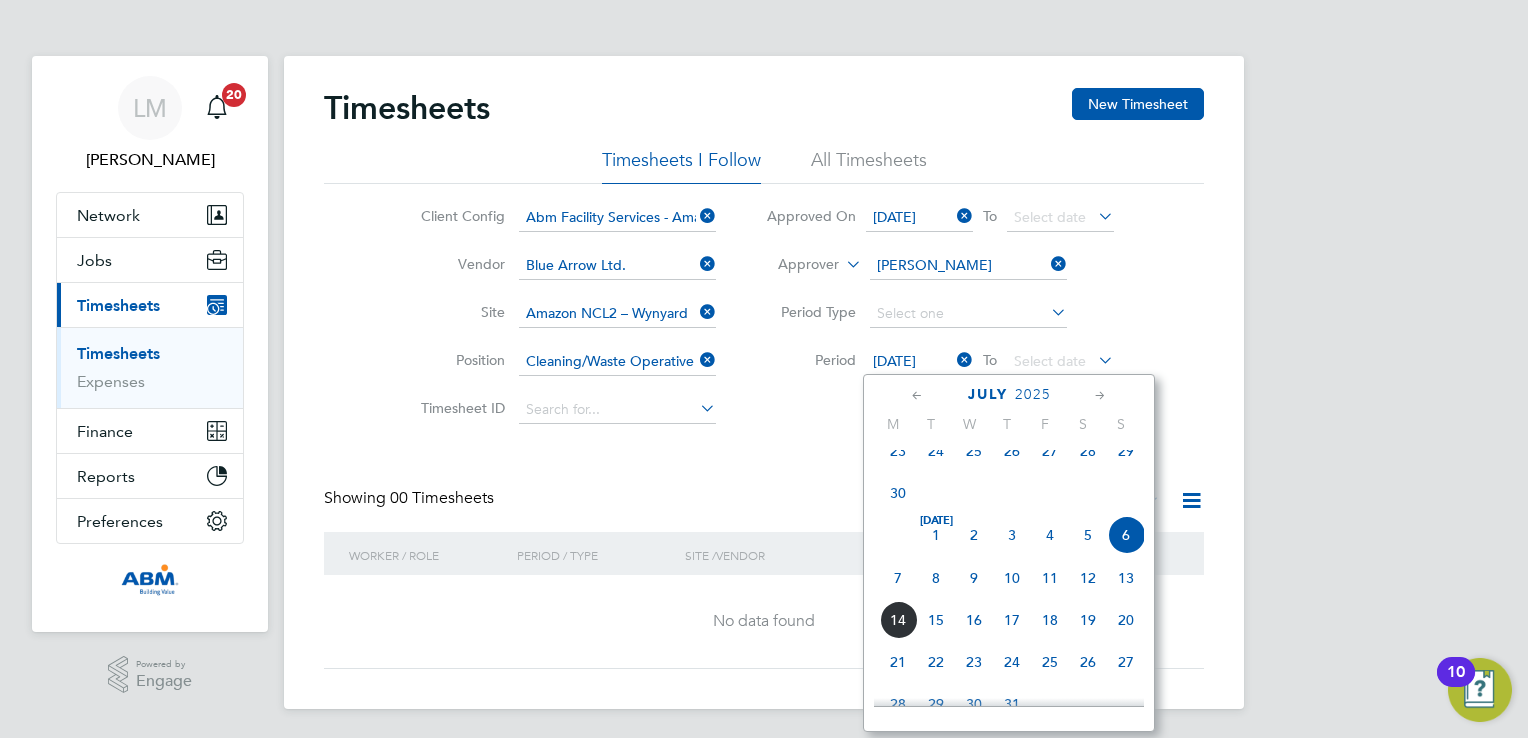click 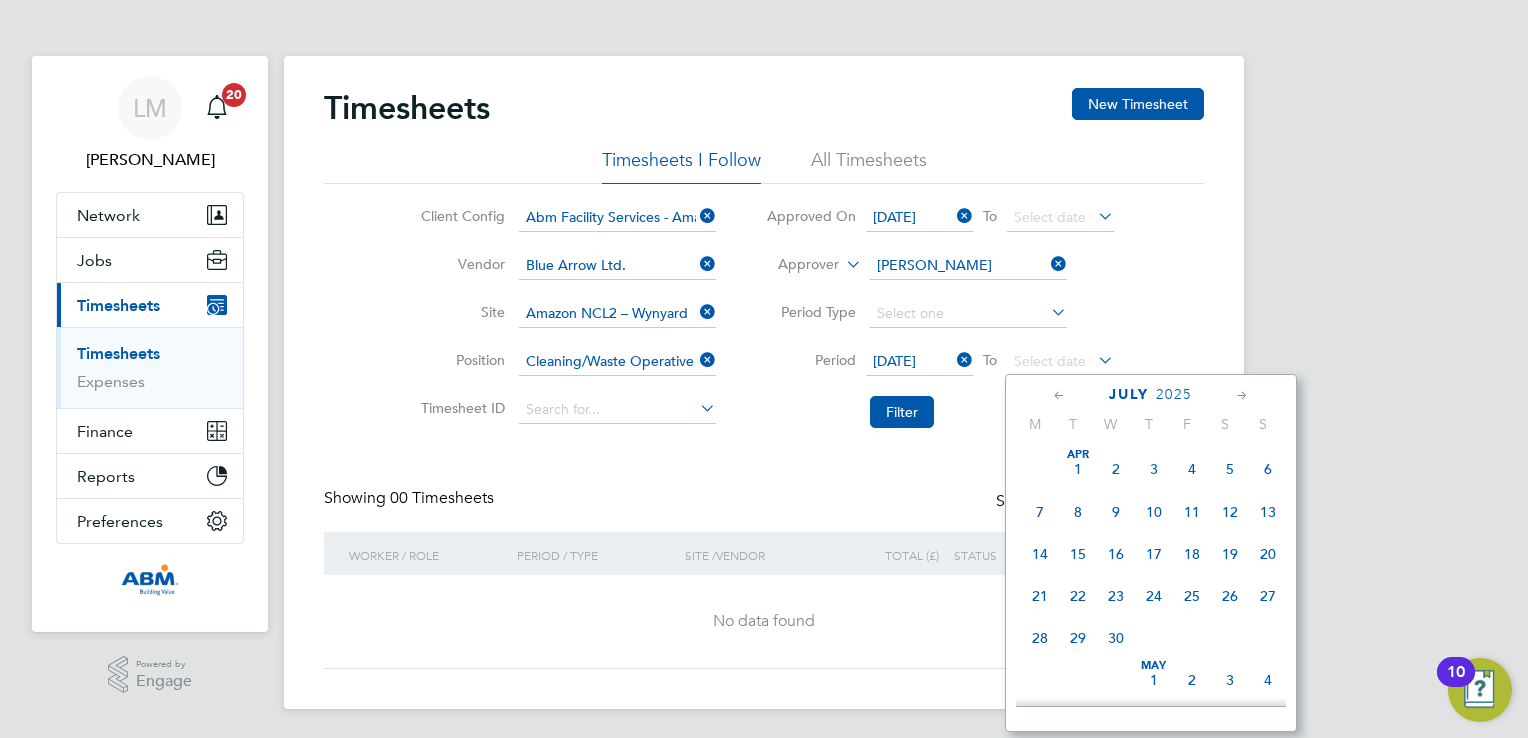 scroll, scrollTop: 696, scrollLeft: 0, axis: vertical 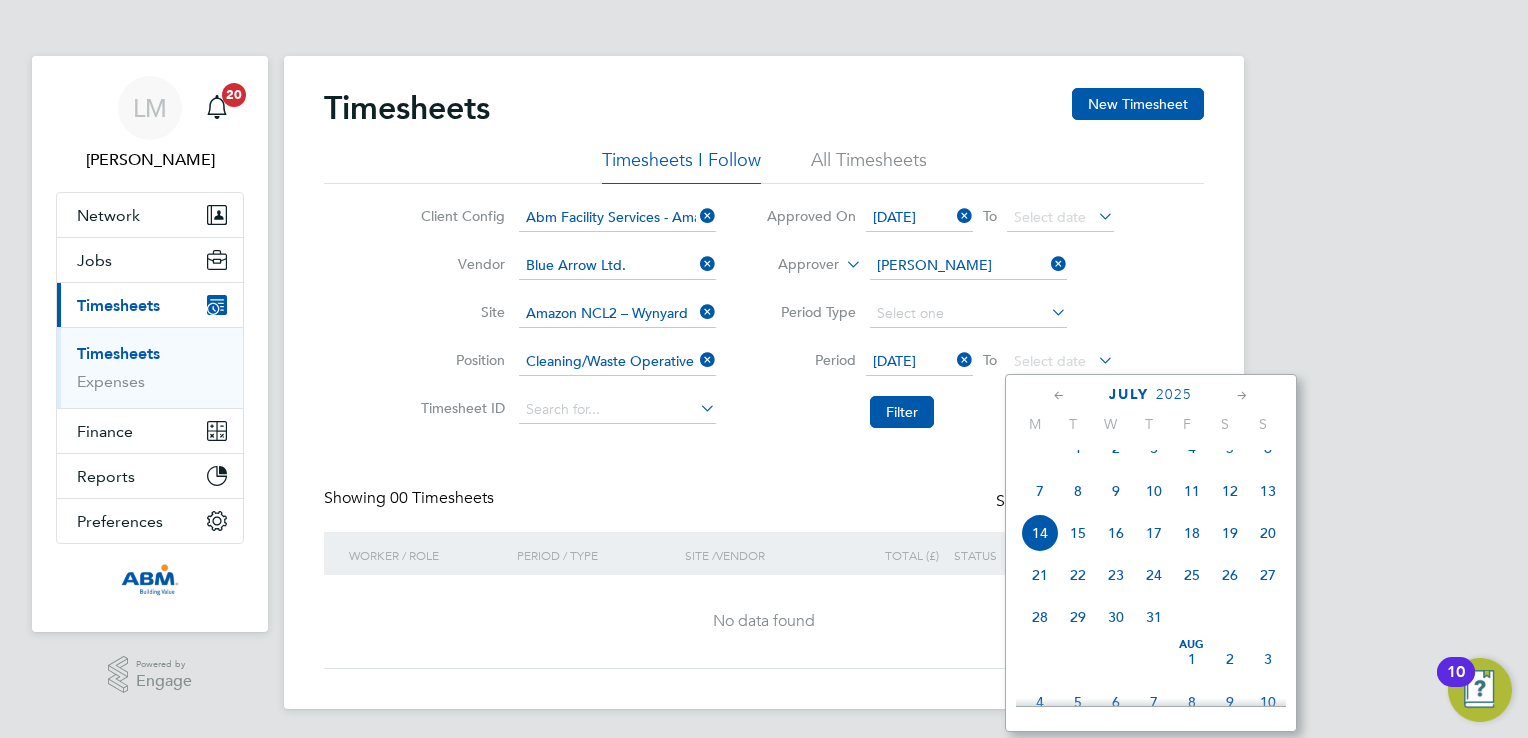 click on "06 Jul 2025" 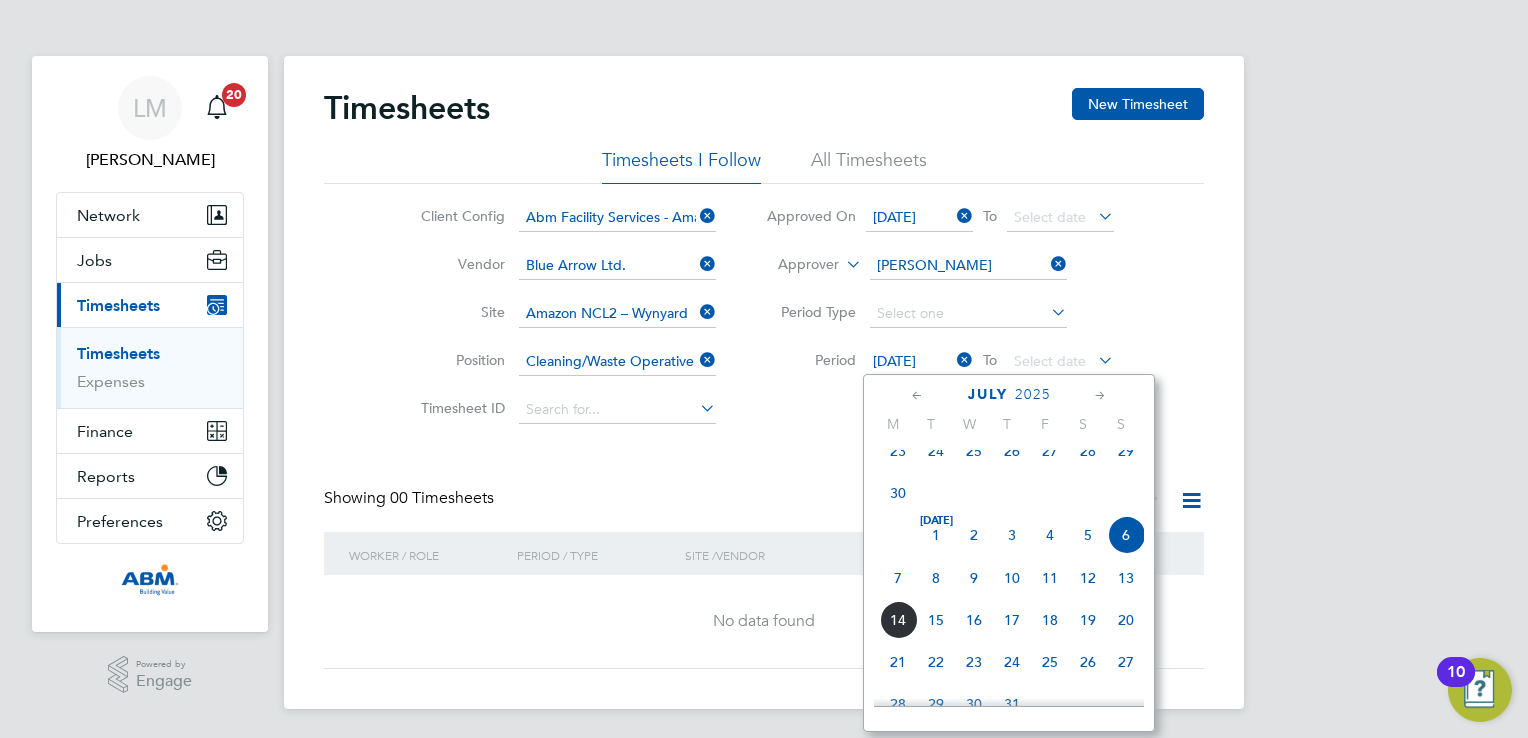 click on "5" 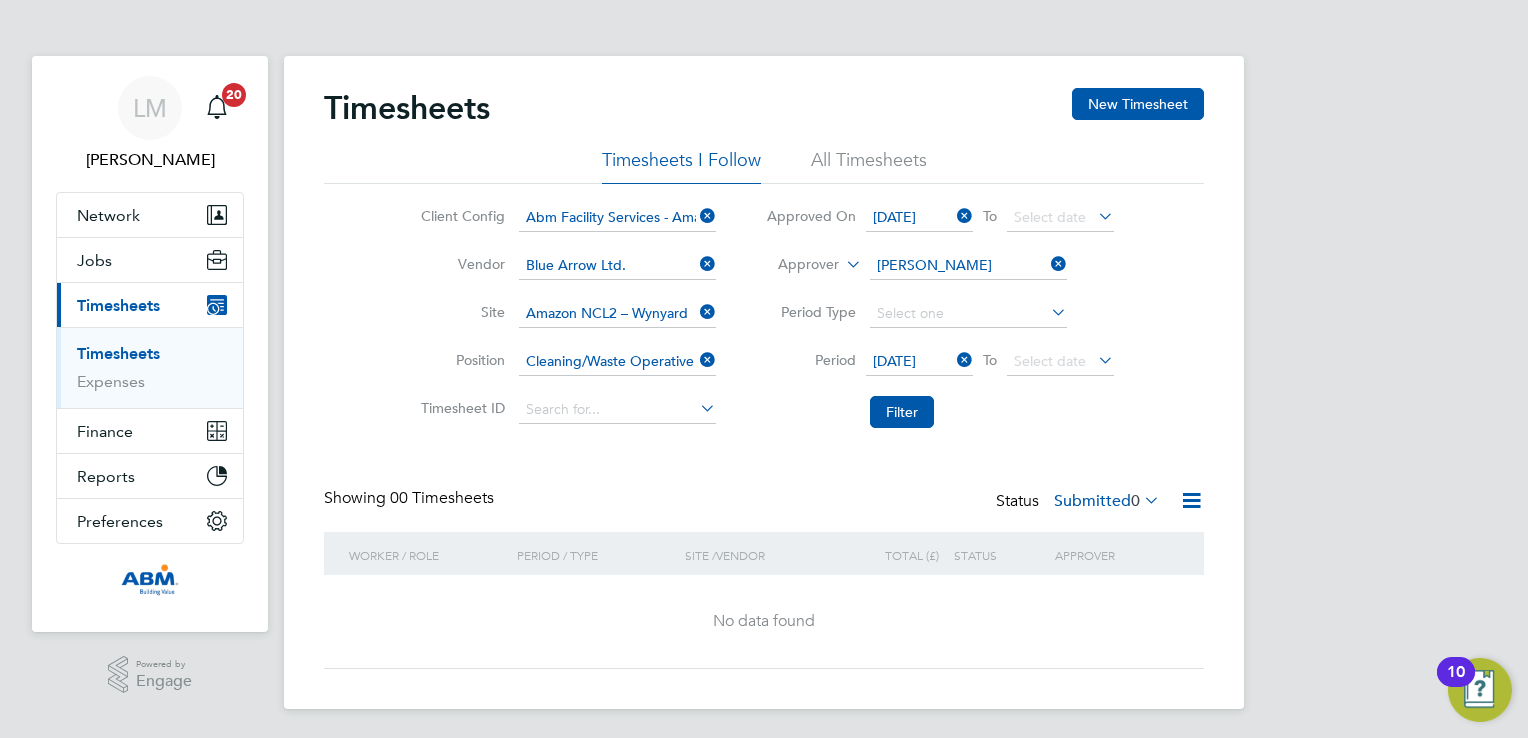 click on "Period
05 Jul 2025
To
Select date" 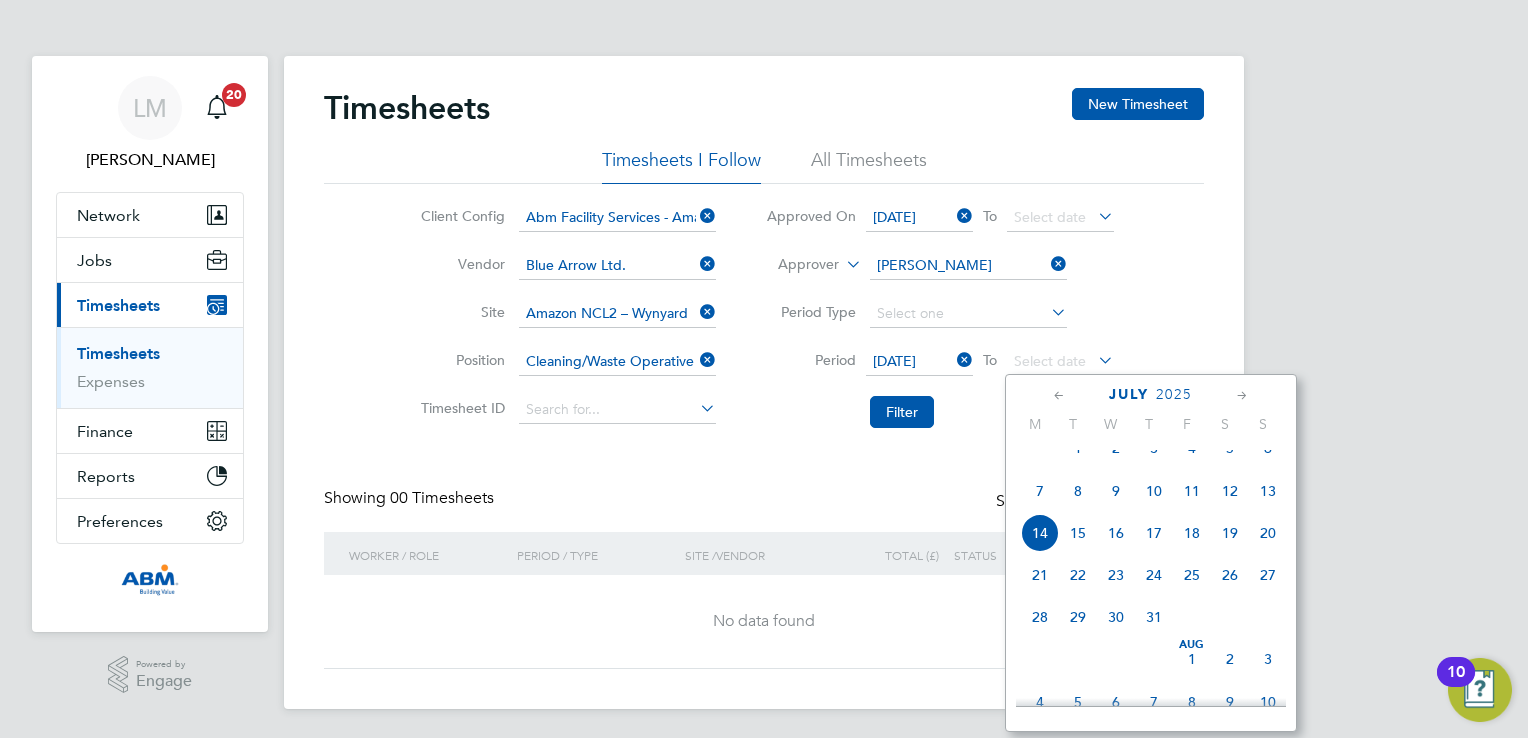 click on "11" 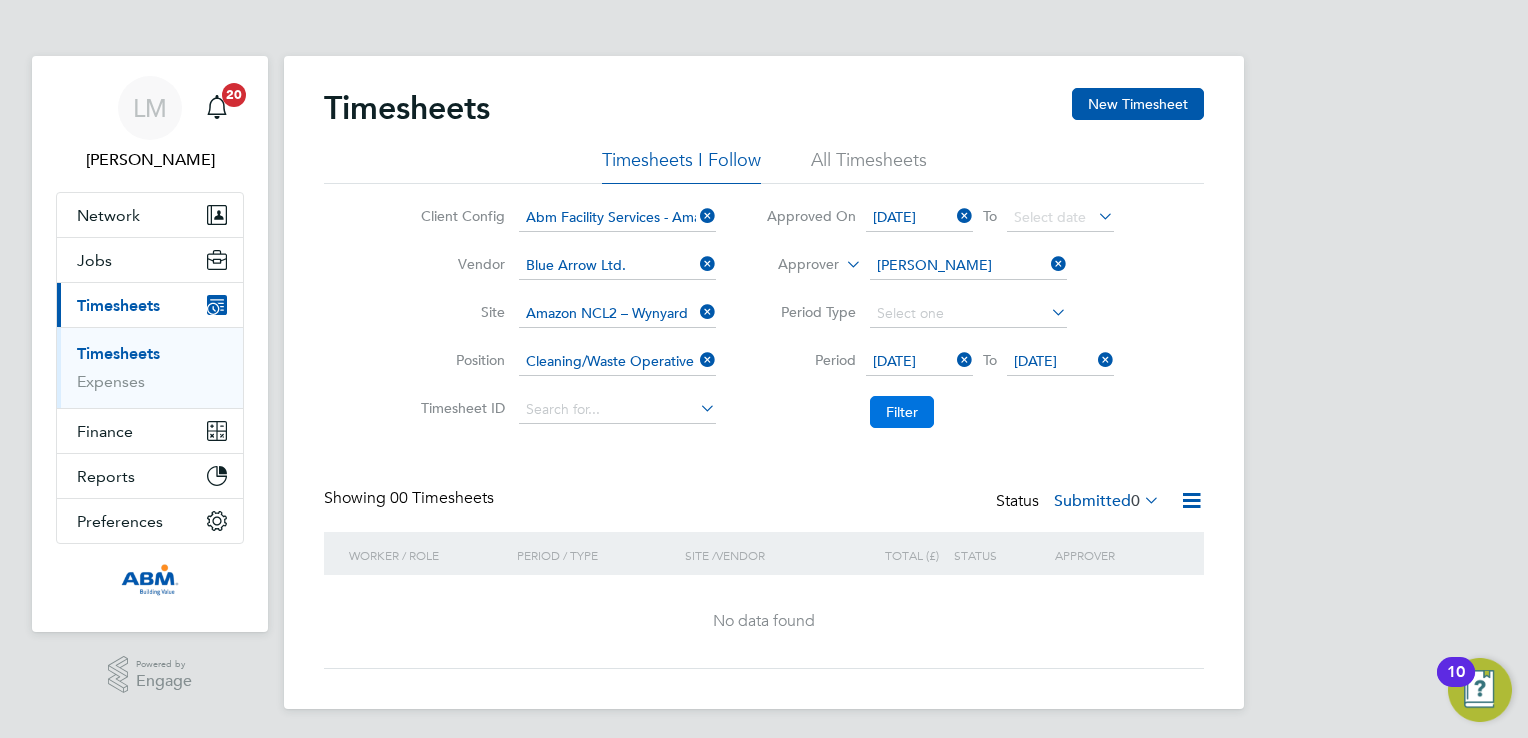 click on "Filter" 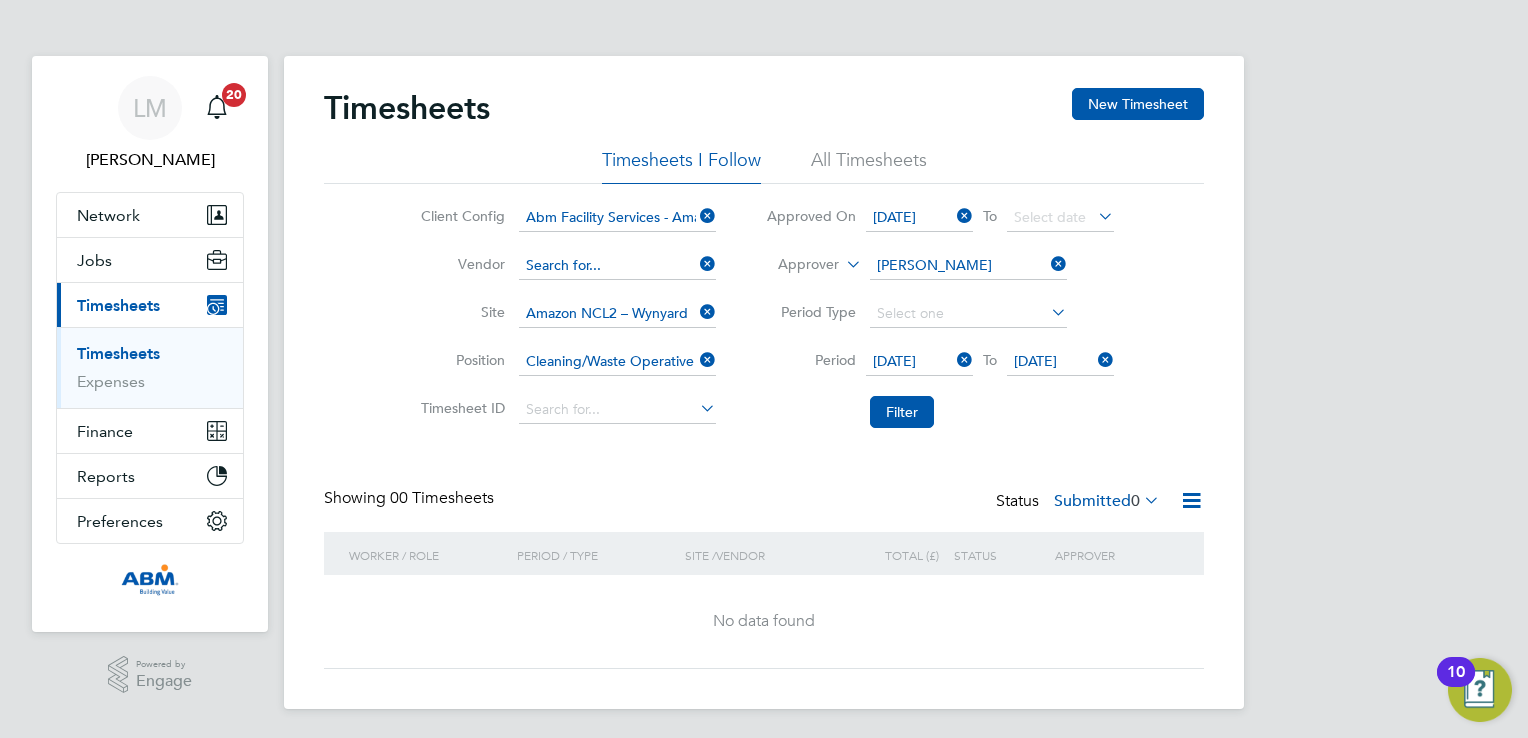 click 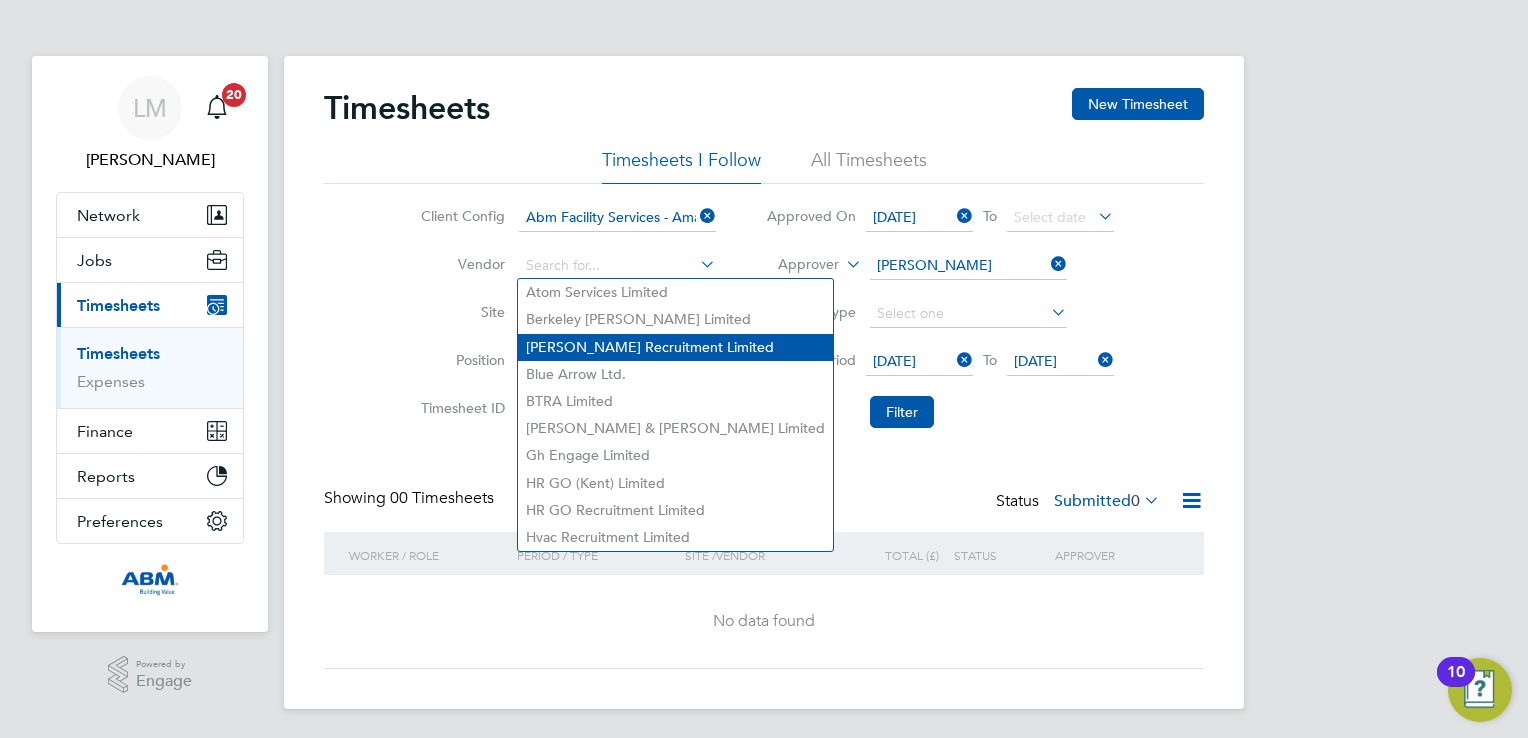 scroll, scrollTop: 2, scrollLeft: 0, axis: vertical 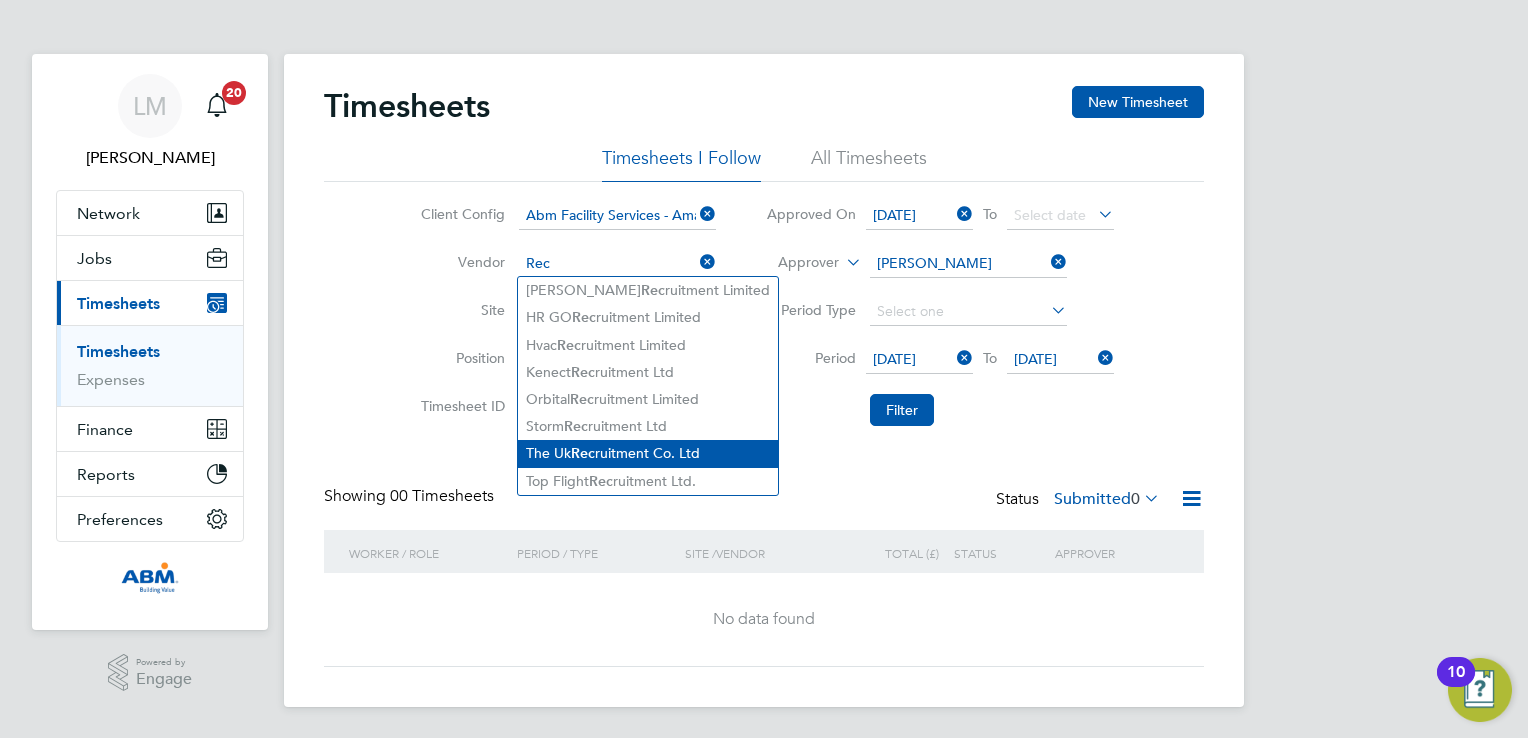 click on "The Uk  Rec ruitment Co. Ltd" 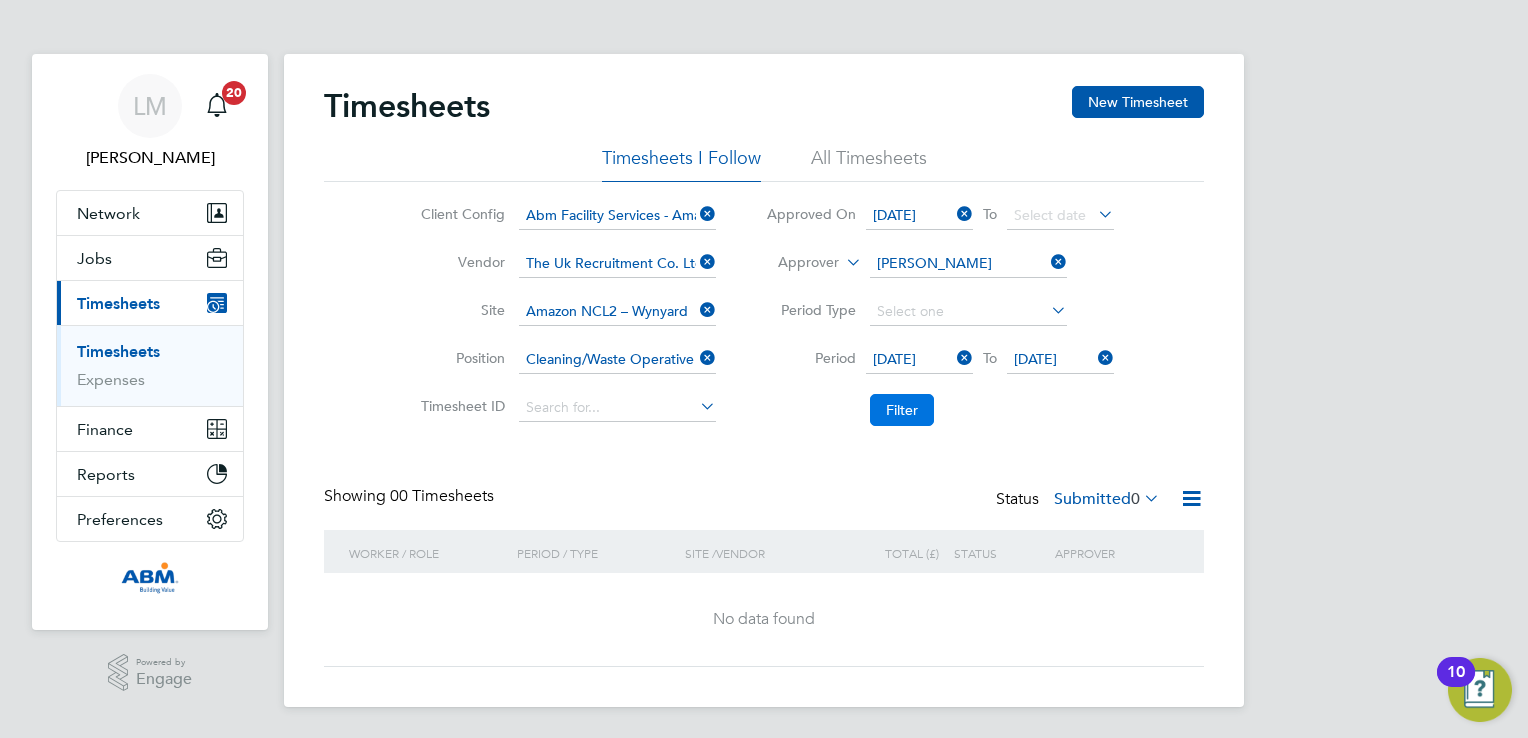 click on "Filter" 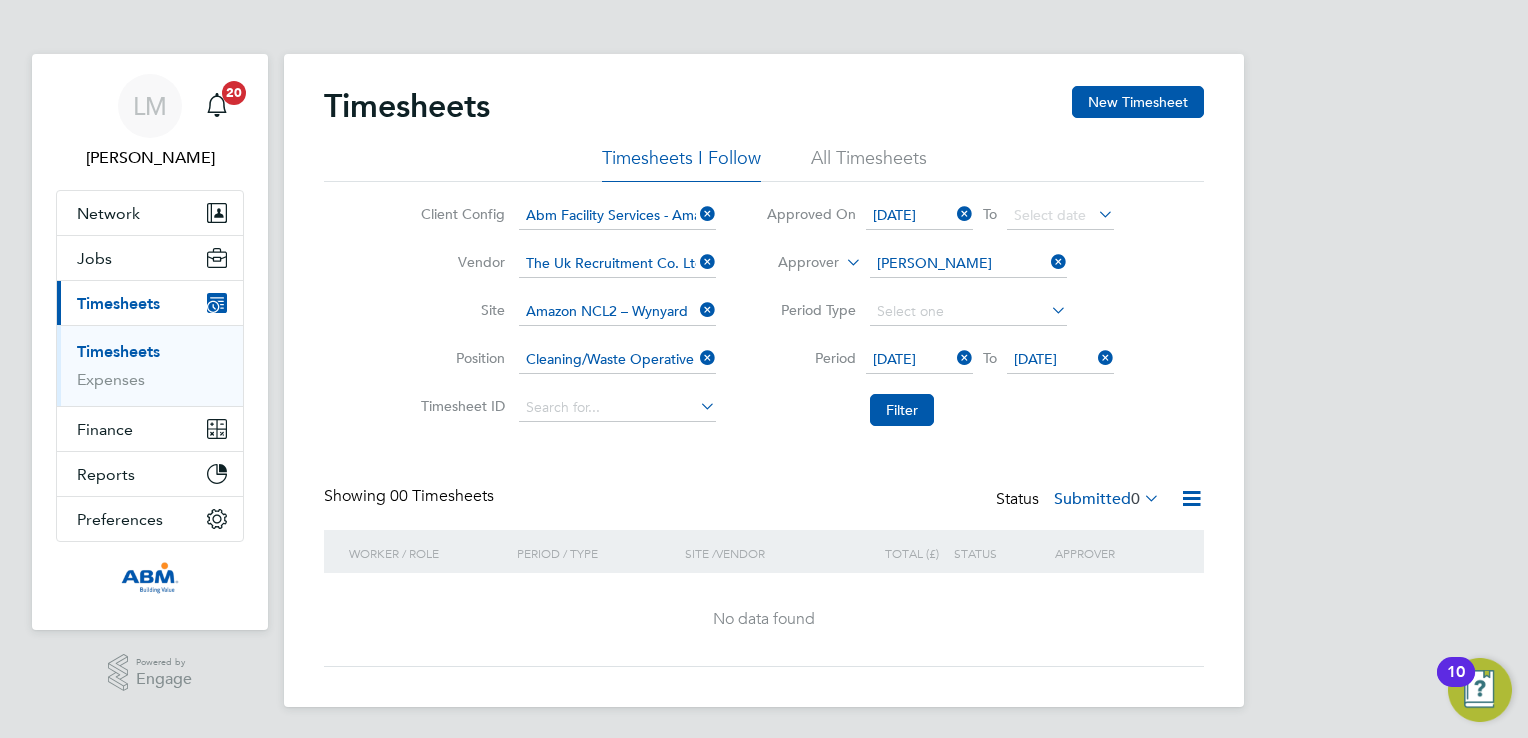 click 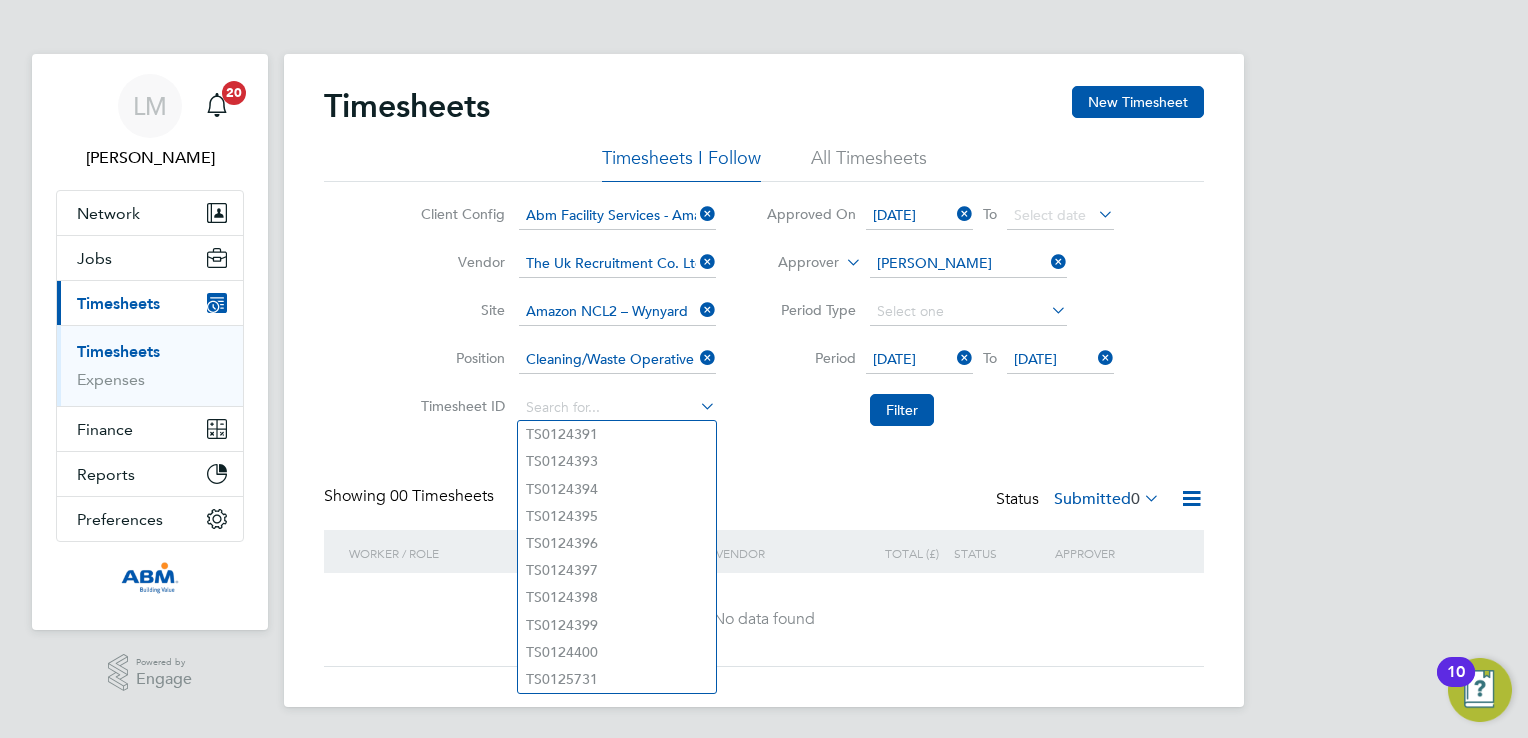 click 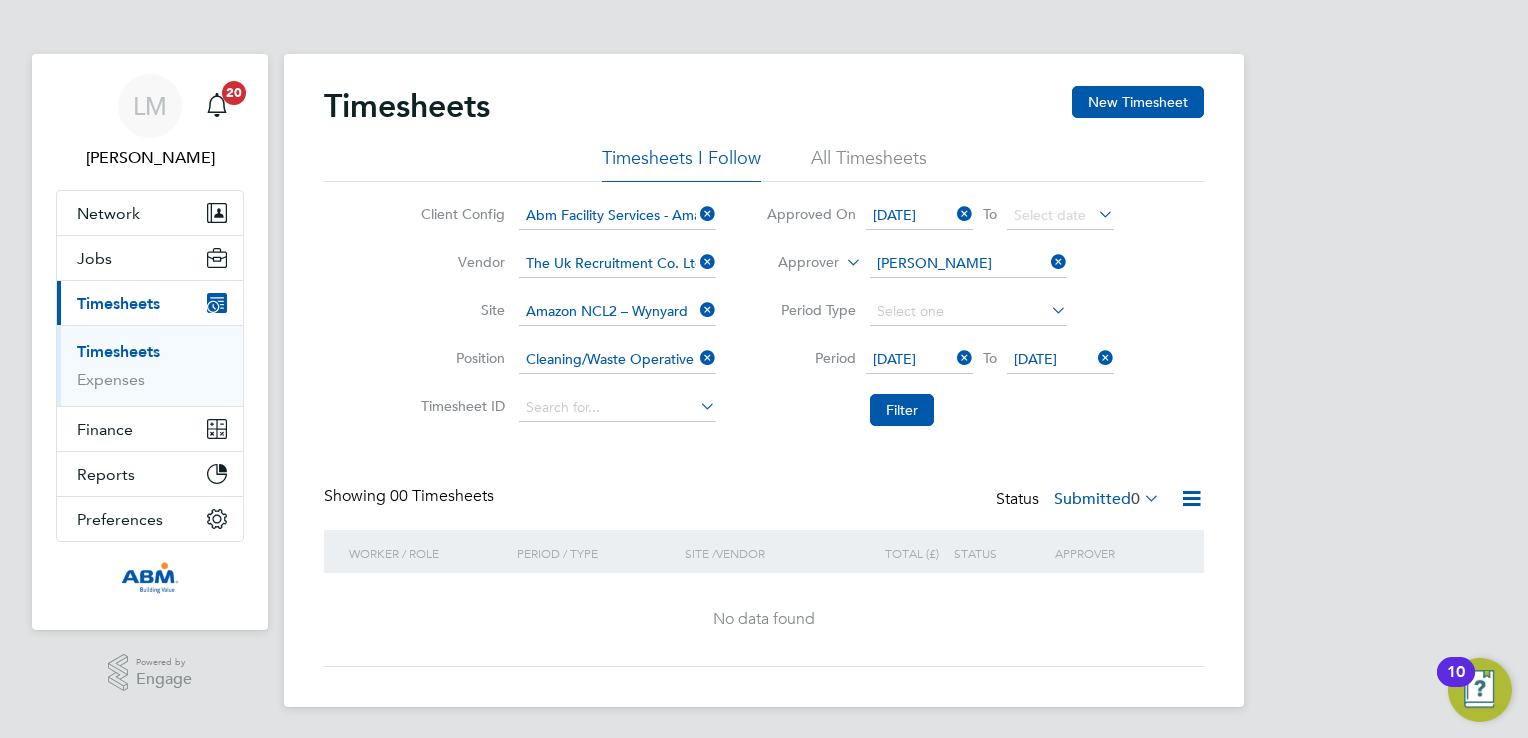 click 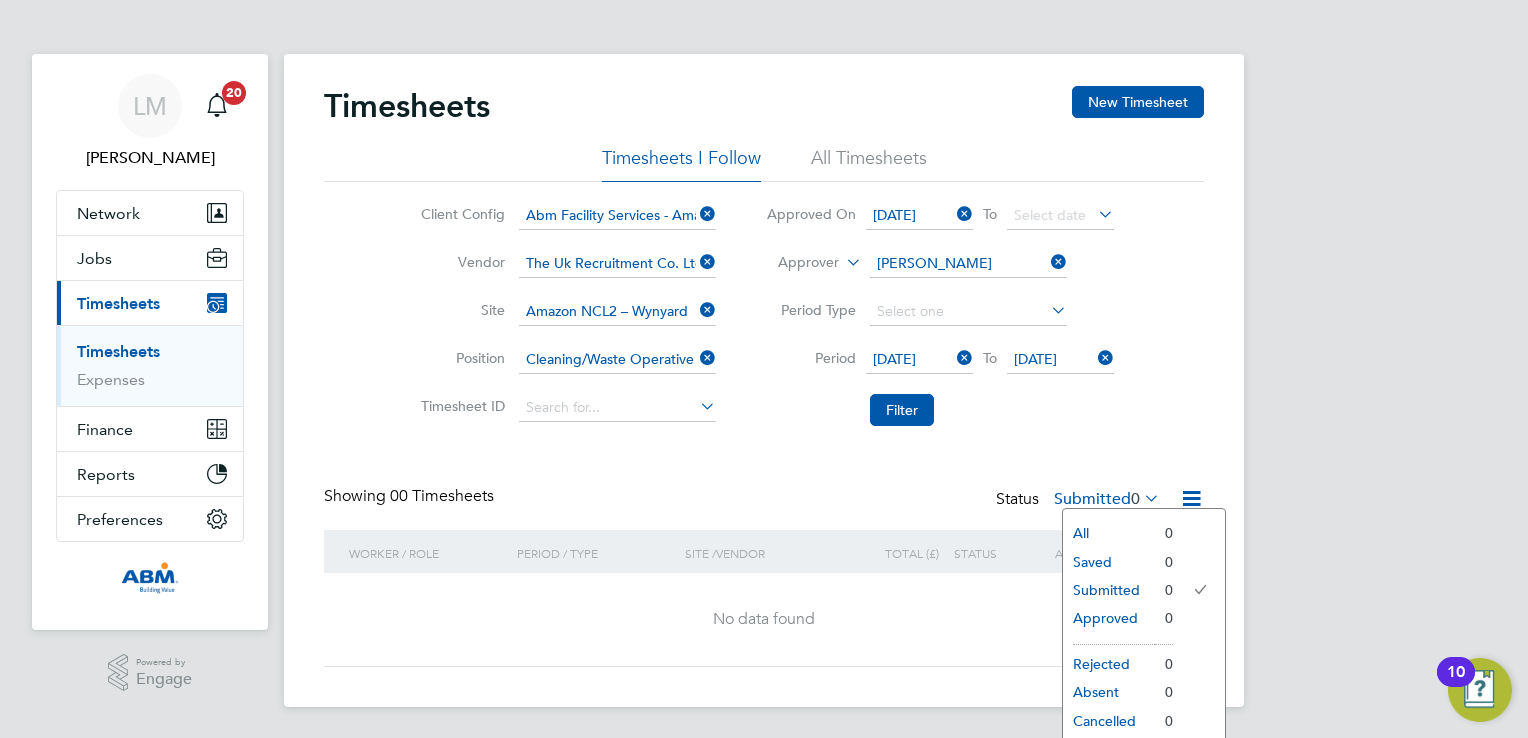 click 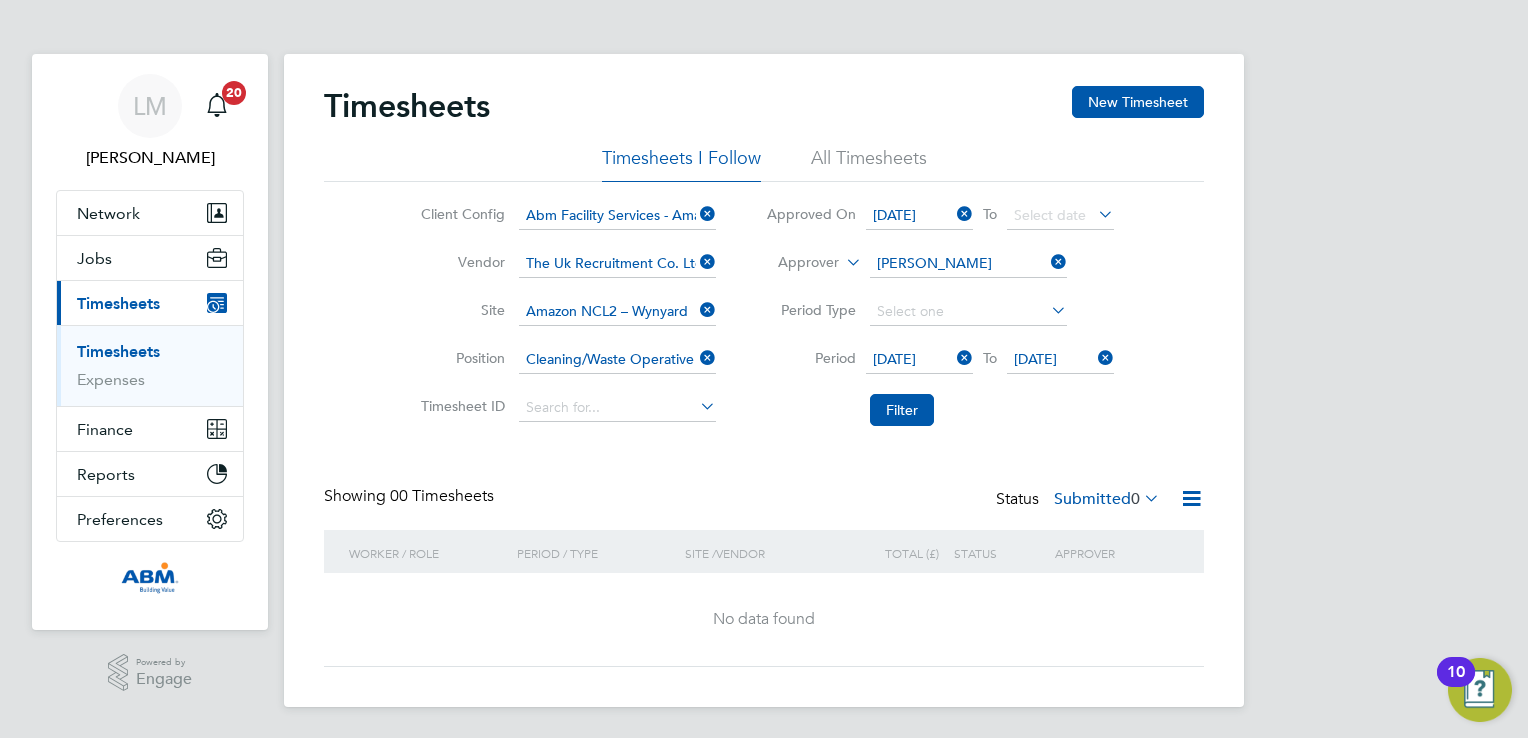 scroll, scrollTop: 0, scrollLeft: 0, axis: both 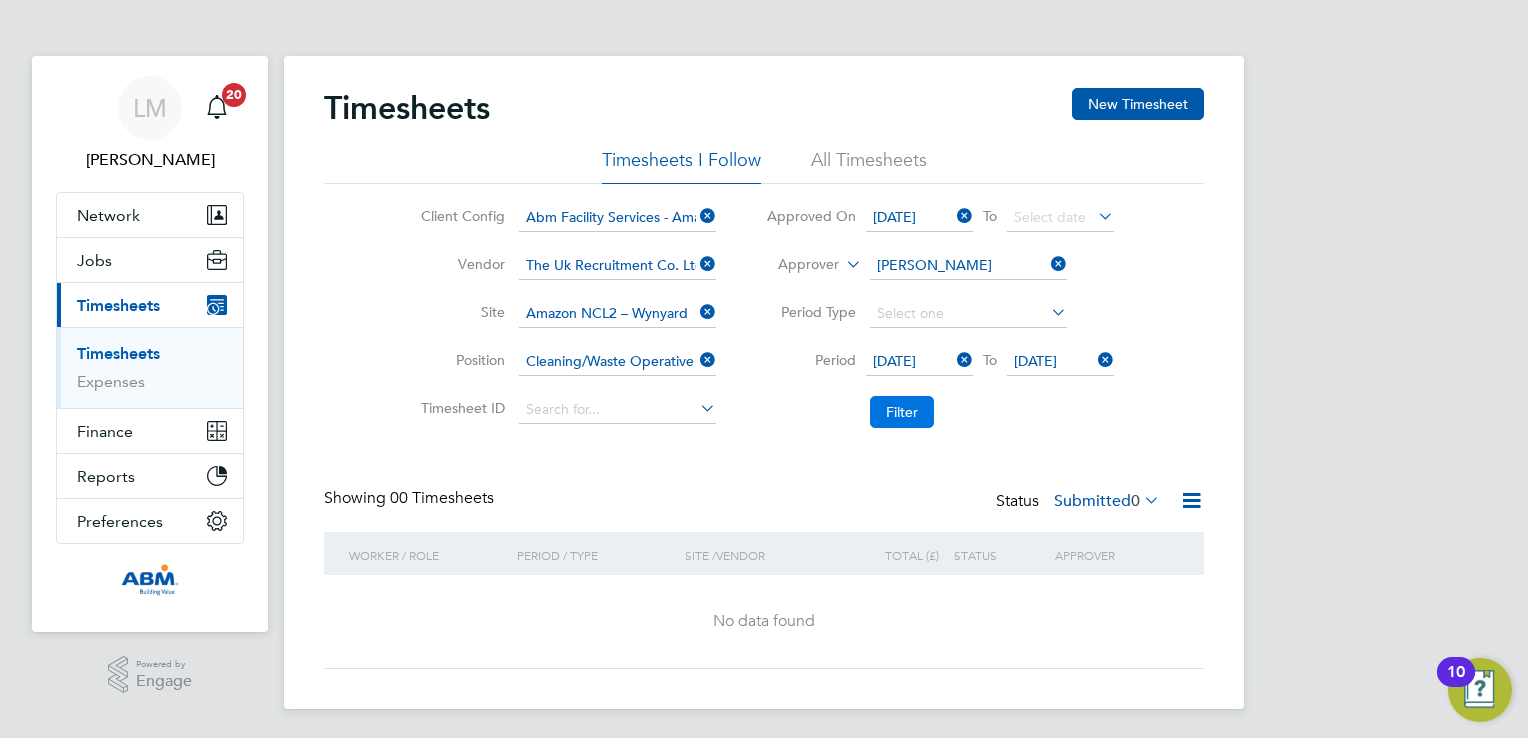click on "Filter" 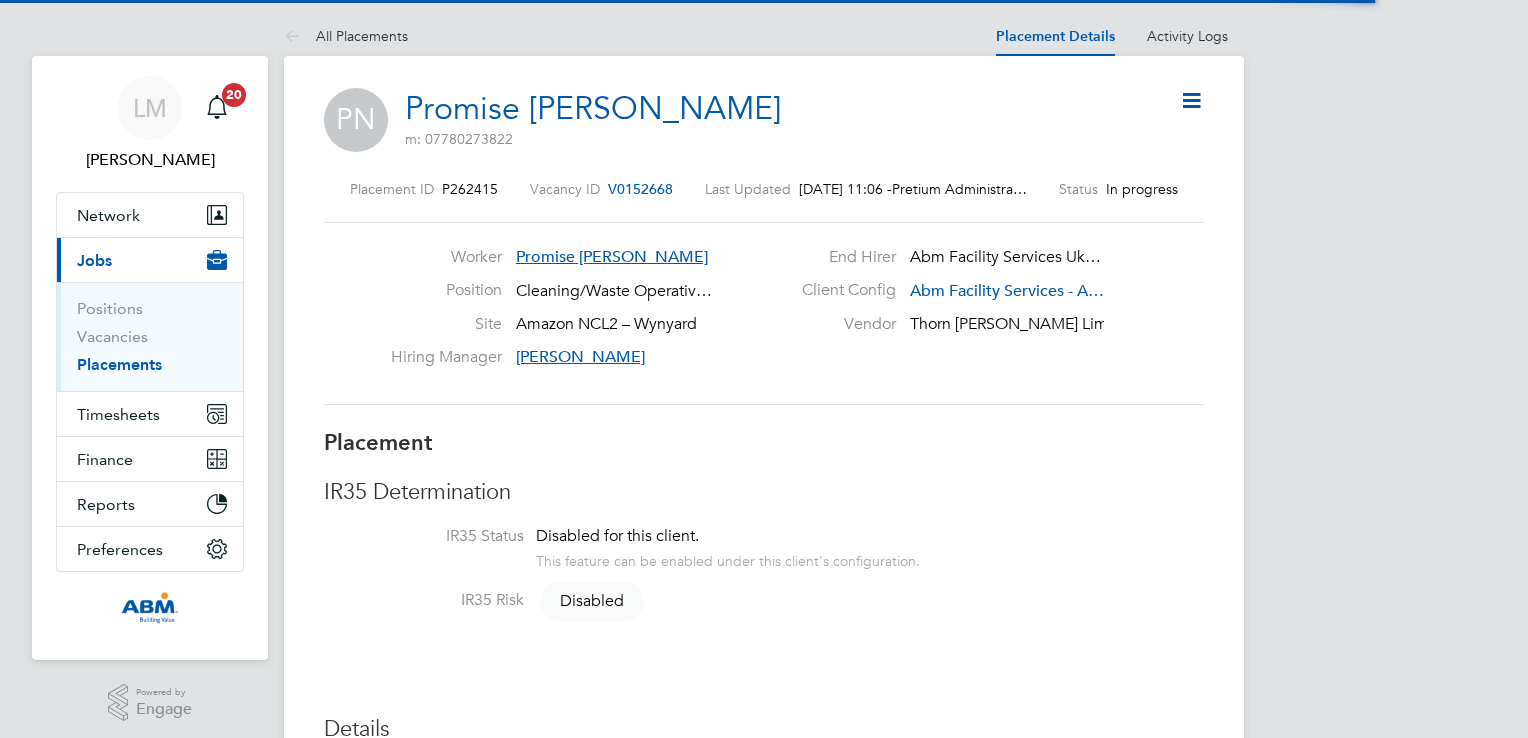 scroll, scrollTop: 0, scrollLeft: 0, axis: both 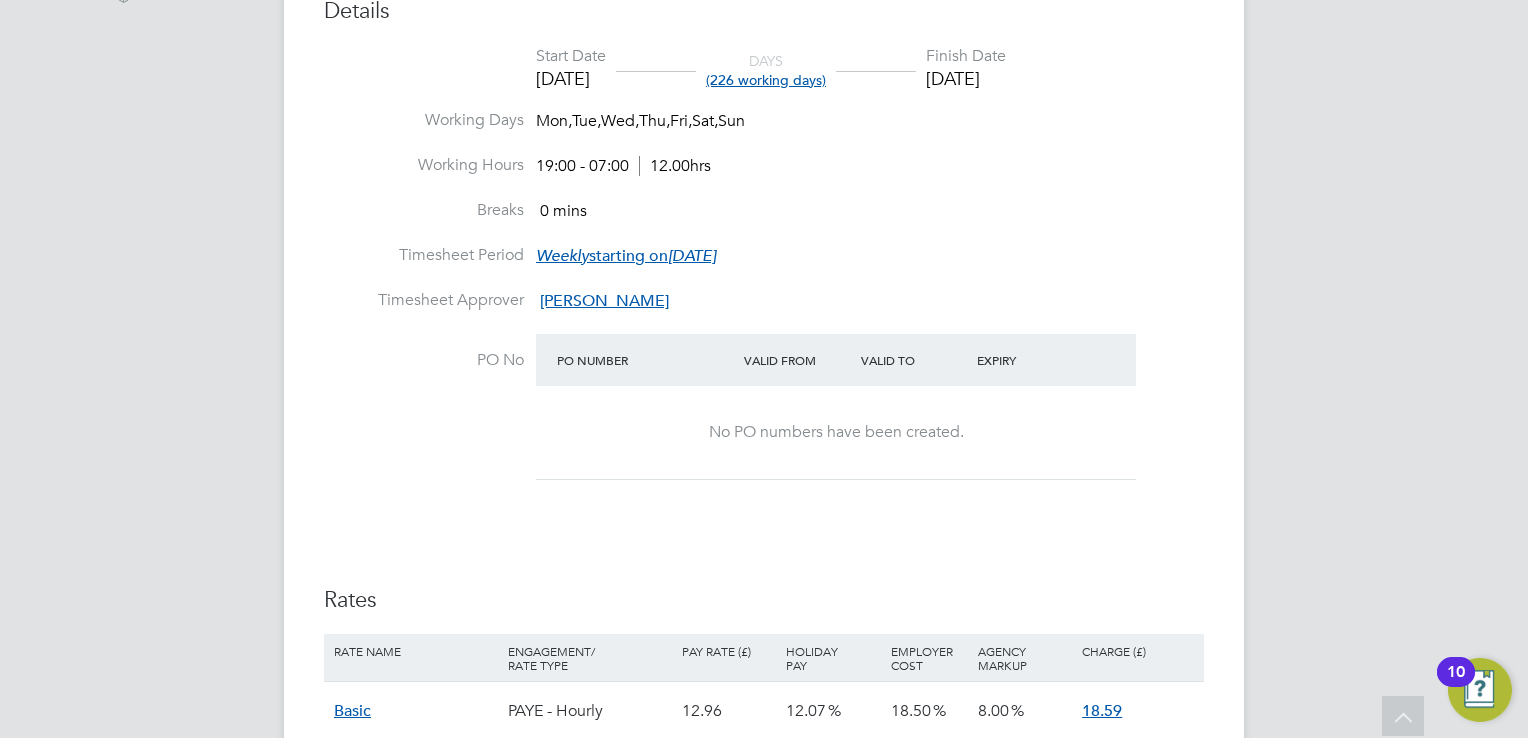 click on "[DATE]" at bounding box center (692, 256) 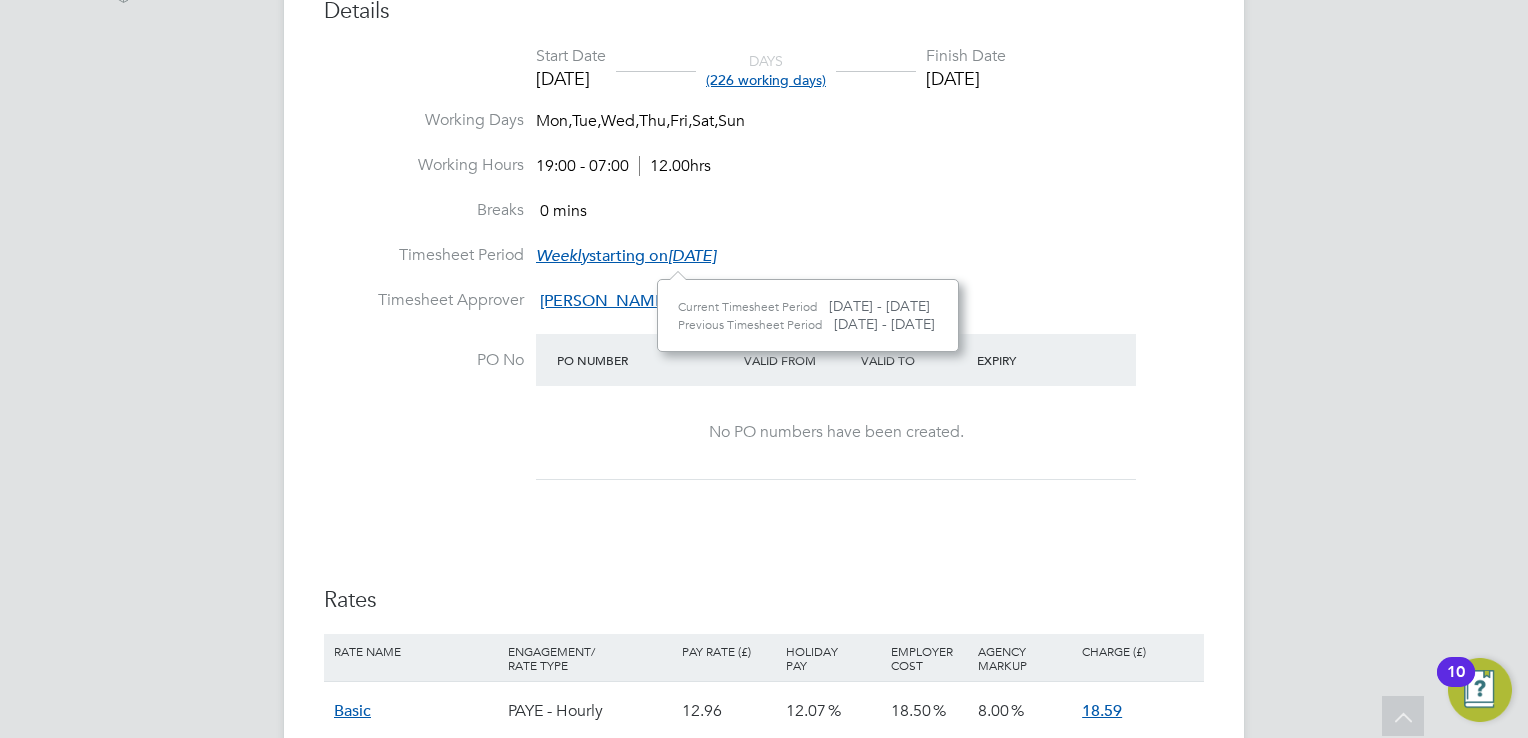 scroll, scrollTop: 12, scrollLeft: 12, axis: both 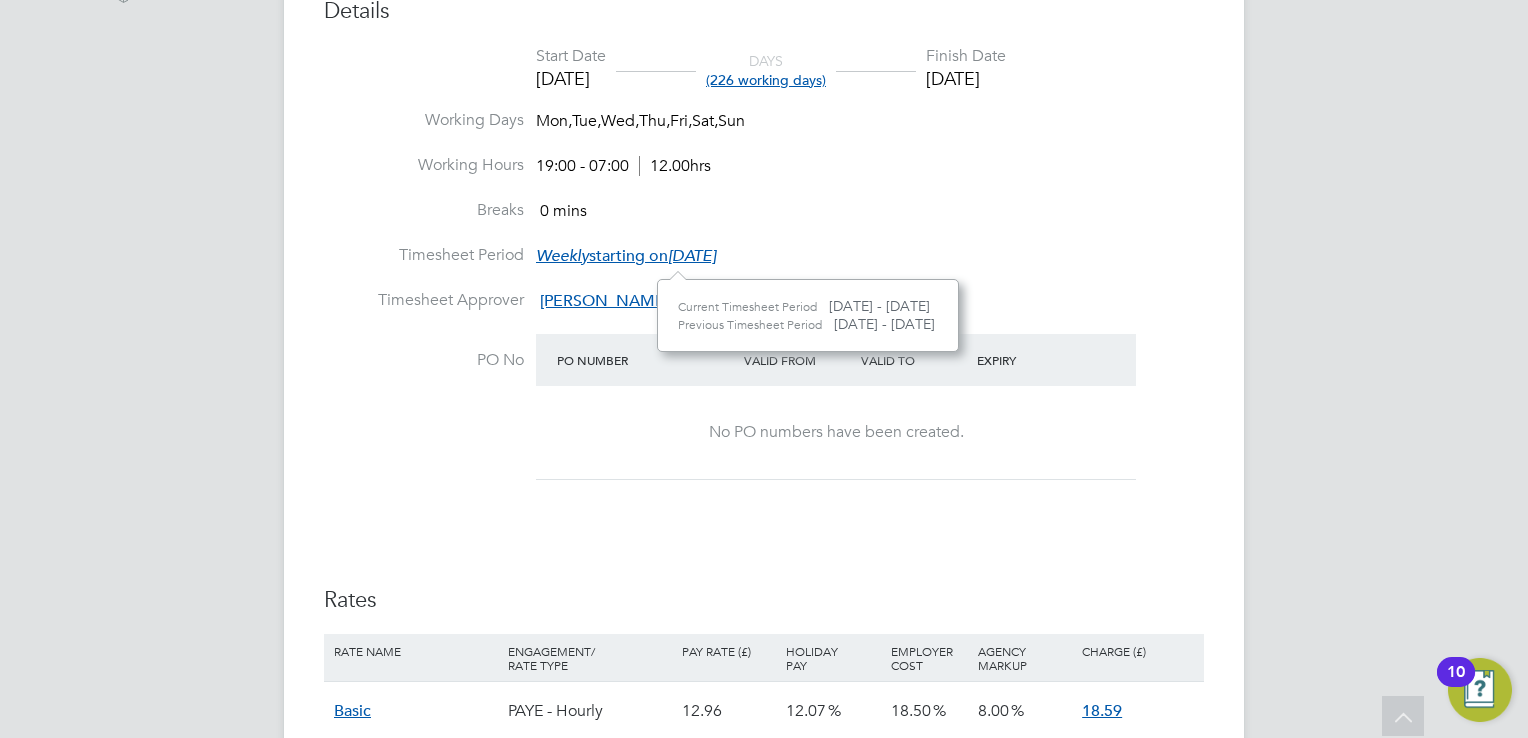 click on "Previous Timesheet Period" 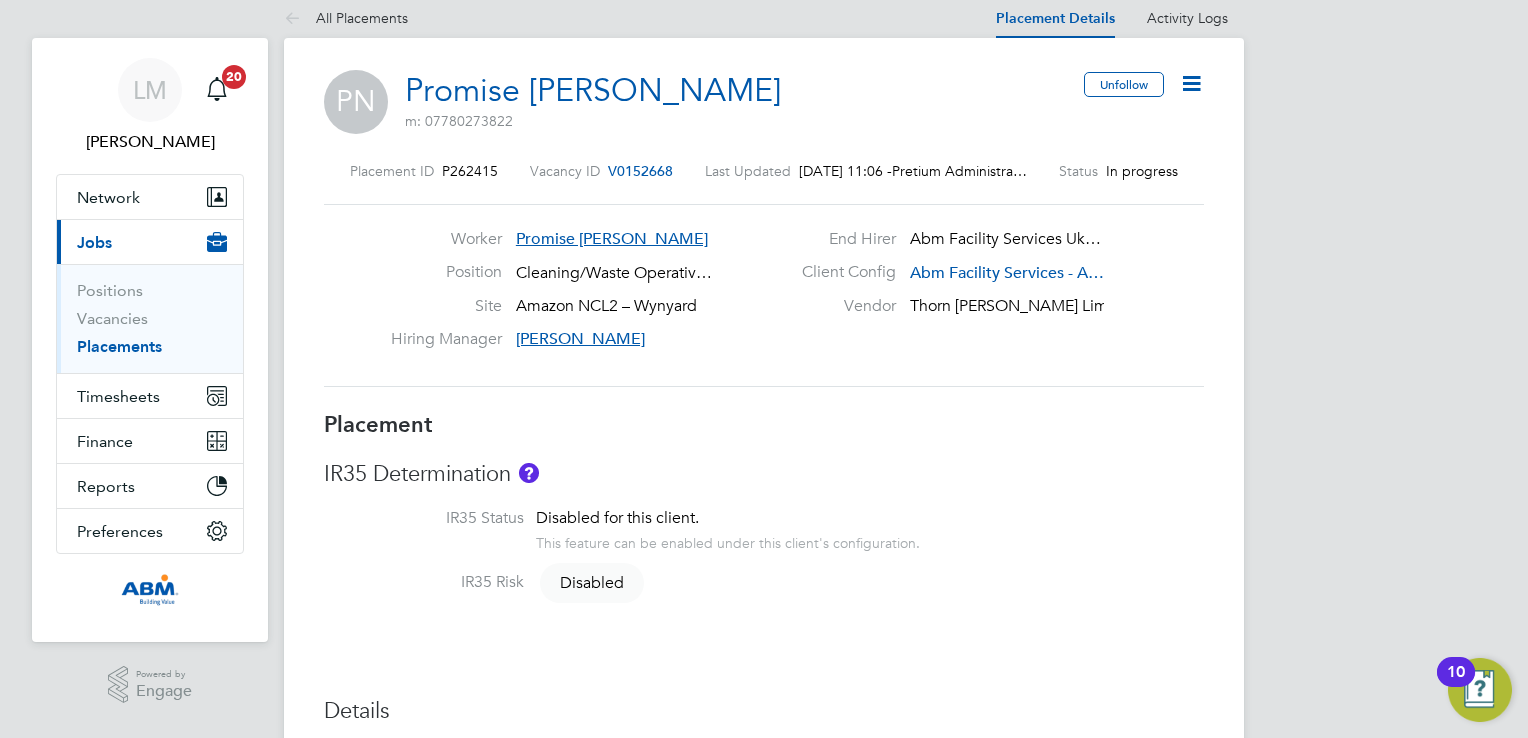click 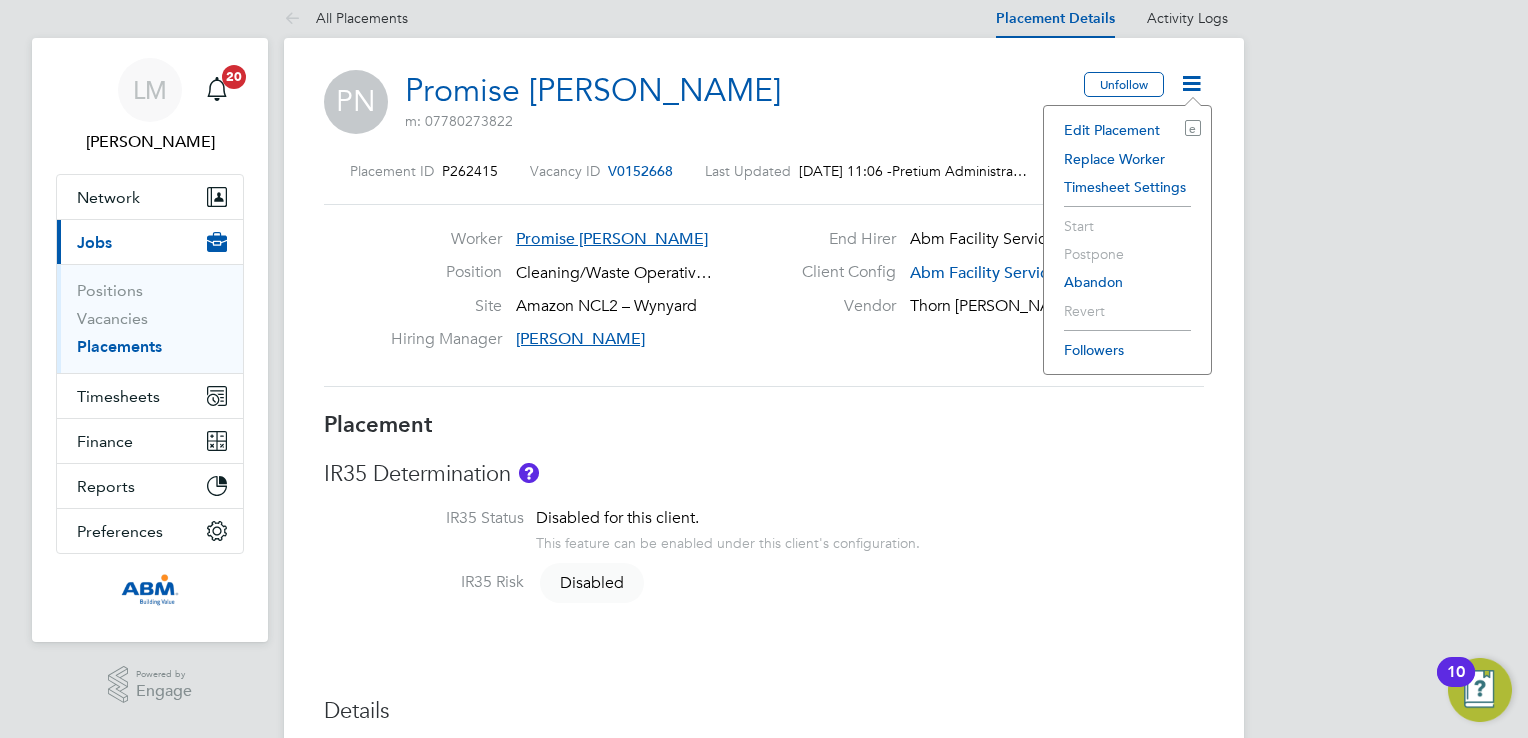 click on "Placement IR35 Determination IR35 Status Disabled for this client. This feature can be enabled under this client's configuration. IR35 Risk   Disabled Details Start Date 20 Dec 2024  DAYS  (226 working days) Finish Date 02 Aug 2025 Working Days   Mon,  Tue,  Wed,  Thu,  Fri,  Sat,  Sun Working Hours 19:00 - 07:00  12.00hrs Breaks   0 mins Timesheet Period Weekly  starting on  Saturday, 06 Jan 2018 Timesheet Approver   Lynne Morgan PO No PO Number Valid From Valid To Expiry No PO numbers have been created. Rates Rate Name Engagement/ Rate Type Pay Rate (£) Holiday Pay Employer Cost Agency Markup Charge (£) Basic PAYE - Hourly 12.96 12.07   18.50   8.00 18.59" 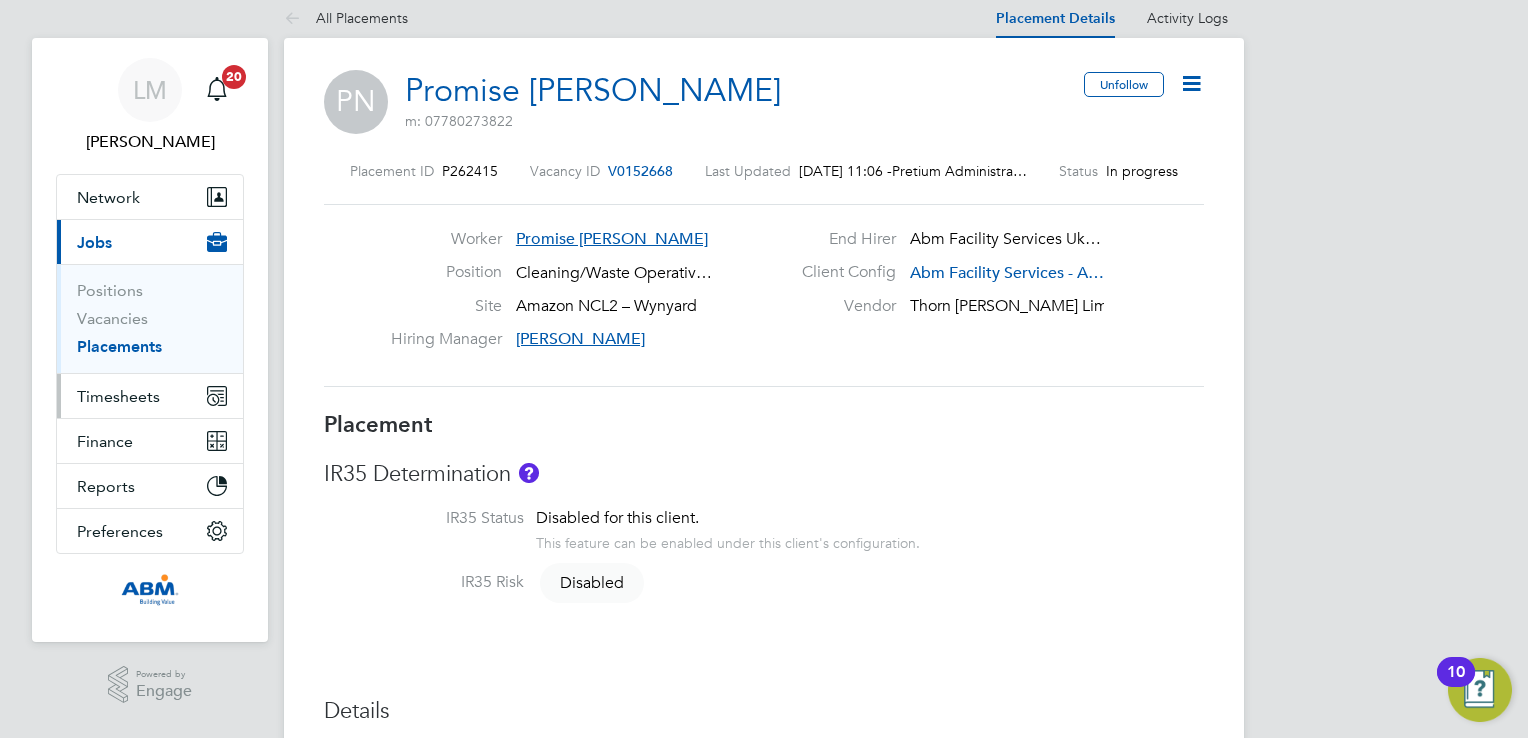 click on "Timesheets" at bounding box center [150, 396] 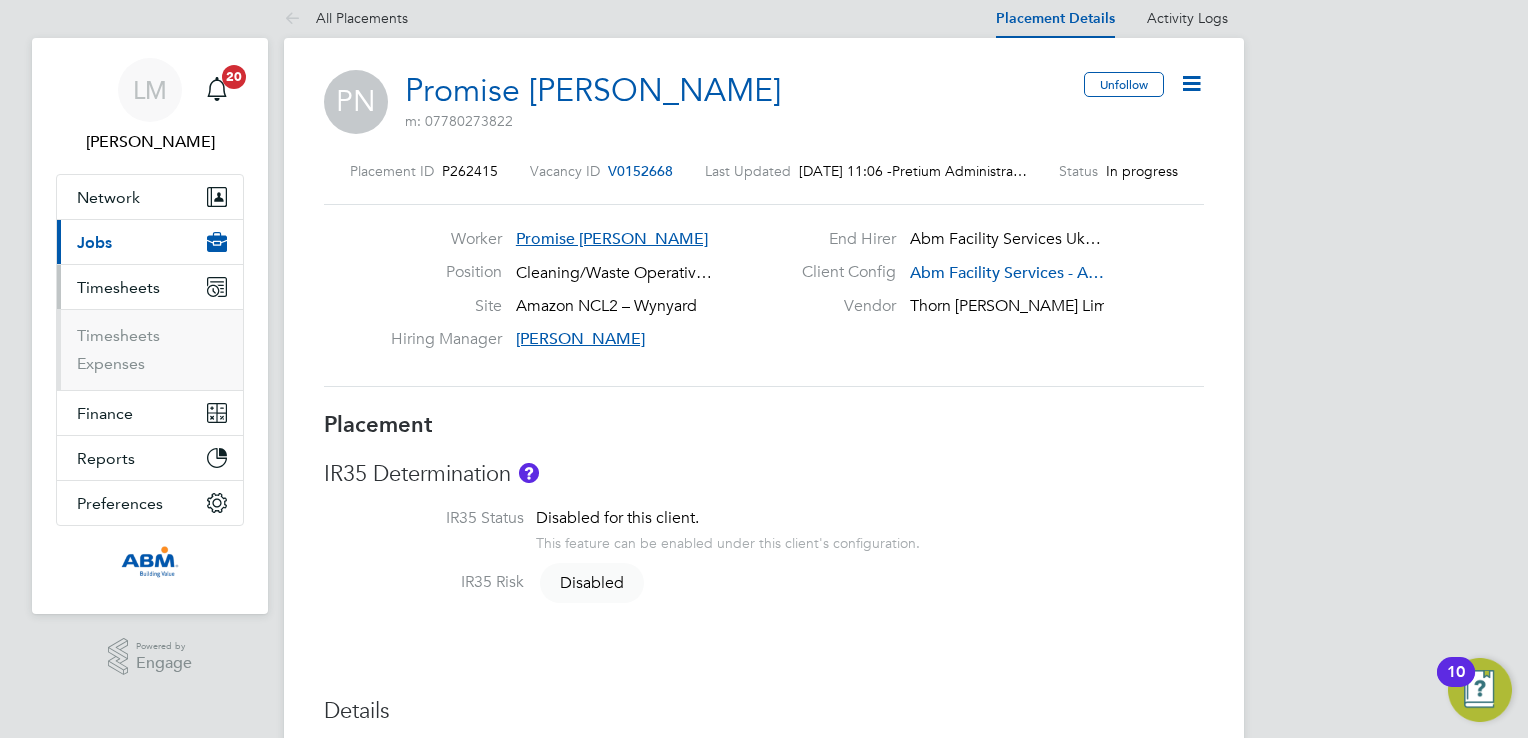 click 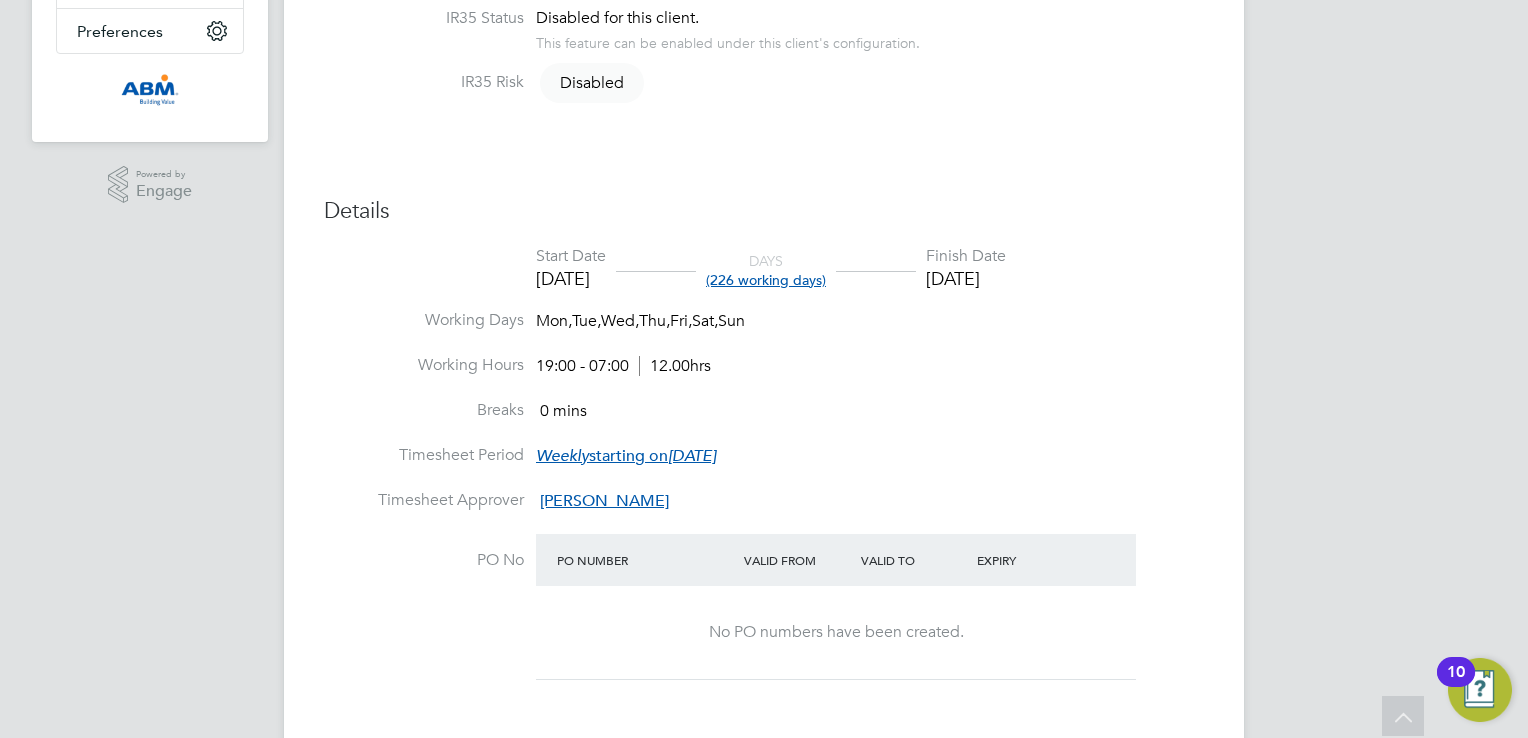 click on "[DATE]" at bounding box center (692, 456) 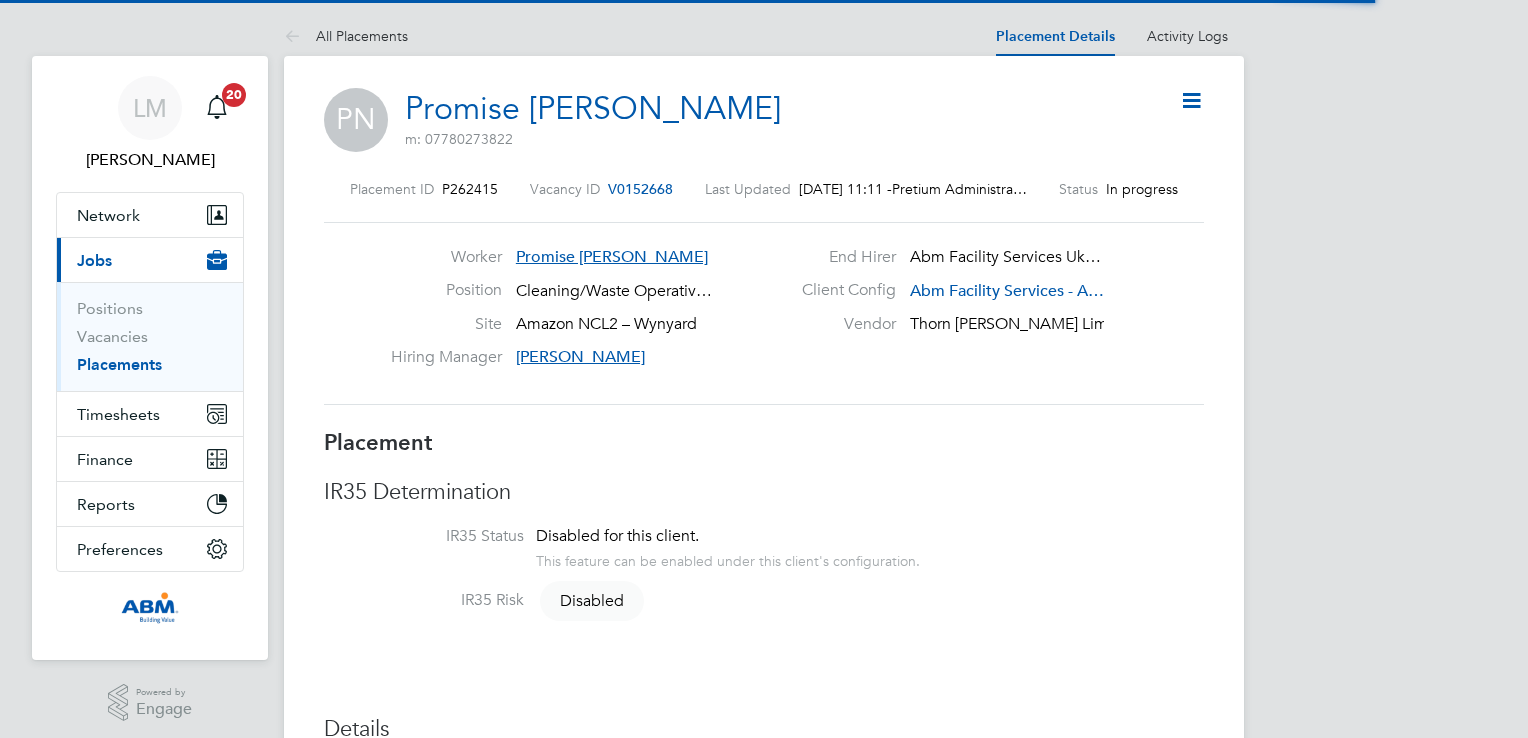 scroll, scrollTop: 0, scrollLeft: 0, axis: both 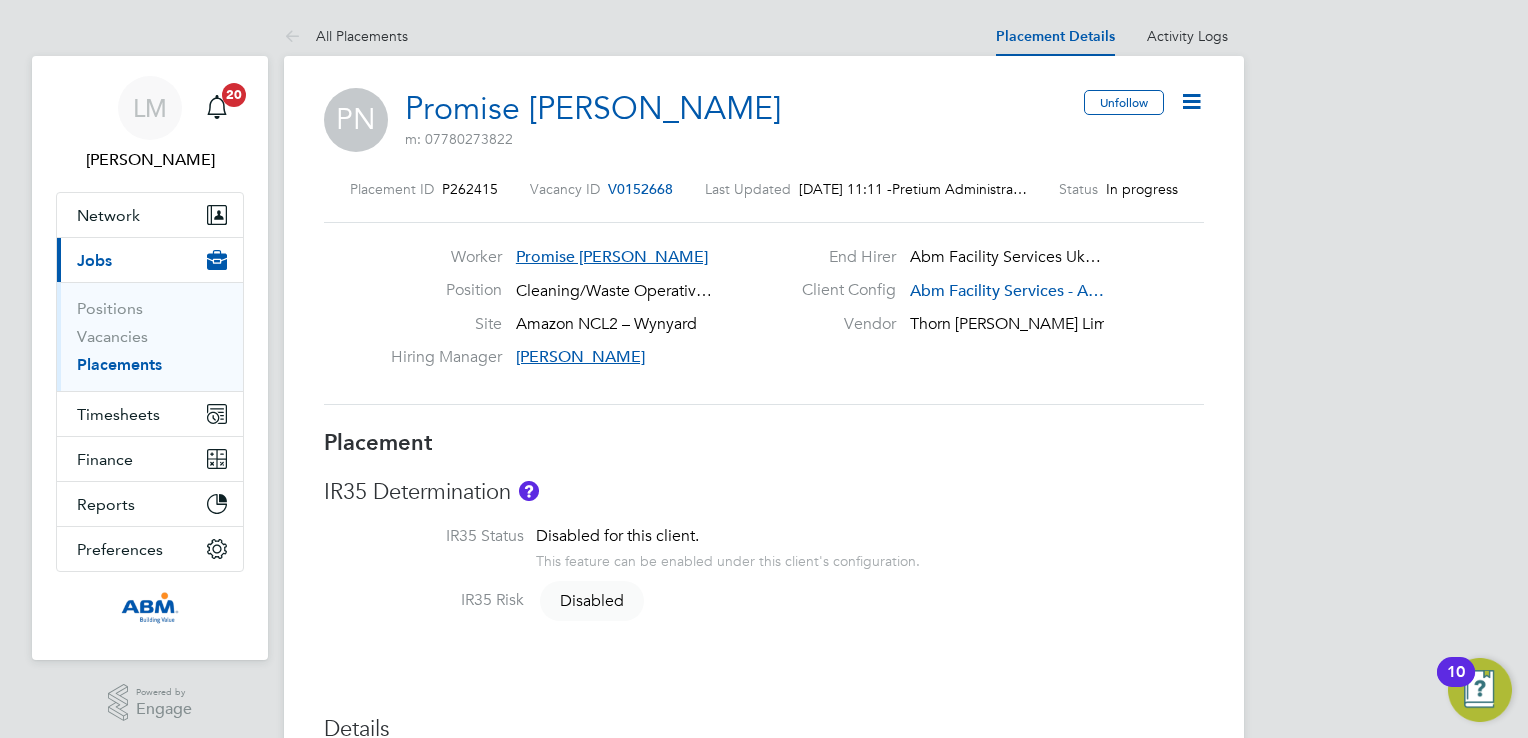 click on "Promise [PERSON_NAME]" 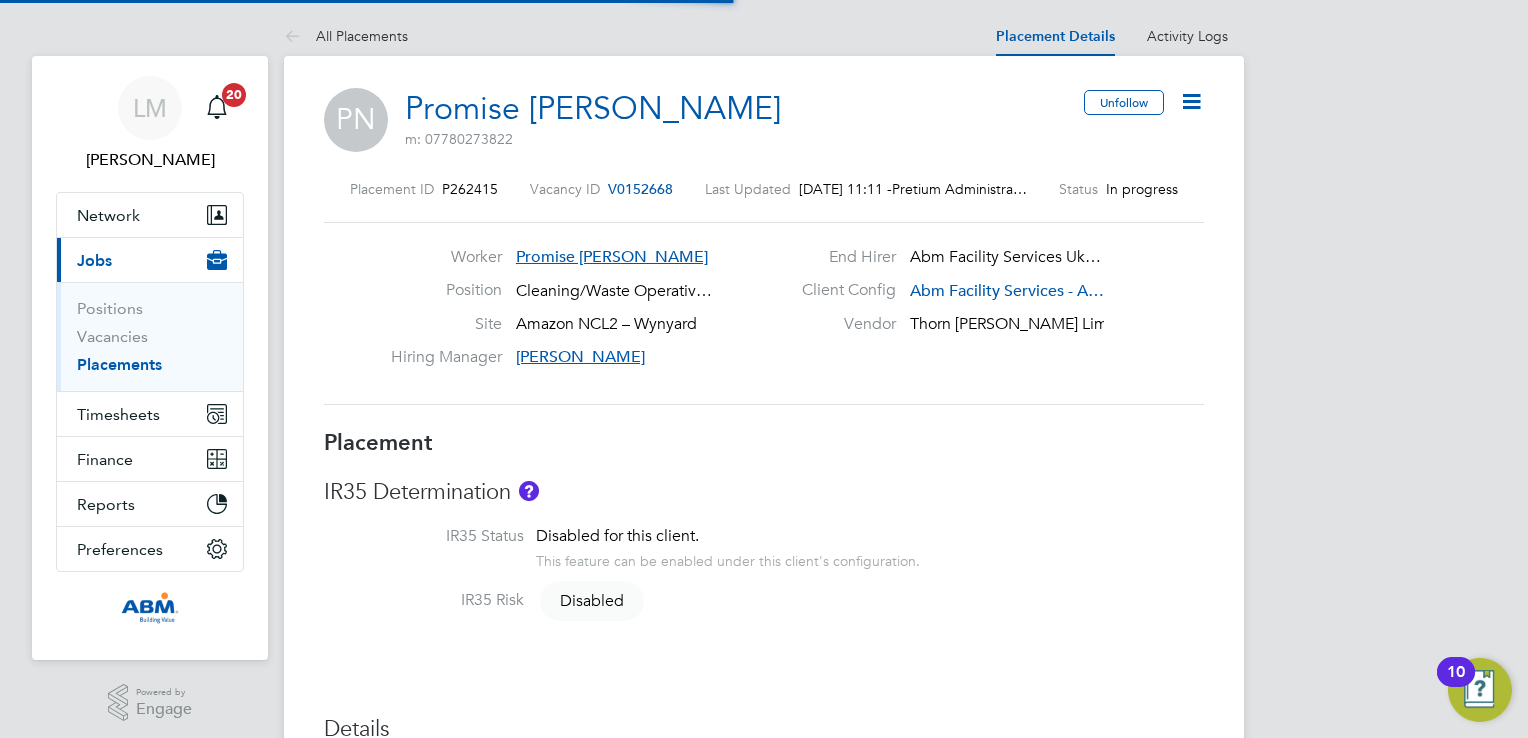 scroll, scrollTop: 10, scrollLeft: 9, axis: both 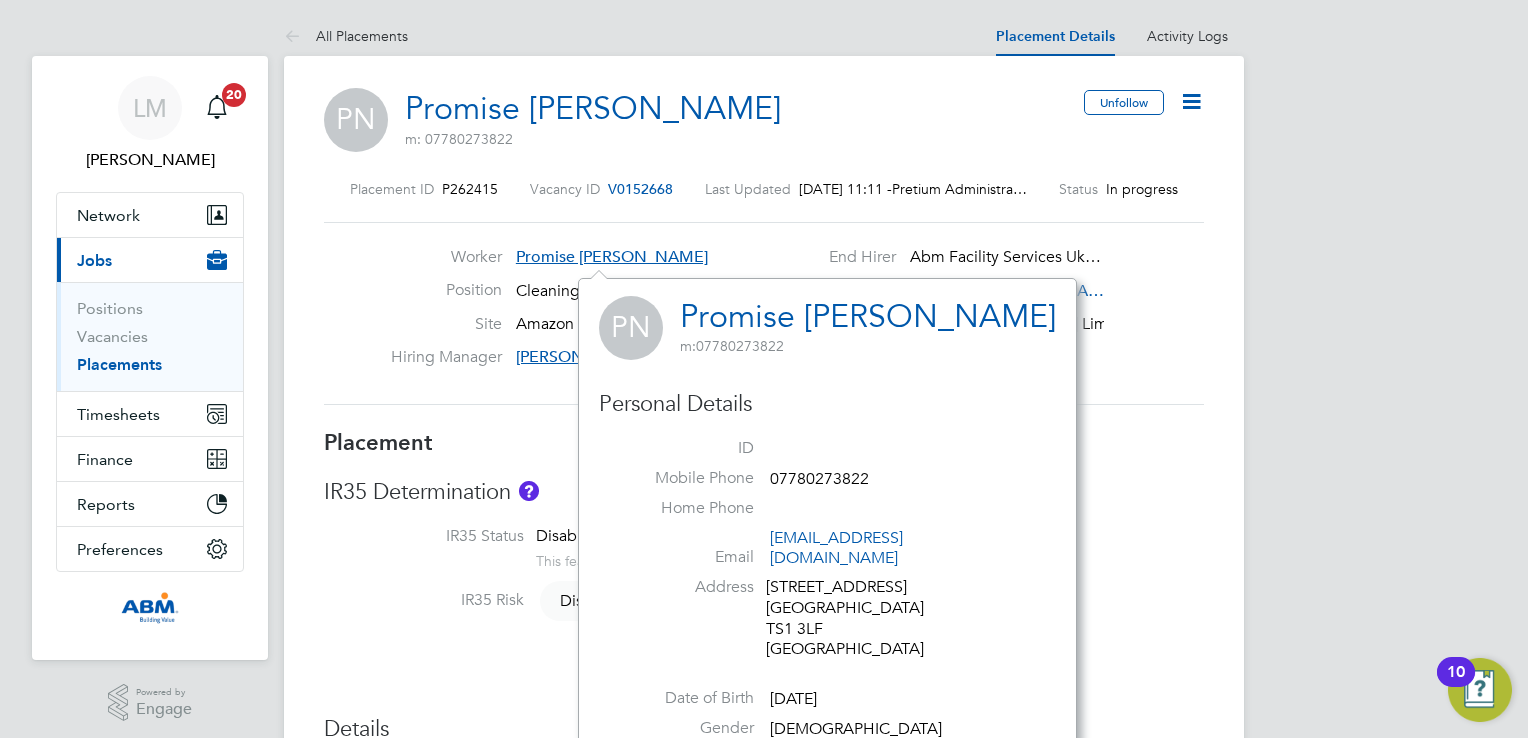 click on "Placement ID   P262415 Vacancy ID   V0152668   Last Updated   [DATE] 11:11 -  Pretium Administra… Status   In progress   Worker   Promise Ebuka Nnawuba End Hirer   Abm Facility Services Uk… Position   Cleaning/Waste Operativ… Client Config   Abm Facility Services - A… Site   Amazon NCL2 – Wynyard Vendor   Thorn [PERSON_NAME] Limited Hiring Manager     [PERSON_NAME]" 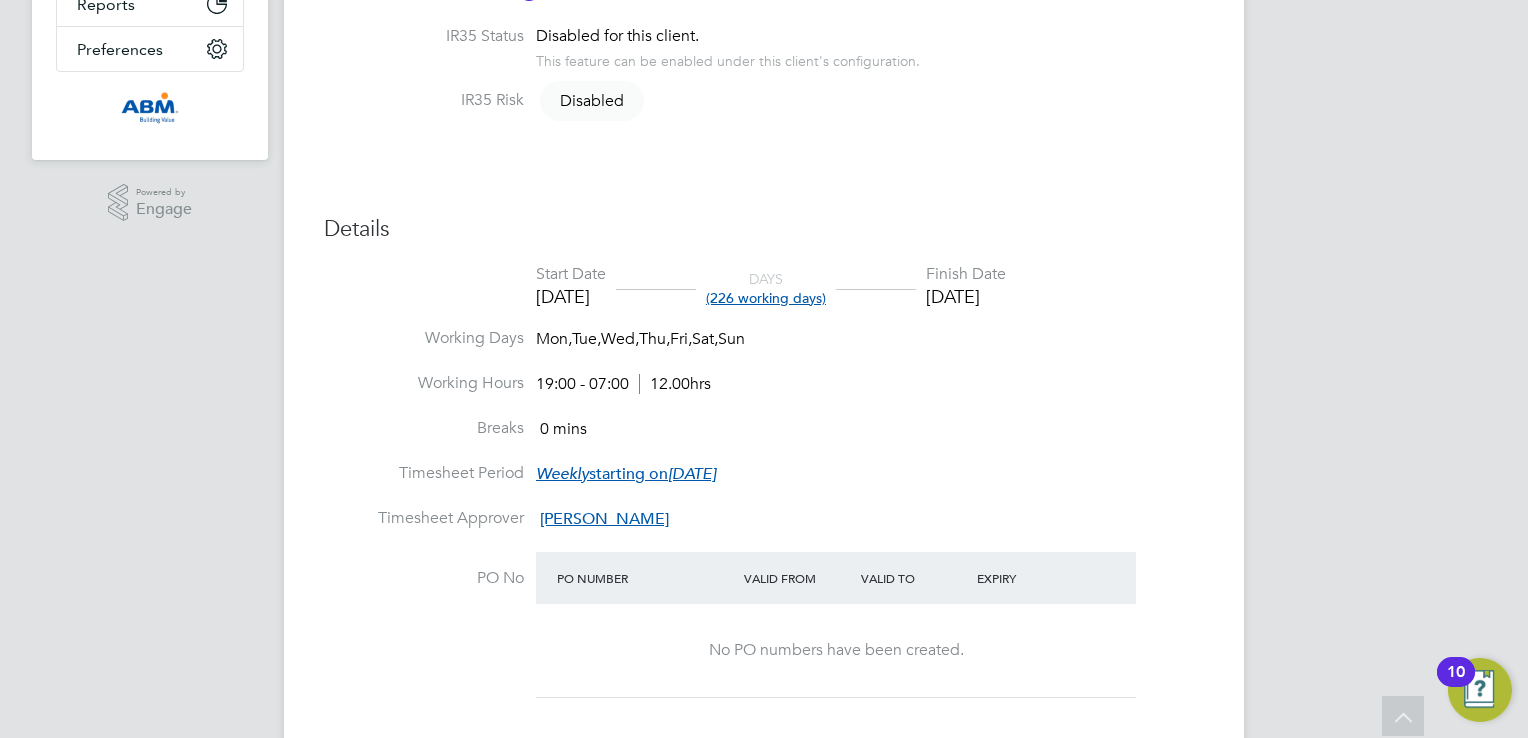 click on "[DATE]" at bounding box center (692, 474) 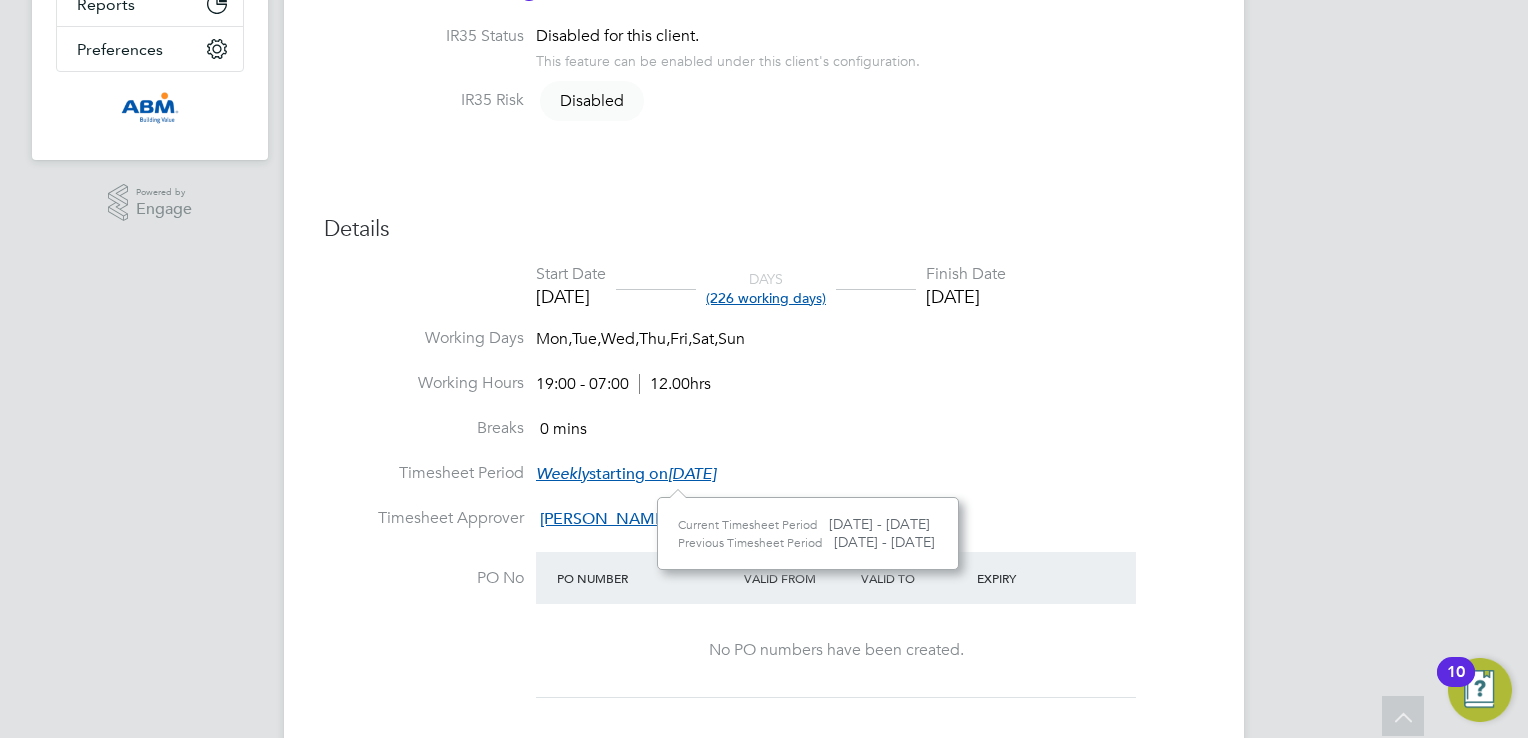 click on "Current Timesheet Period" 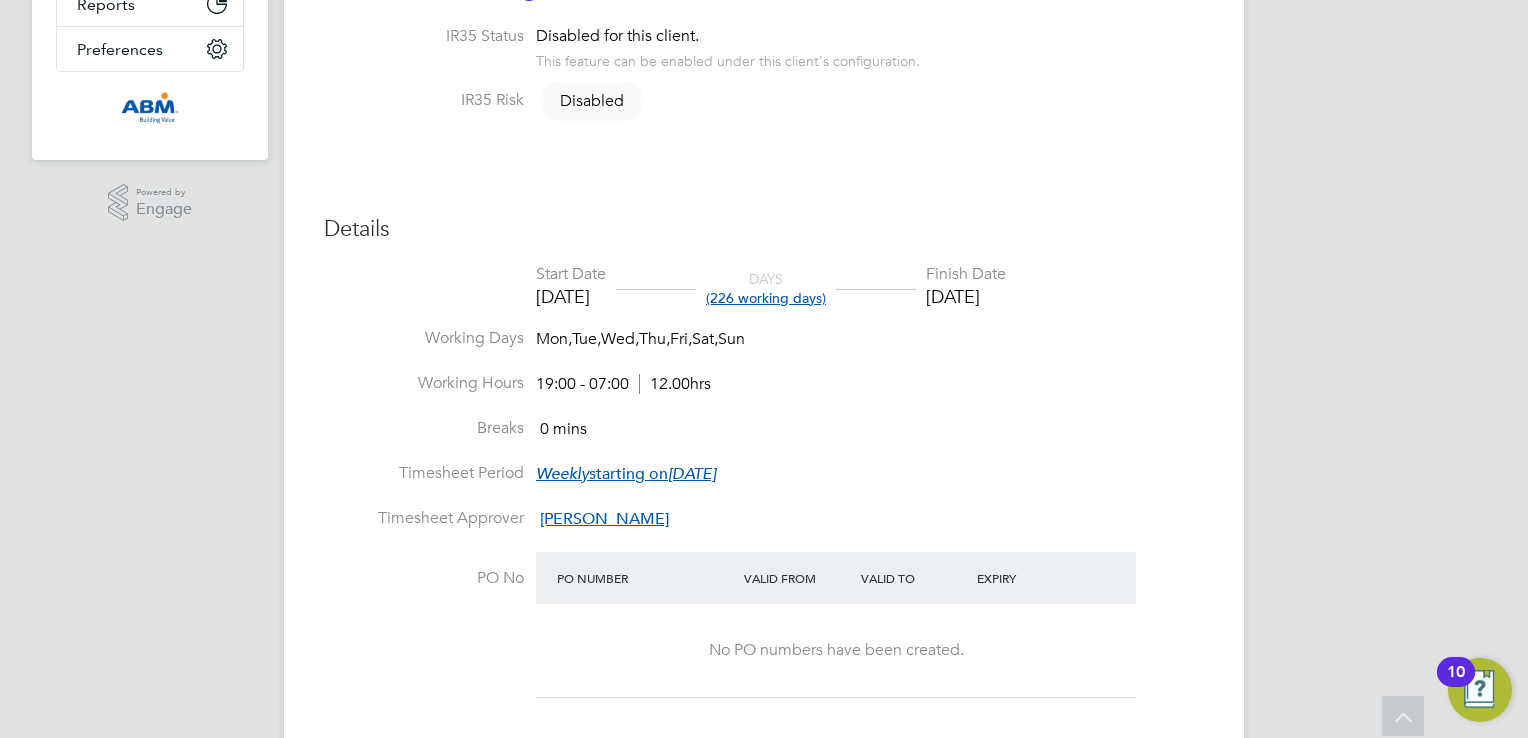 click on "Weekly  starting [DATE][DATE]" at bounding box center (626, 474) 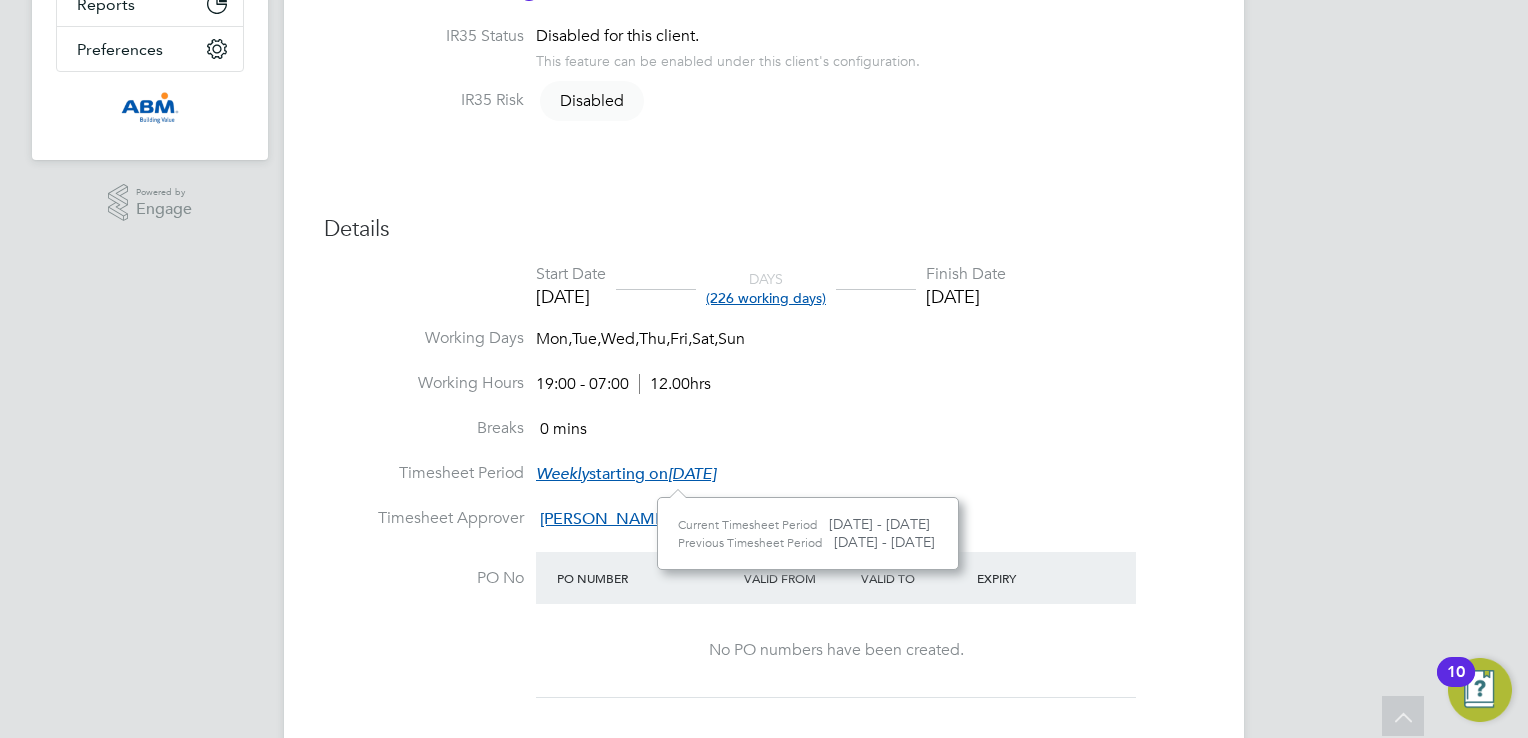 click on "Previous Timesheet Period" 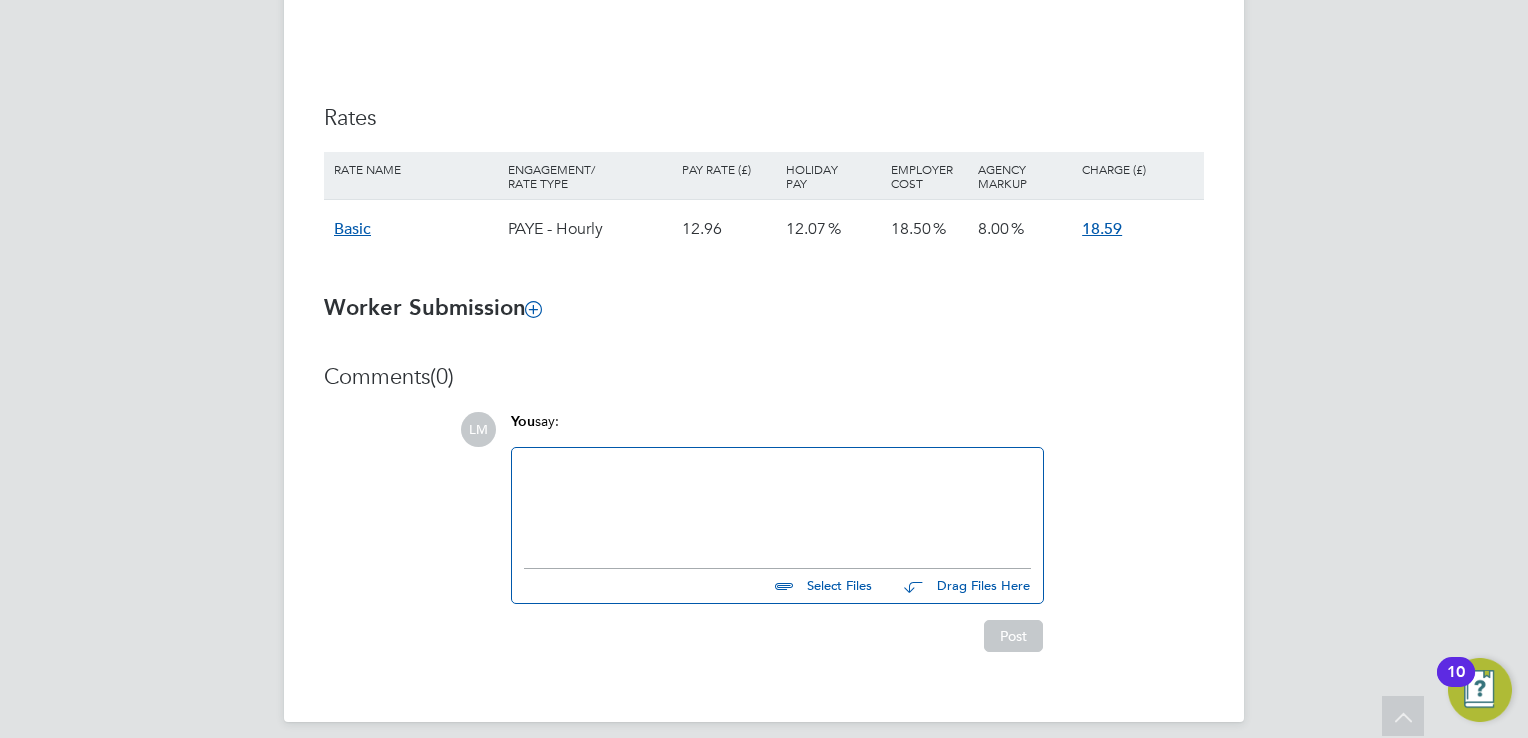 click on "Worker Submission" at bounding box center [432, 307] 